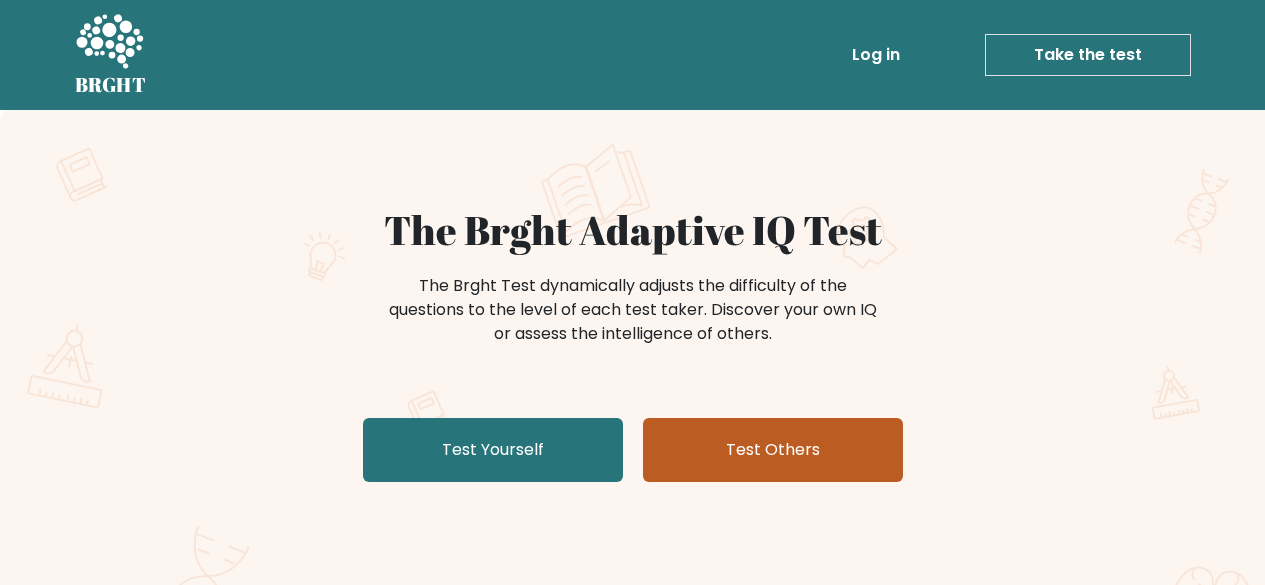 scroll, scrollTop: 0, scrollLeft: 0, axis: both 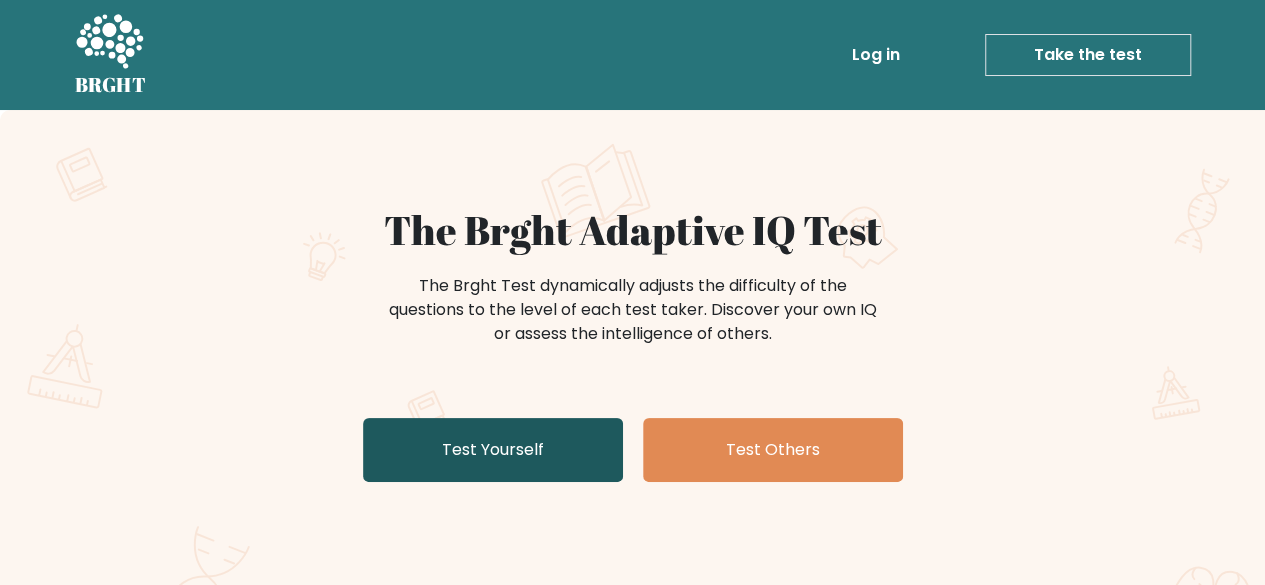 click on "Test Yourself" at bounding box center [493, 450] 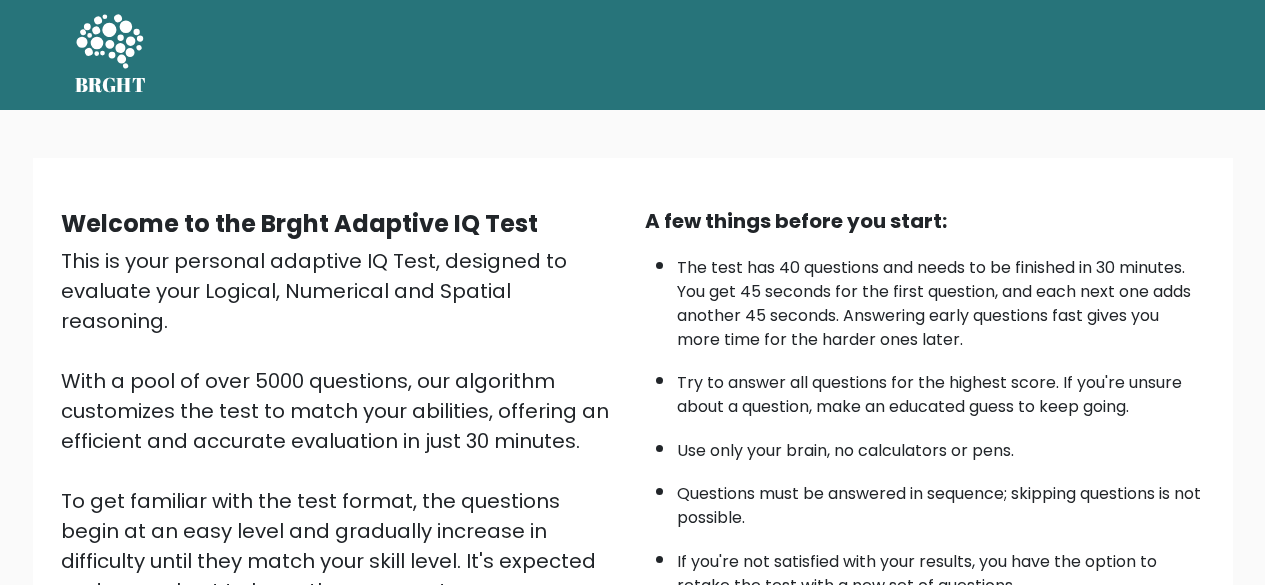 scroll, scrollTop: 0, scrollLeft: 0, axis: both 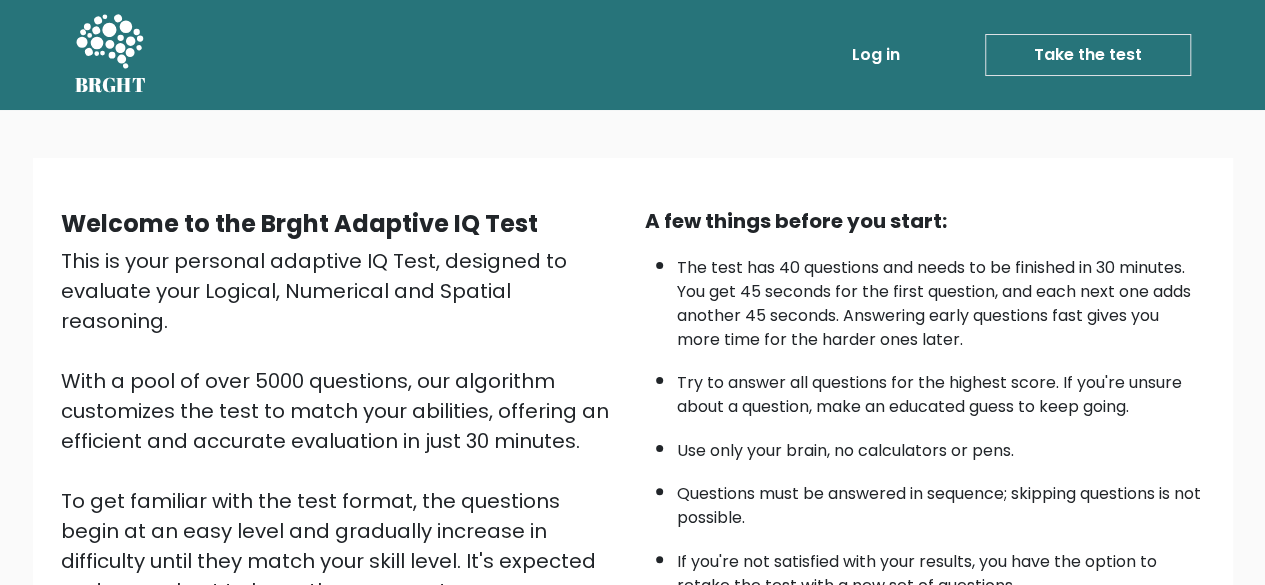 click on "Take the test" at bounding box center [1088, 55] 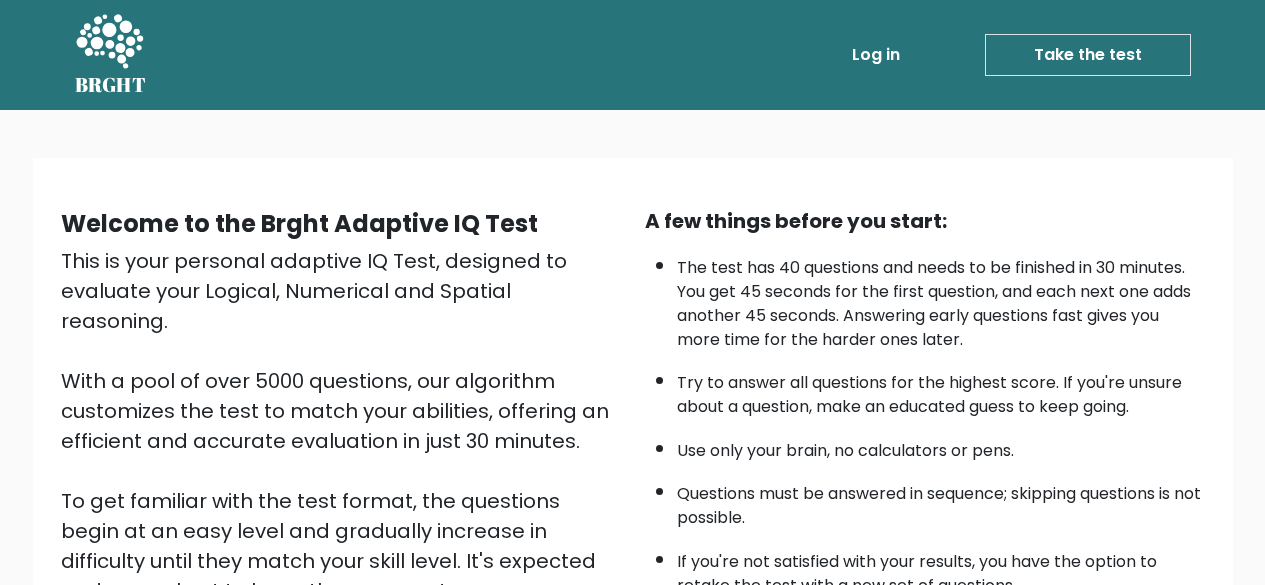 scroll, scrollTop: 0, scrollLeft: 0, axis: both 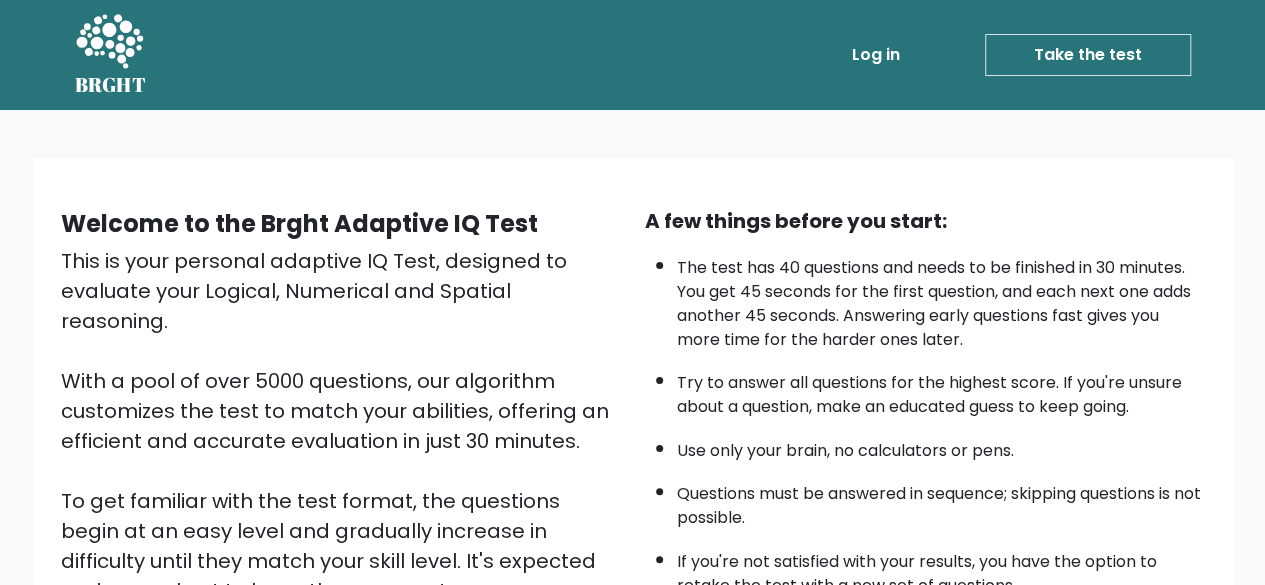 click on "Take the test" at bounding box center (1088, 55) 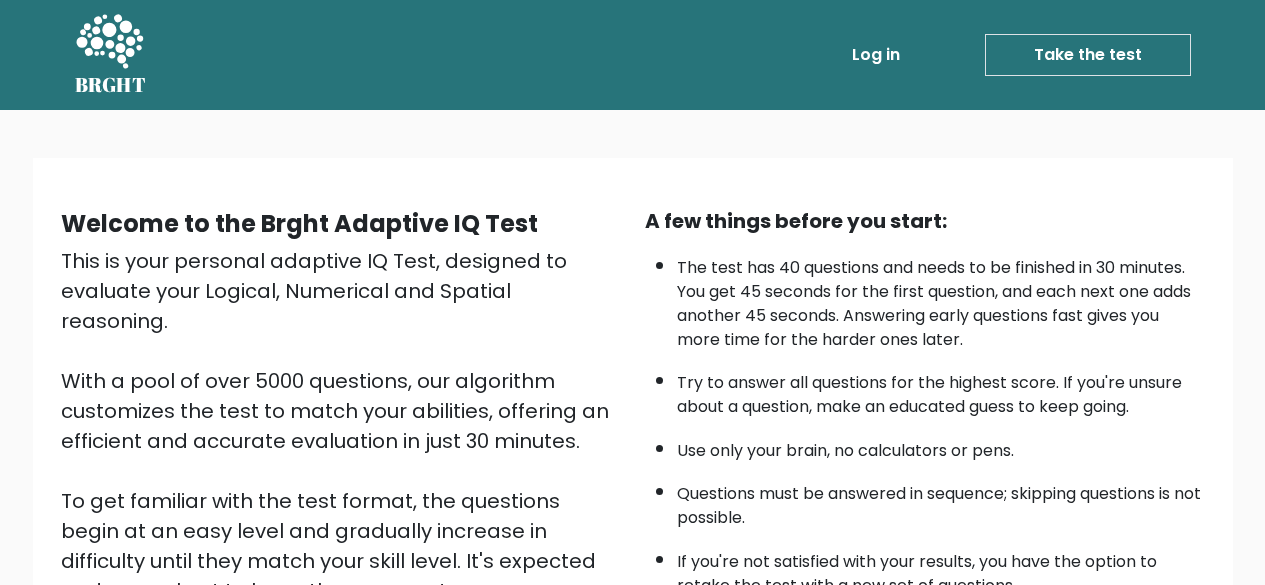 scroll, scrollTop: 258, scrollLeft: 0, axis: vertical 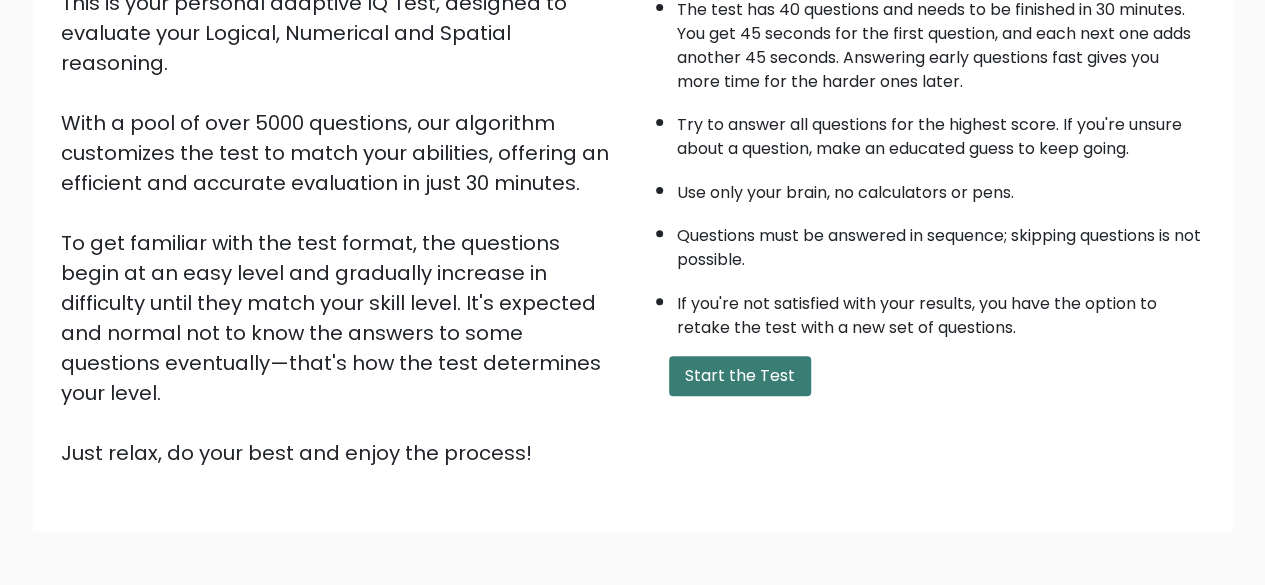 click on "Start the Test" at bounding box center (740, 376) 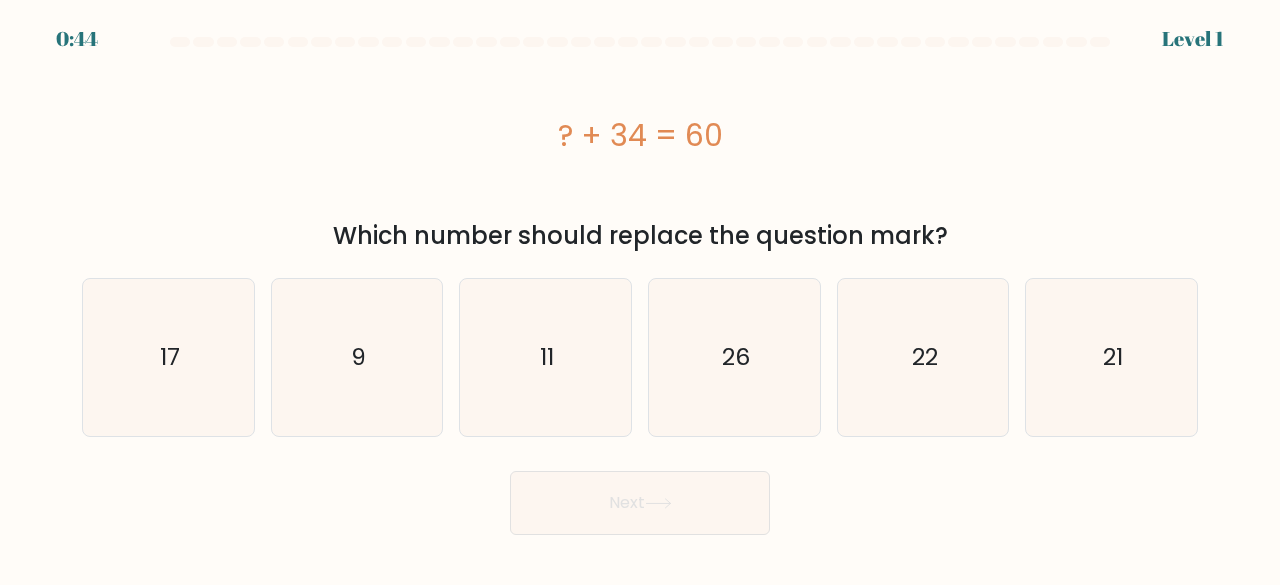 scroll, scrollTop: 0, scrollLeft: 0, axis: both 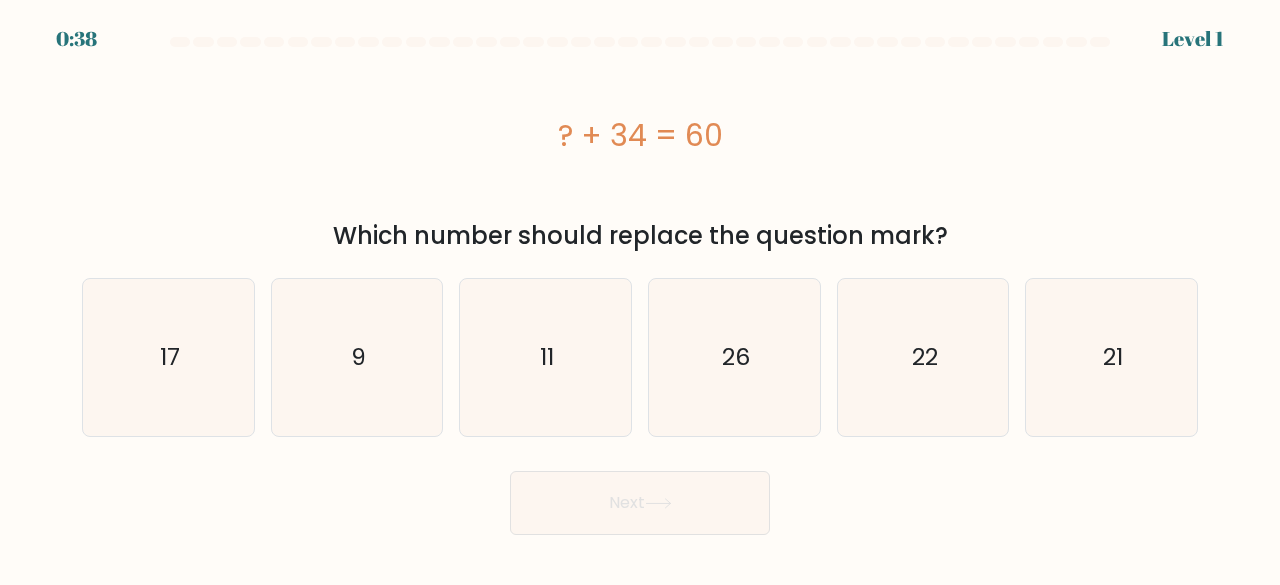 copy on "? + 34 = 60
Which number should replace the question mark?" 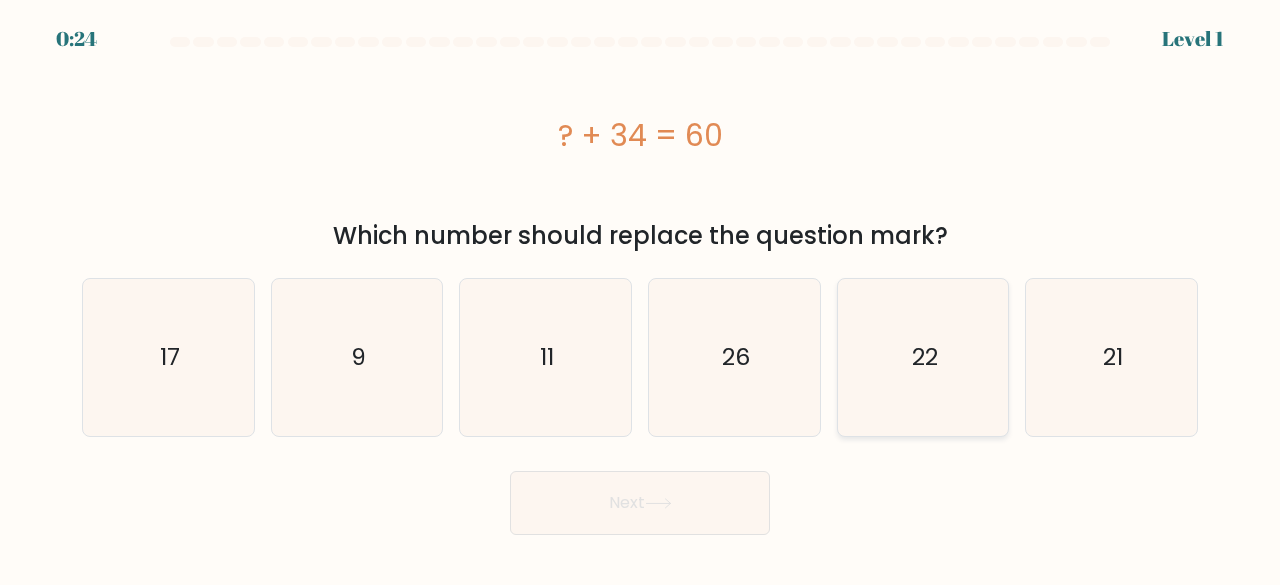 click on "22" at bounding box center [923, 357] 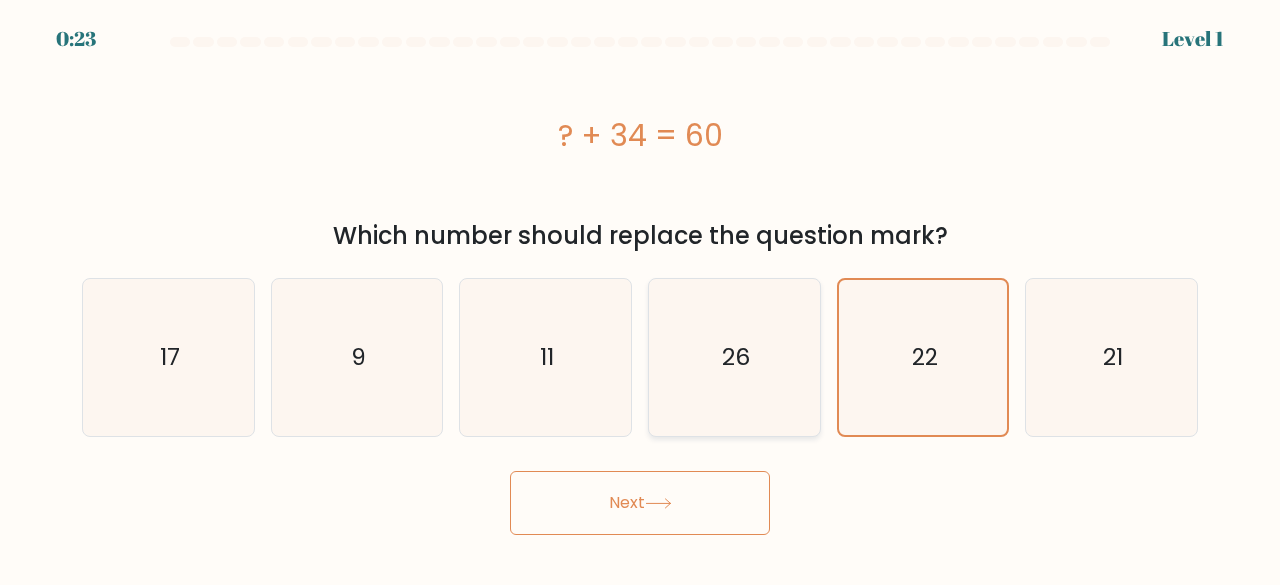 click on "26" at bounding box center [734, 357] 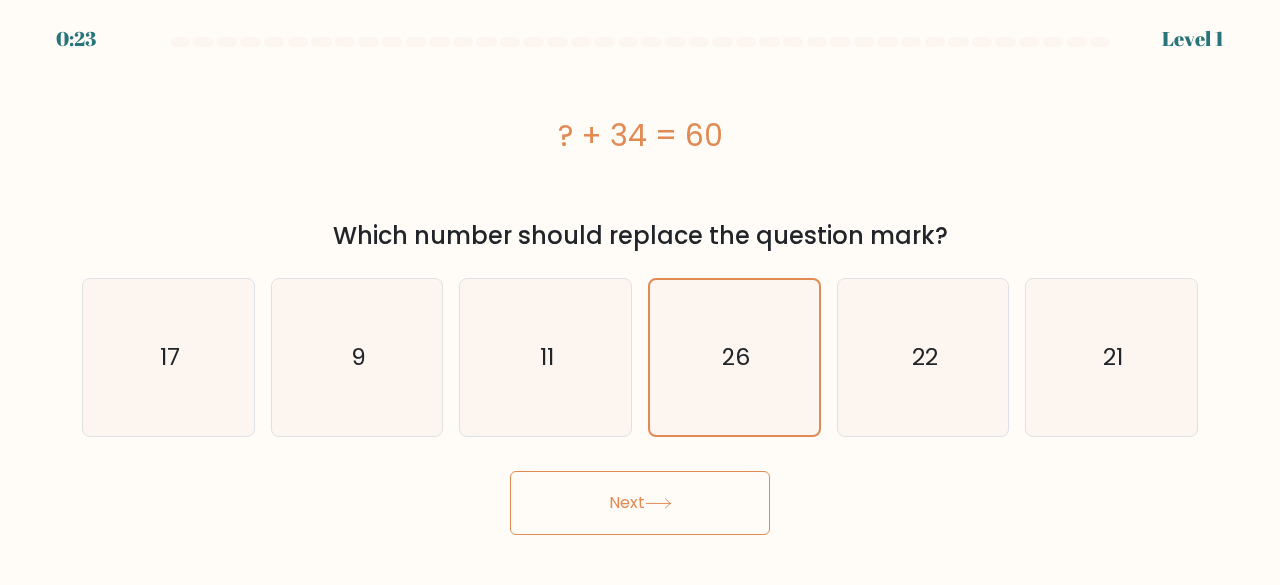 click on "Next" at bounding box center [640, 503] 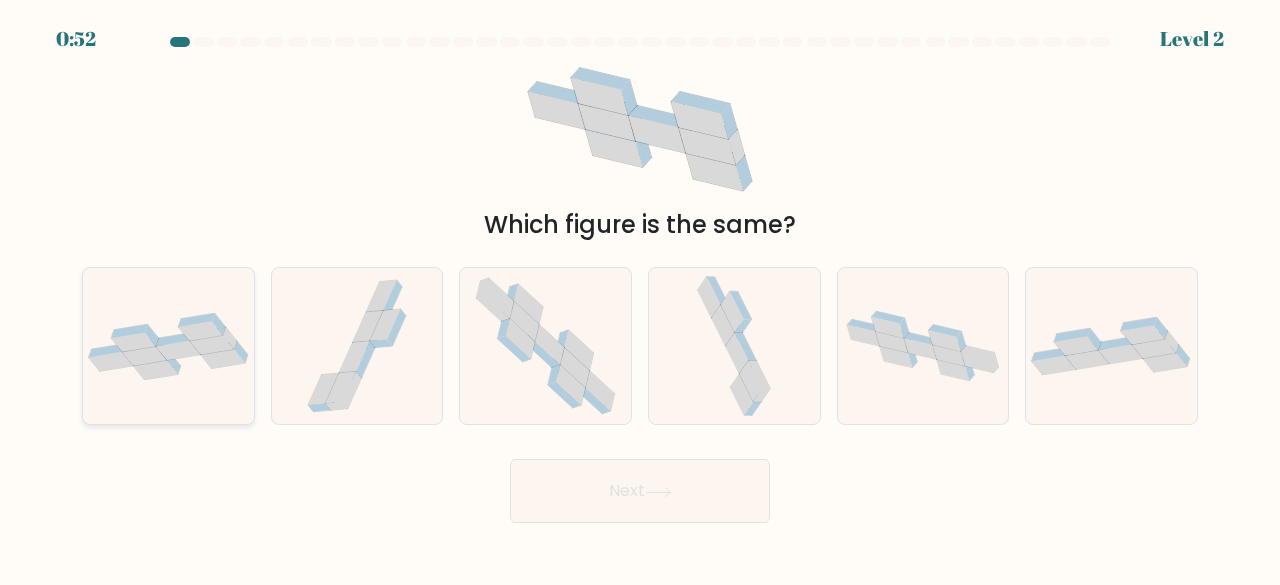 click at bounding box center (168, 346) 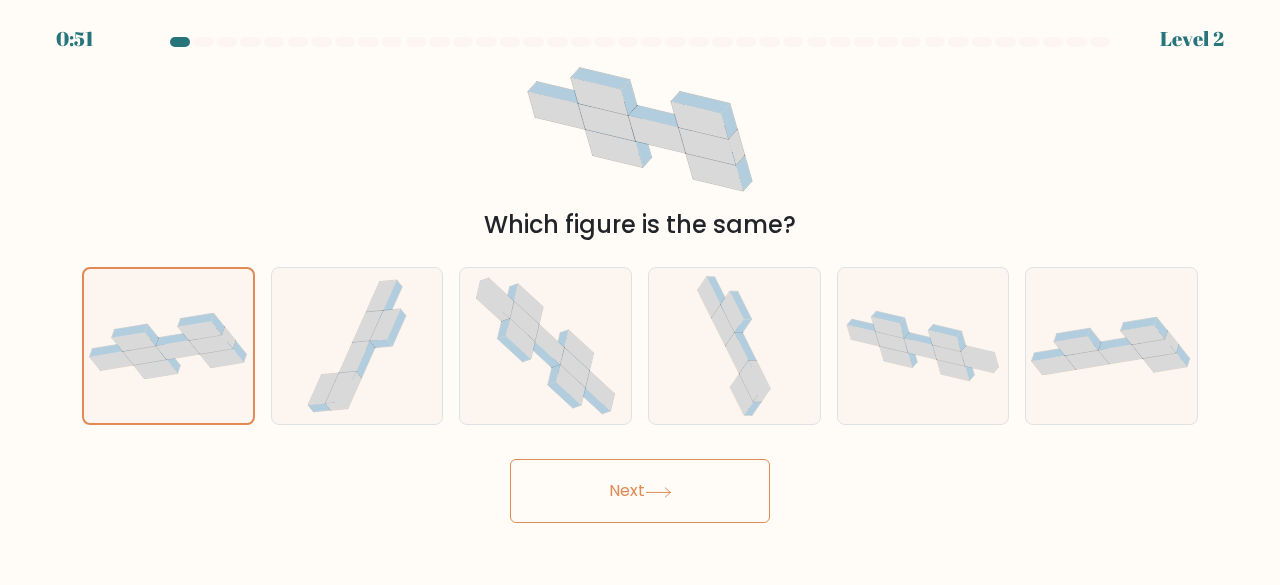 click on "Next" at bounding box center [640, 491] 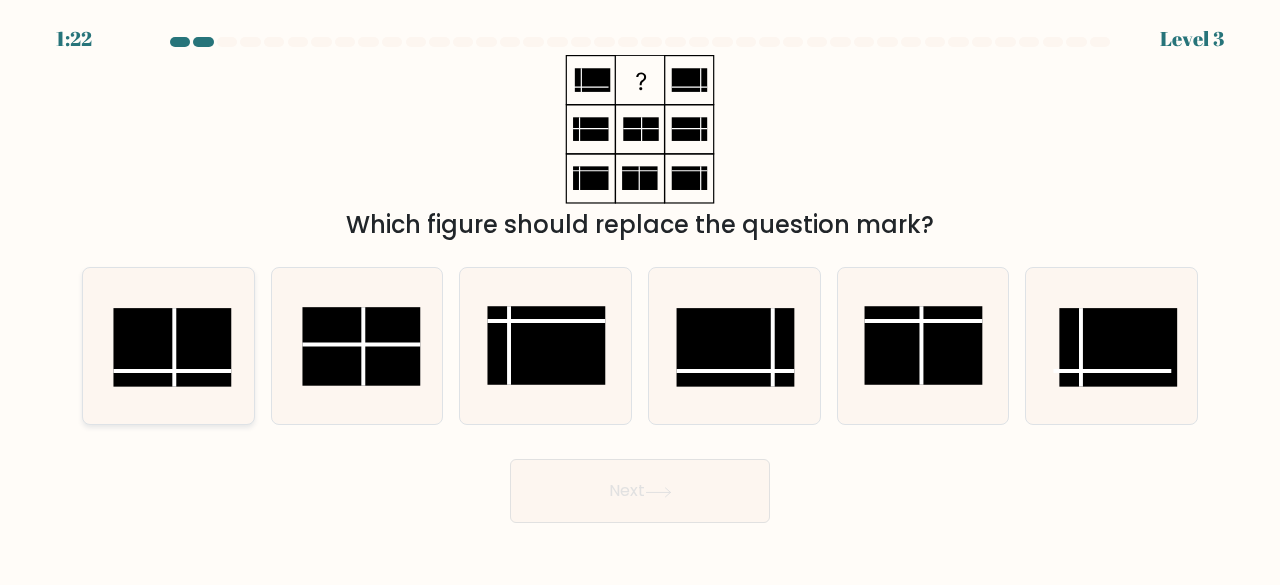 click at bounding box center [173, 347] 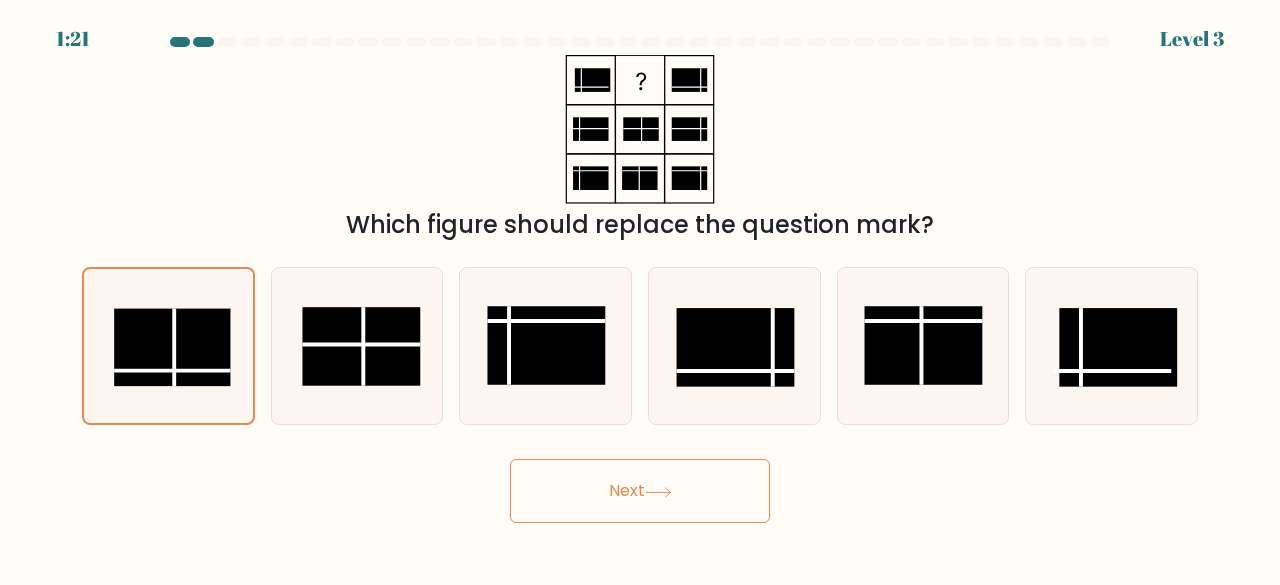 click on "Next" at bounding box center [640, 491] 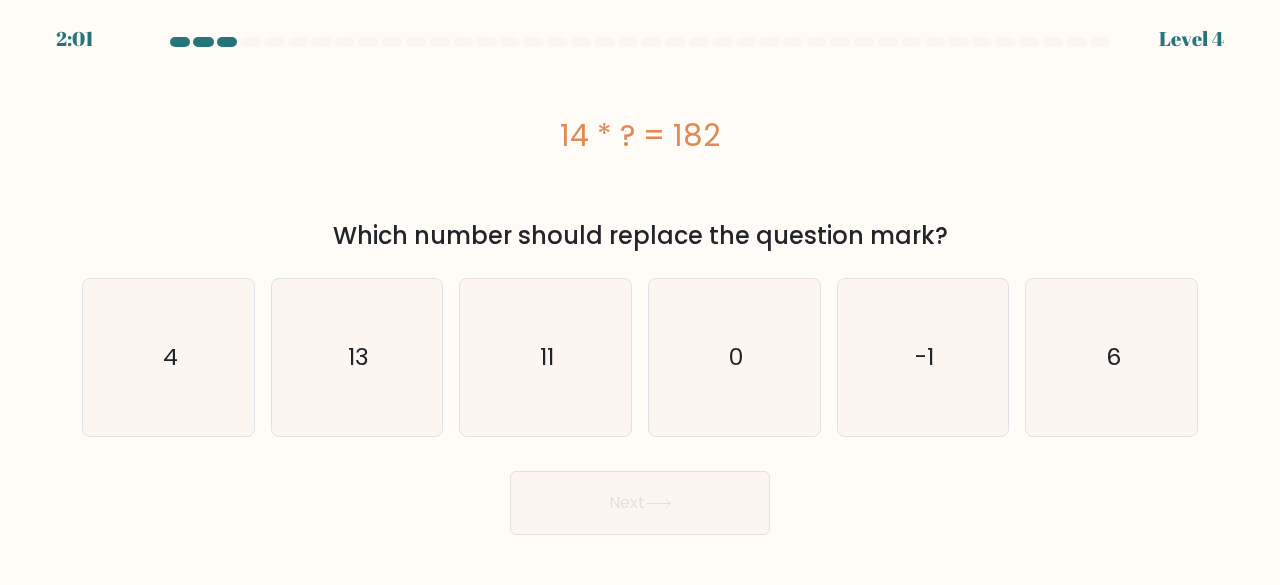 copy on "14 * ?  = 182
Which number should replace the question mark?" 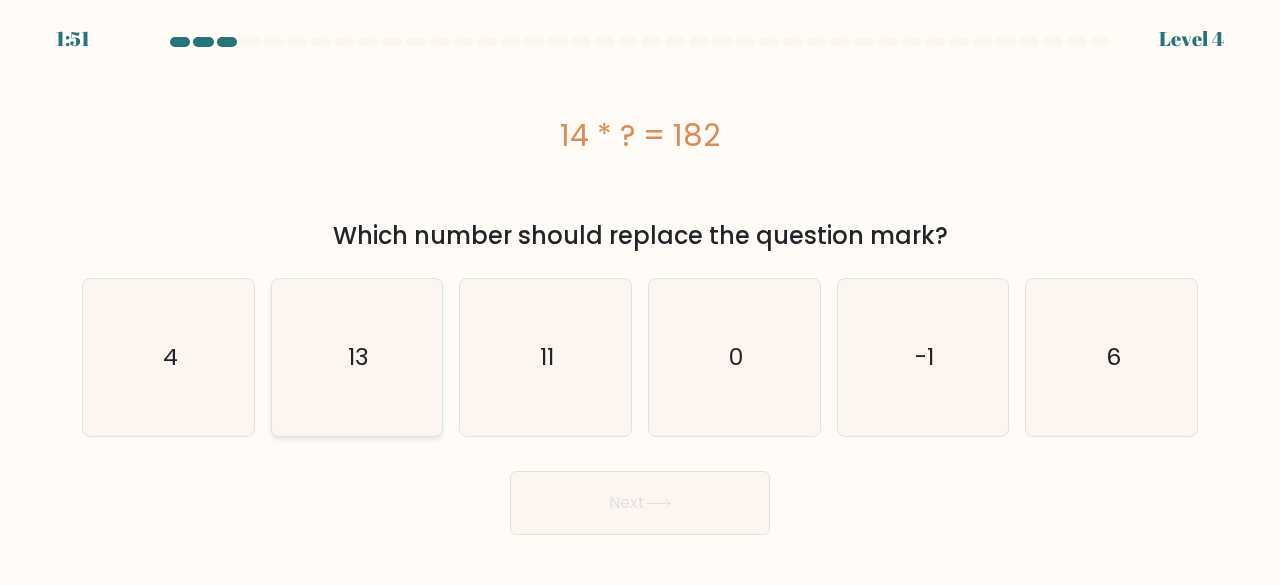 click on "13" at bounding box center (357, 357) 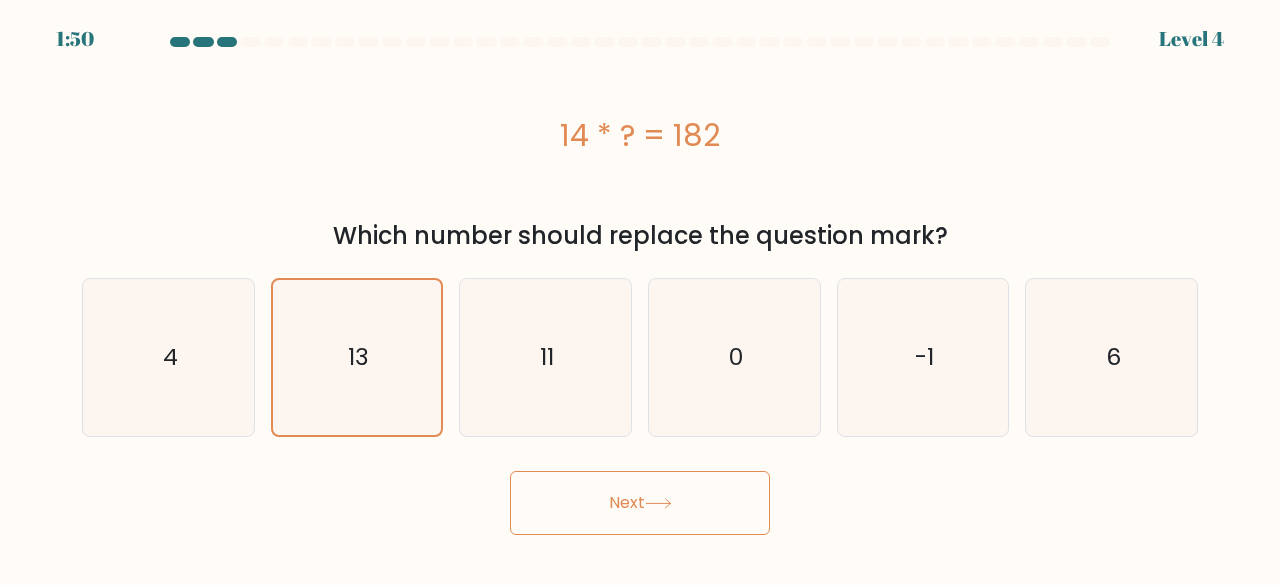 click on "Next" at bounding box center [640, 503] 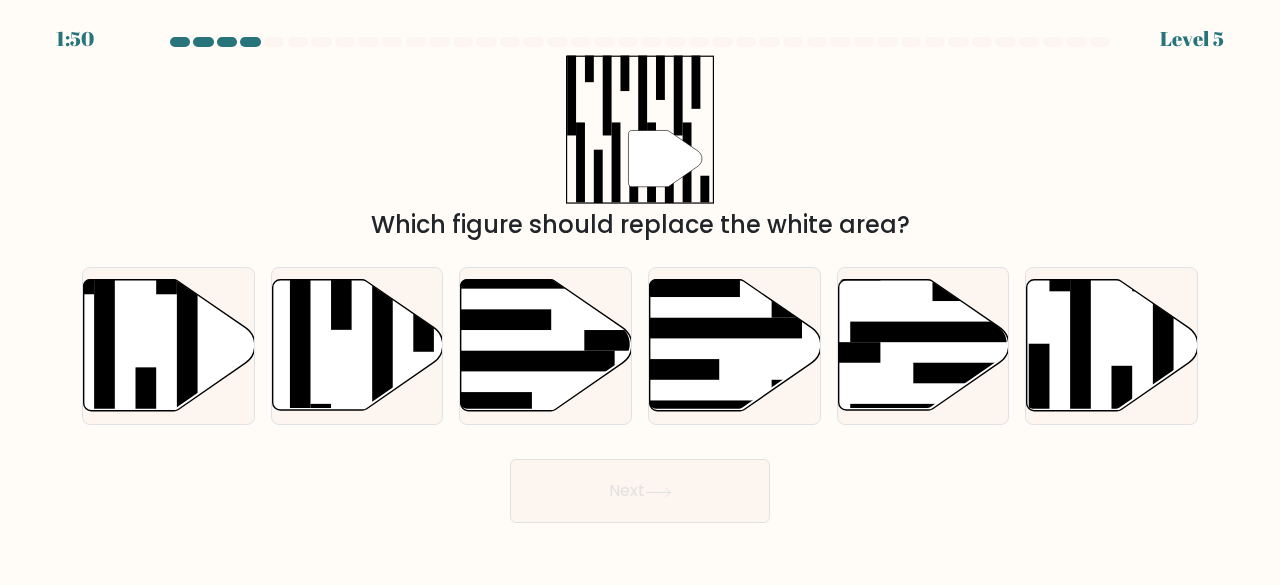 click on "Next" at bounding box center [640, 491] 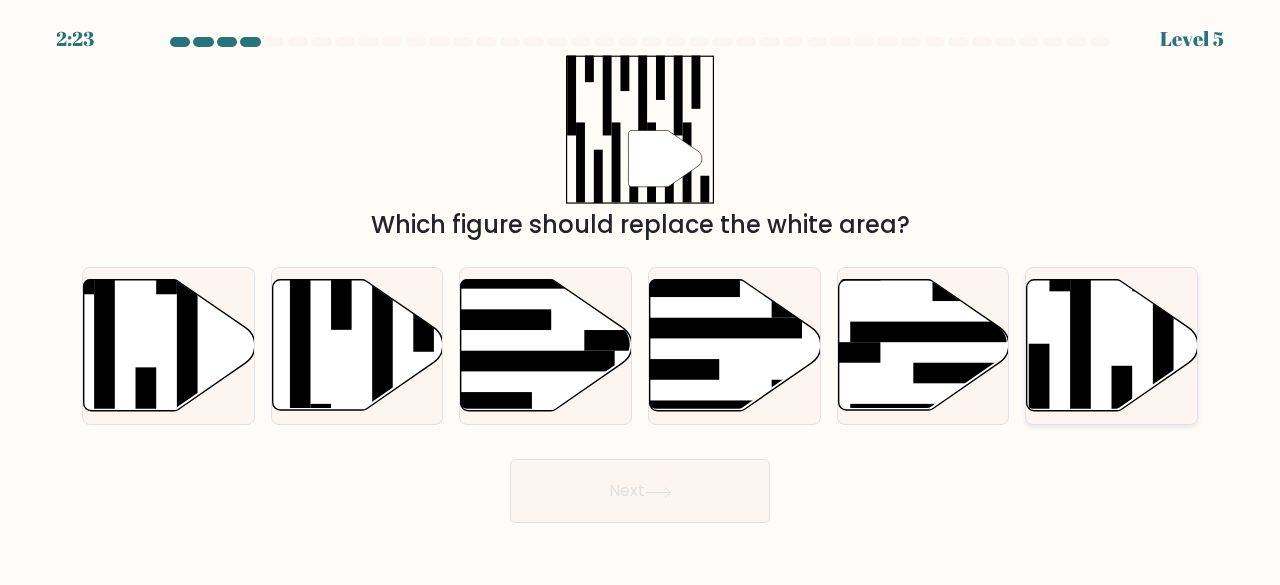 click at bounding box center (1122, 407) 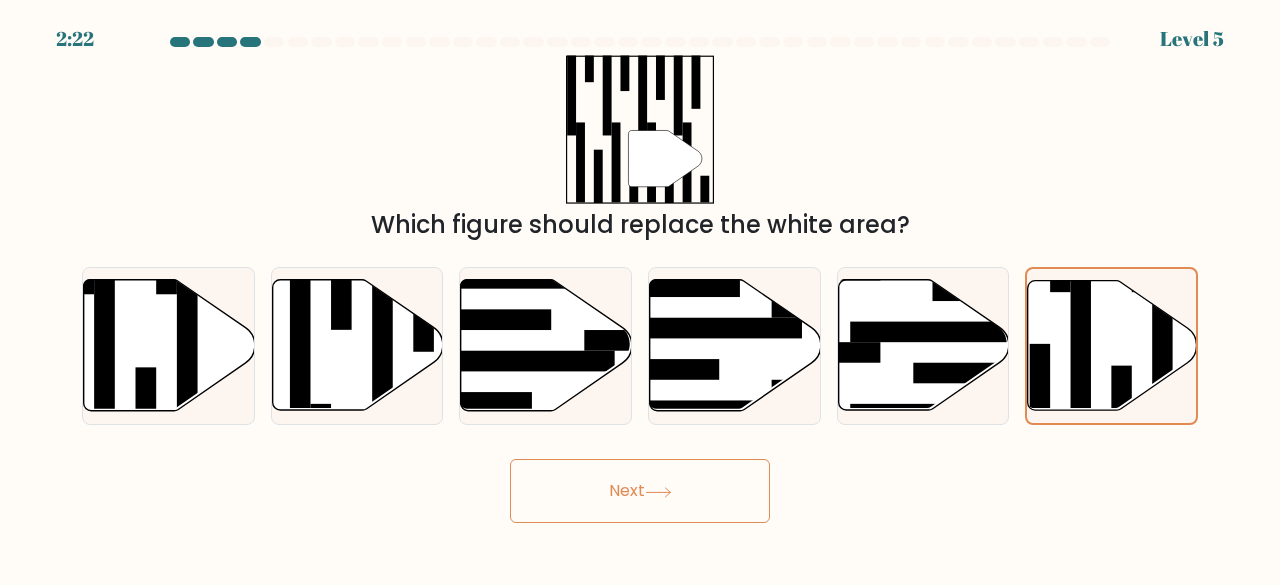 click on "Next" at bounding box center [640, 491] 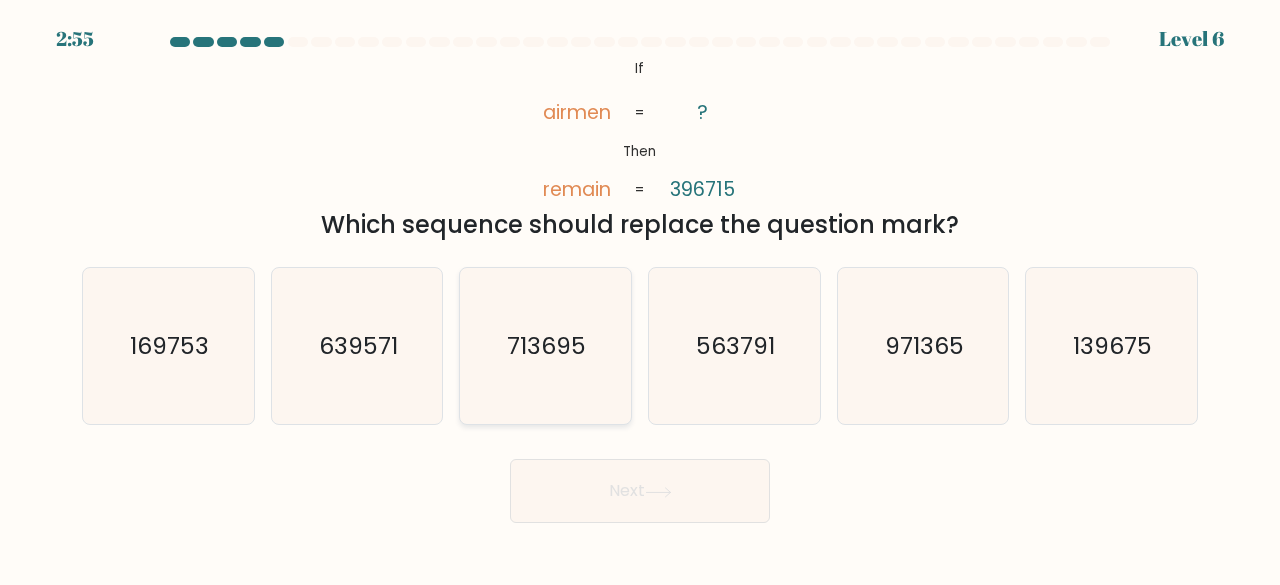 click on "713695" at bounding box center (545, 346) 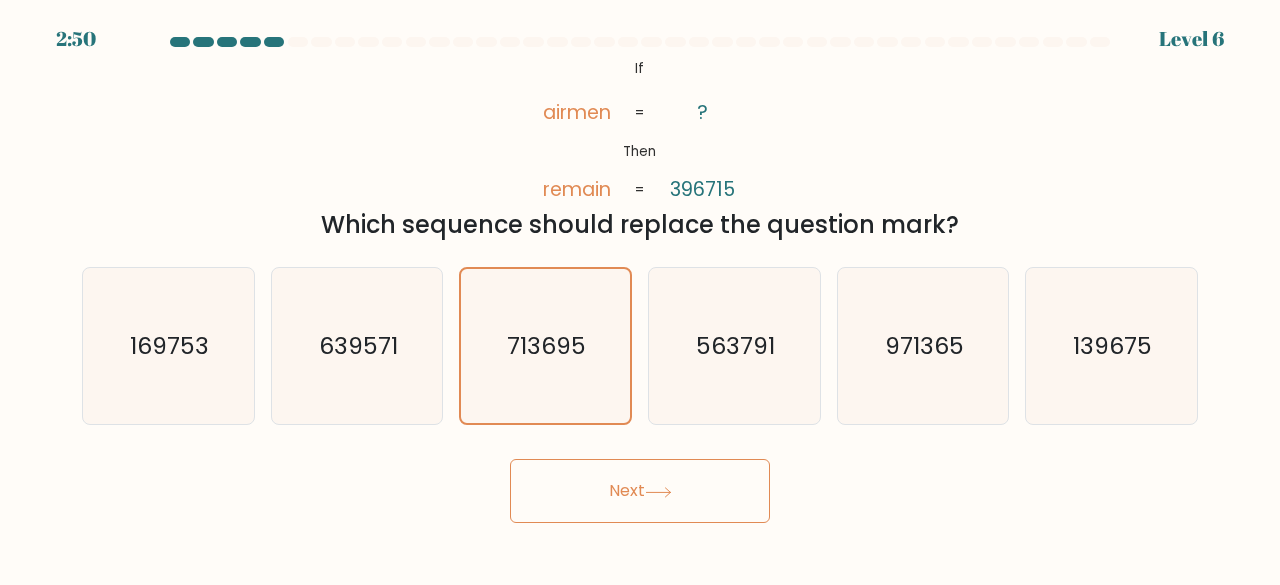click on "Next" at bounding box center [640, 491] 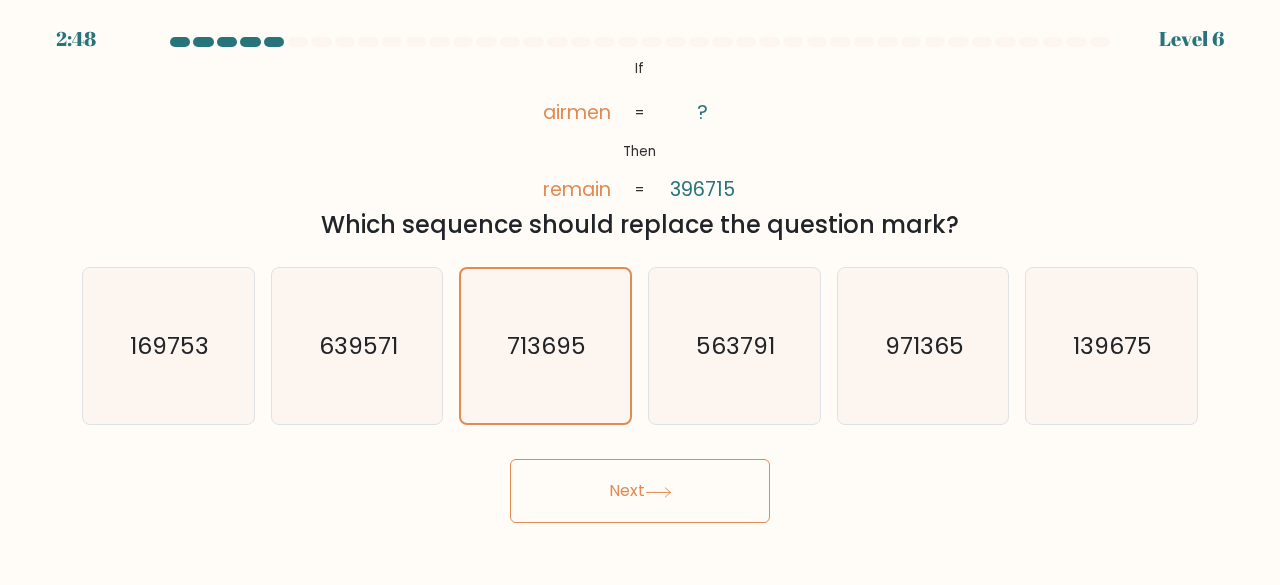 click on "Next" at bounding box center (640, 491) 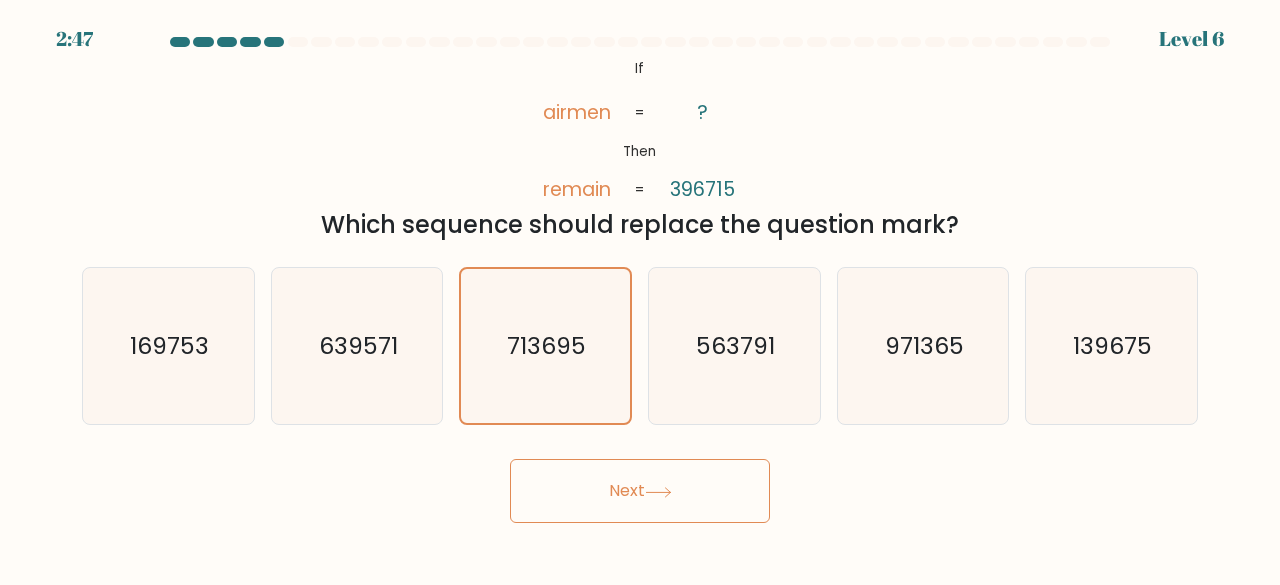 click at bounding box center (658, 492) 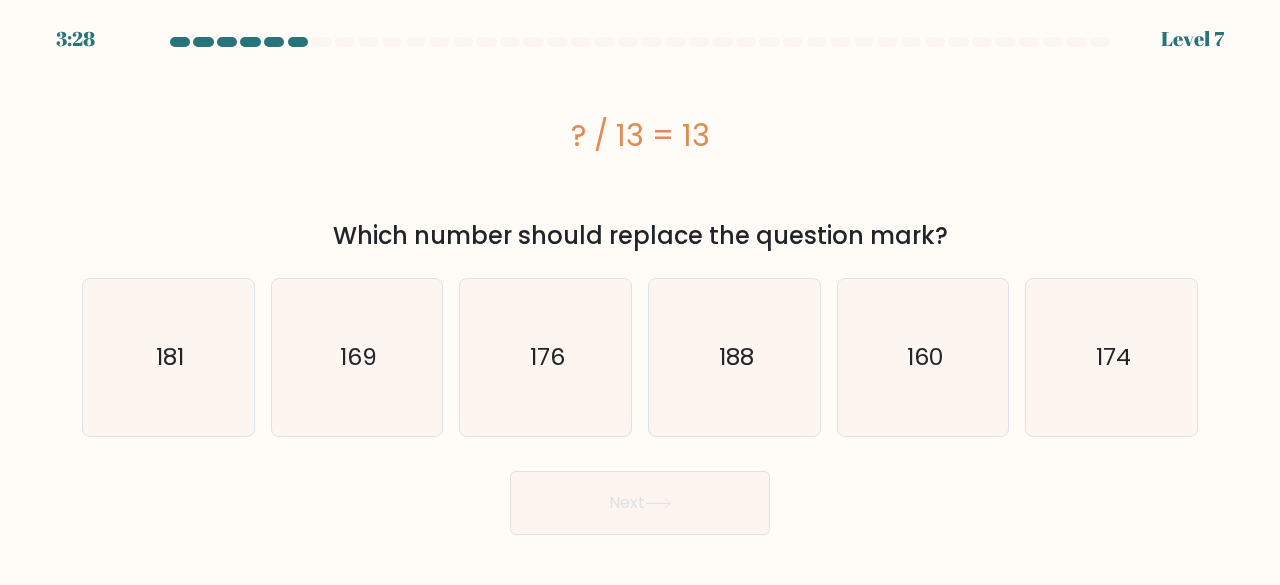 click on "? / 13 = 13" at bounding box center [640, 135] 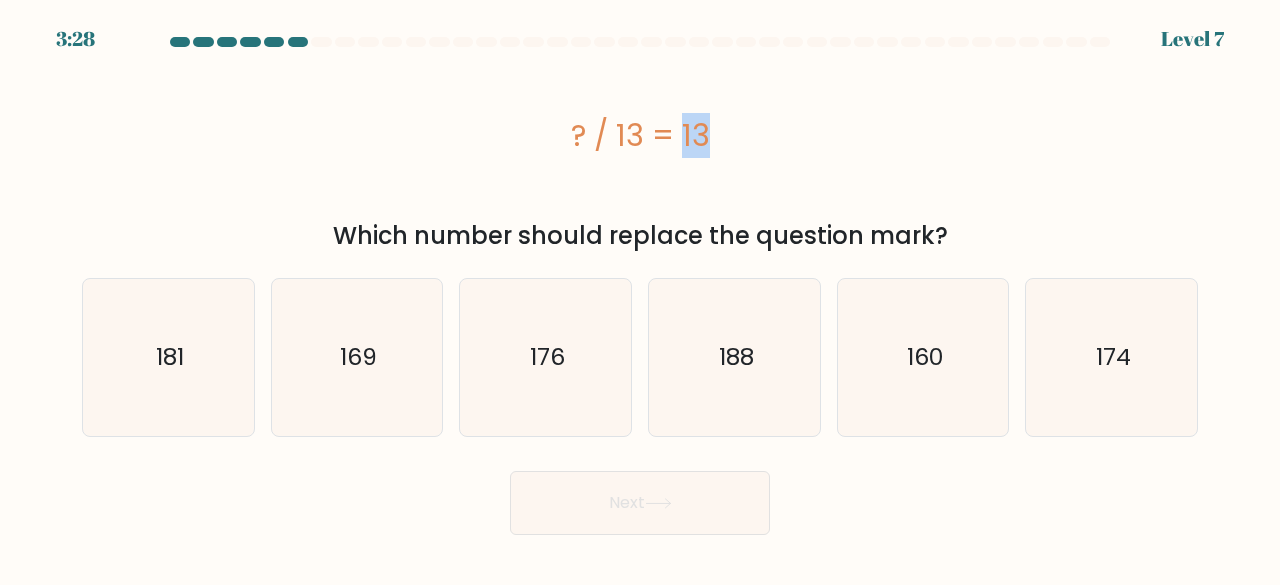 click on "? / 13 = 13" at bounding box center [640, 135] 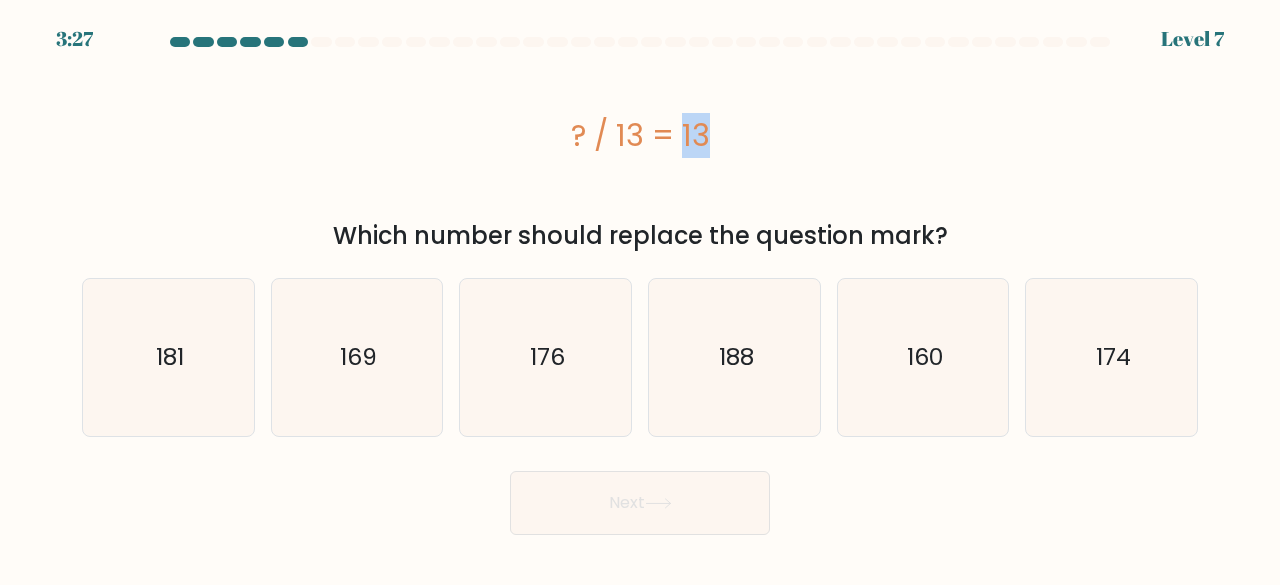 click on "? / 13 = 13" at bounding box center [640, 135] 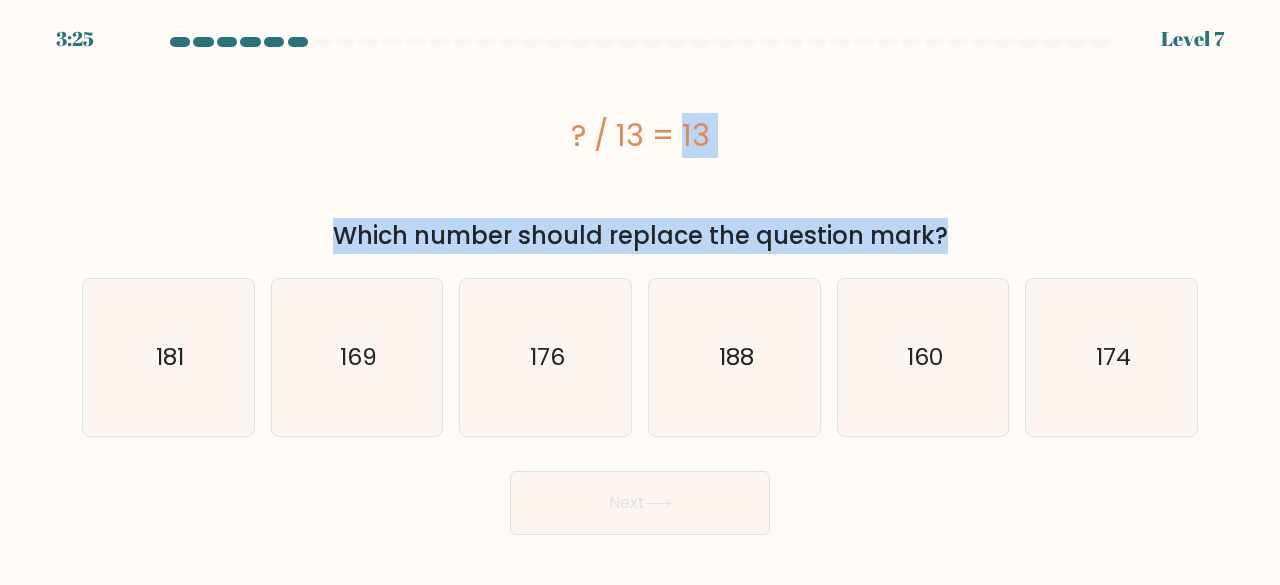 drag, startPoint x: 500, startPoint y: 111, endPoint x: 944, endPoint y: 225, distance: 458.40158 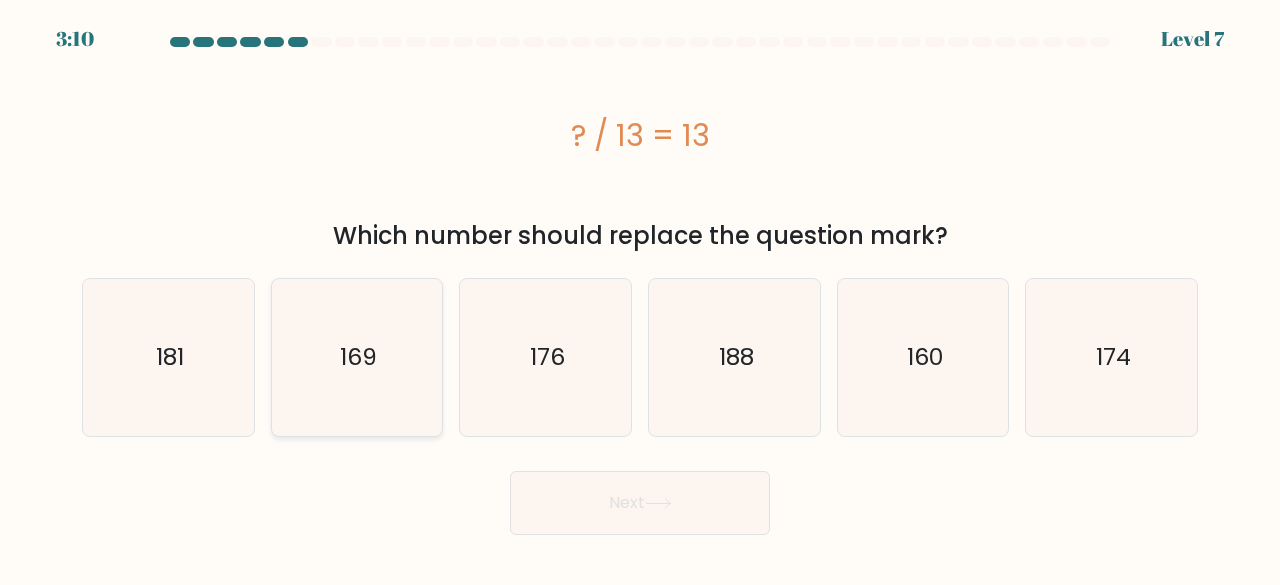 click on "169" at bounding box center [358, 357] 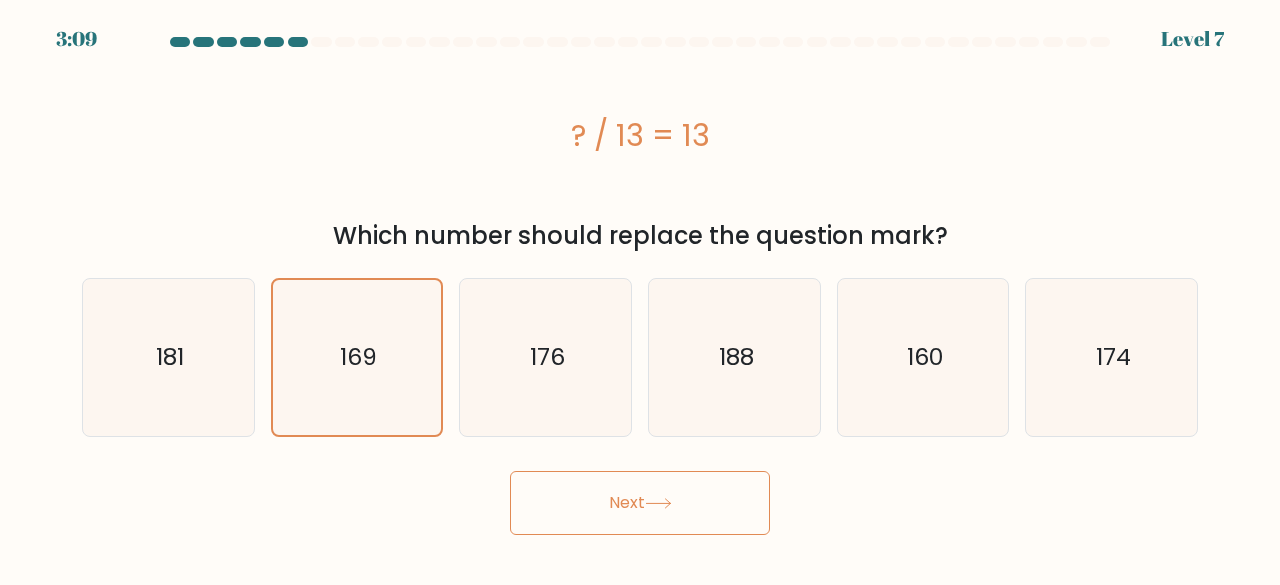 click on "Next" at bounding box center [640, 503] 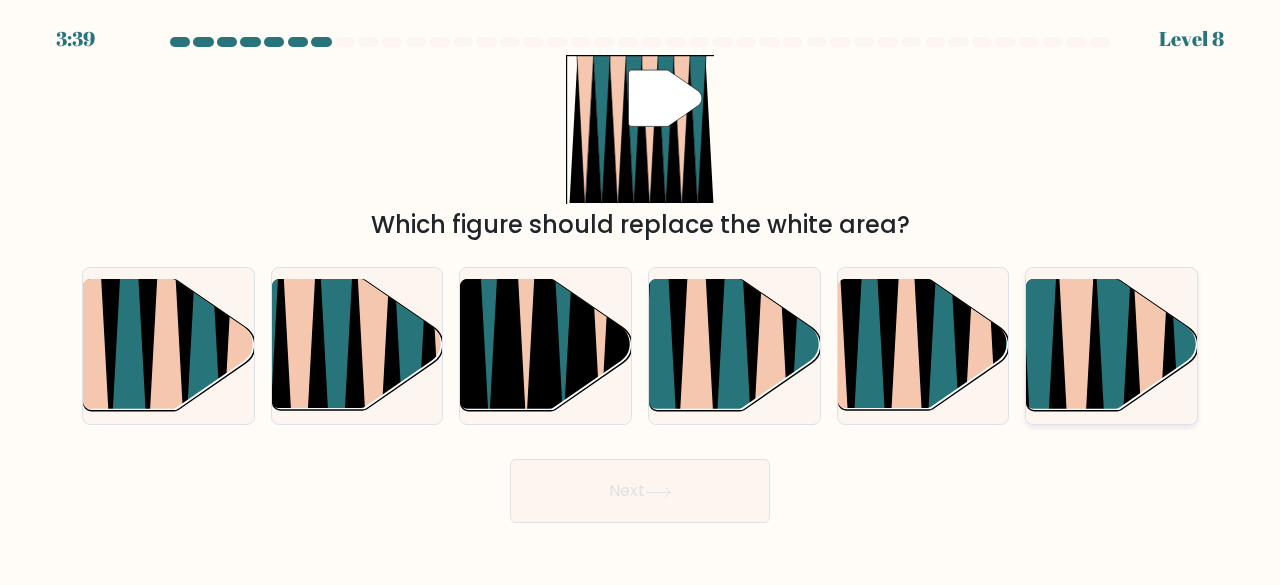click at bounding box center (1111, 346) 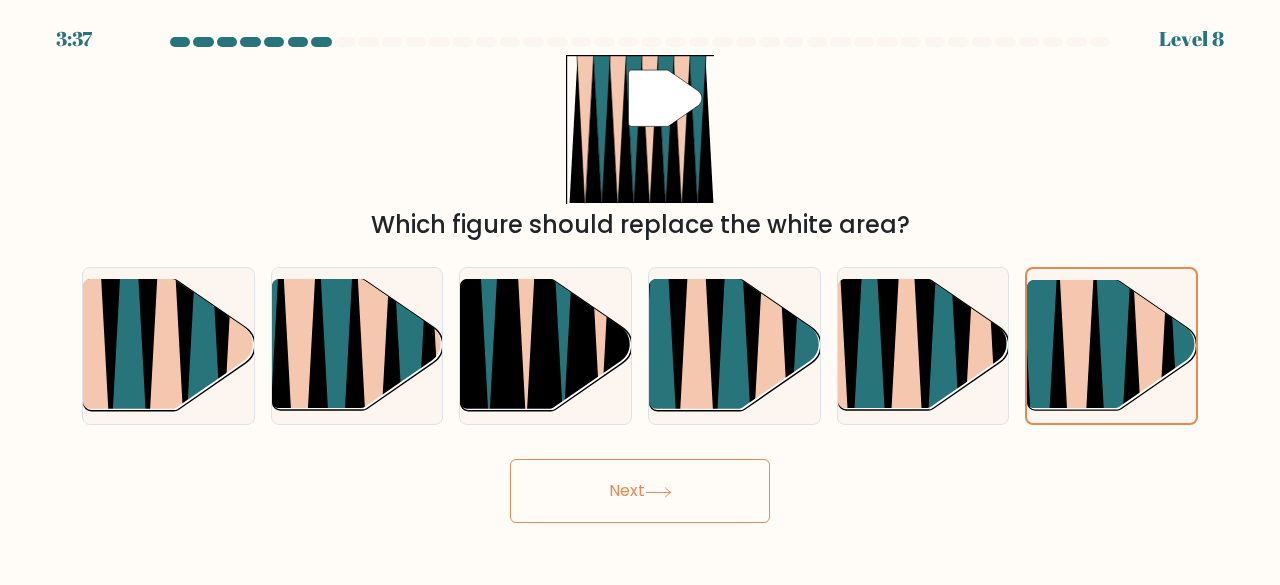 click on "Next" at bounding box center [640, 491] 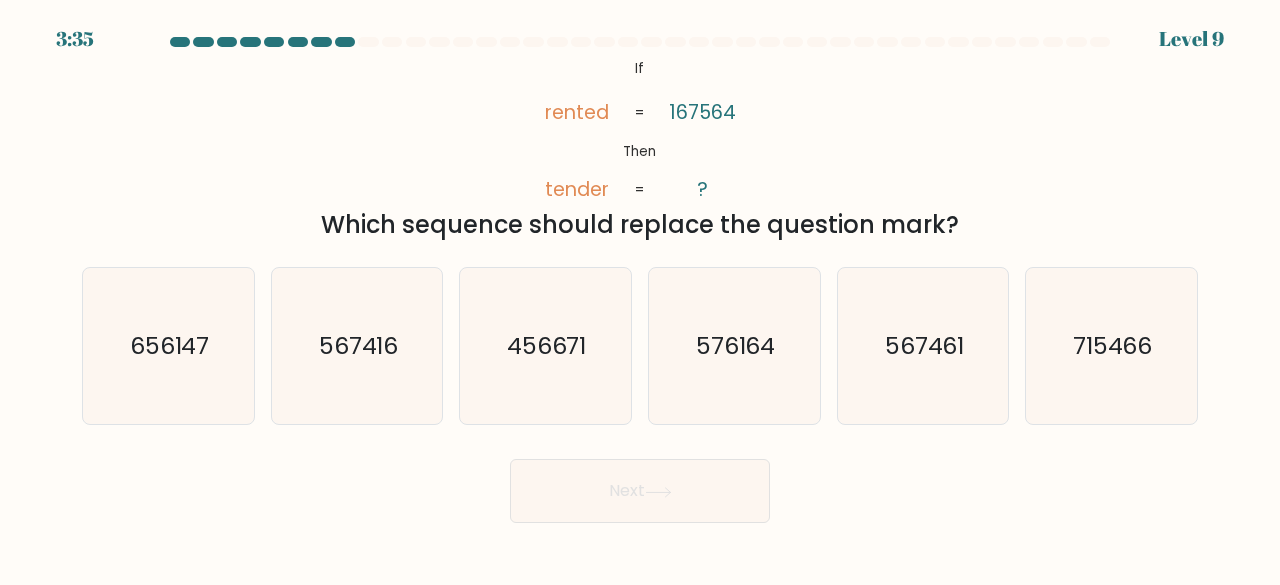 click on "Next" at bounding box center (640, 491) 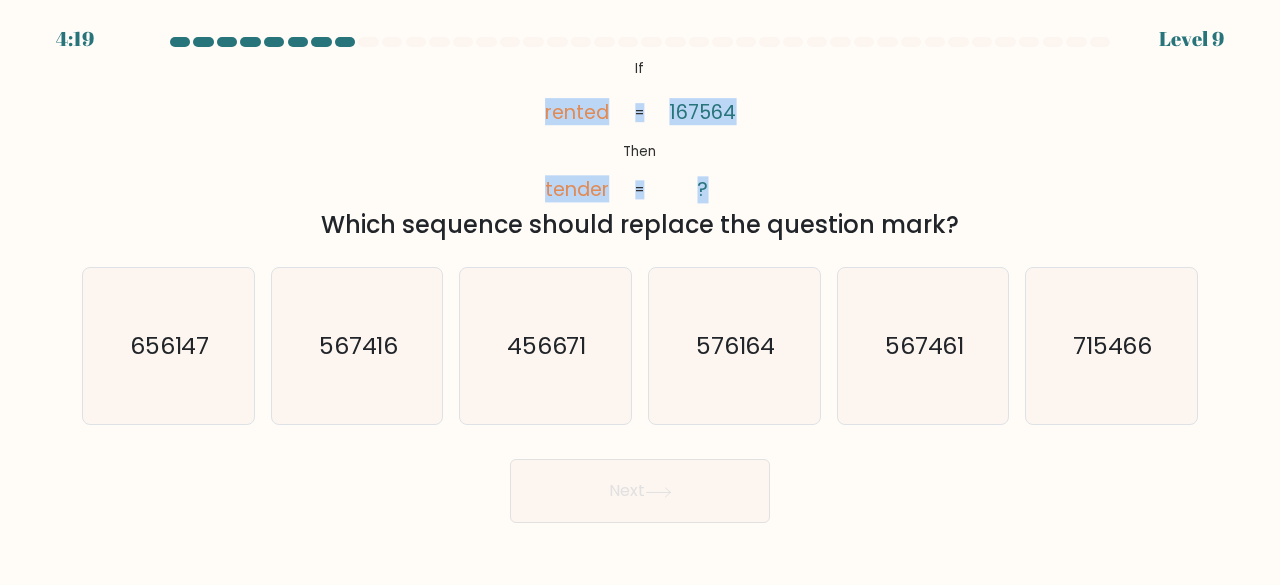 drag, startPoint x: 529, startPoint y: 97, endPoint x: 667, endPoint y: 193, distance: 168.1071 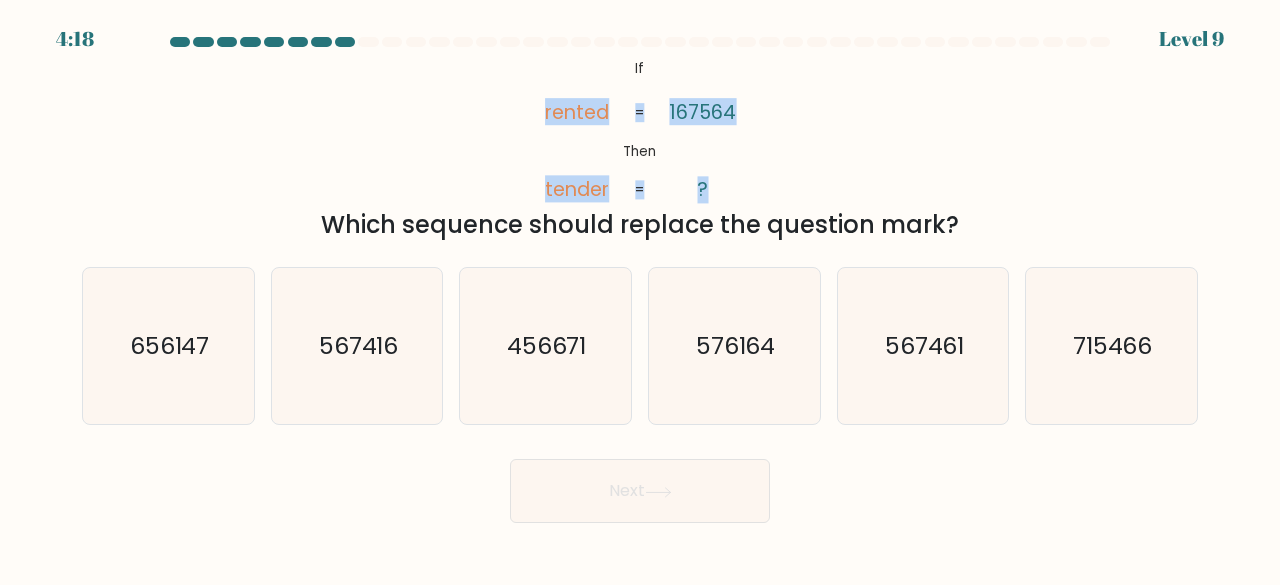 click on "@import url('https://fonts.googleapis.com/css?family=Abril+Fatface:400,100,100italic,300,300italic,400italic,500,500italic,700,700italic,900,900italic');           If       Then       rented       tender       167564       ?       =       =" at bounding box center [639, 129] 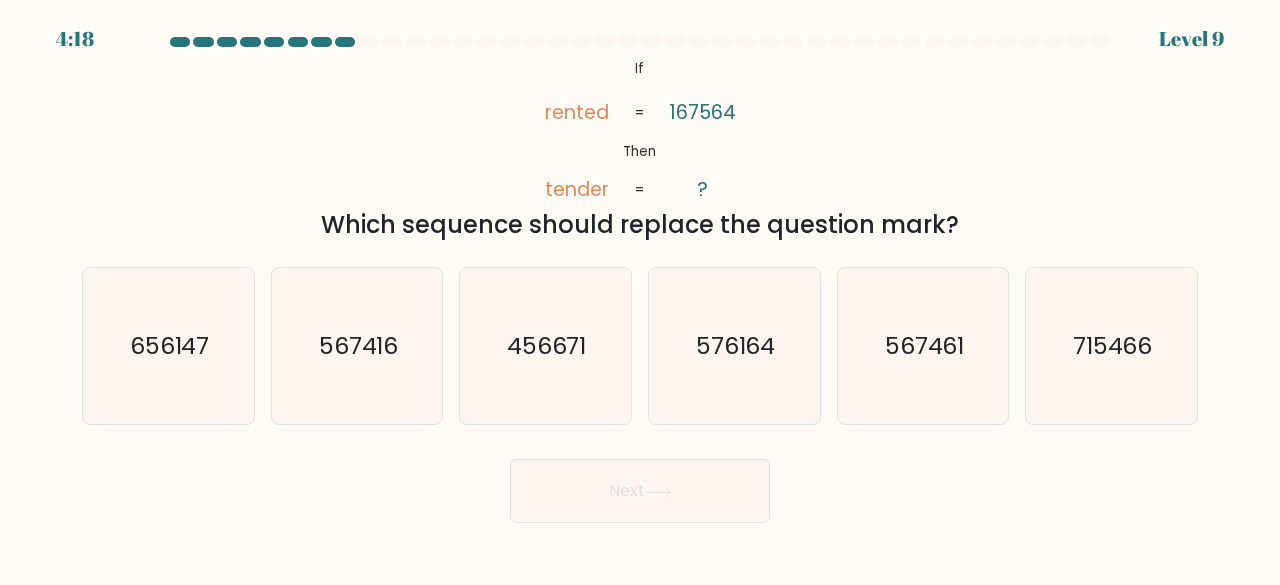 click on "@import url('https://fonts.googleapis.com/css?family=Abril+Fatface:400,100,100italic,300,300italic,400italic,500,500italic,700,700italic,900,900italic');           If       Then       rented       tender       167564       ?       =       =
Which sequence should replace the question mark?" at bounding box center (640, 149) 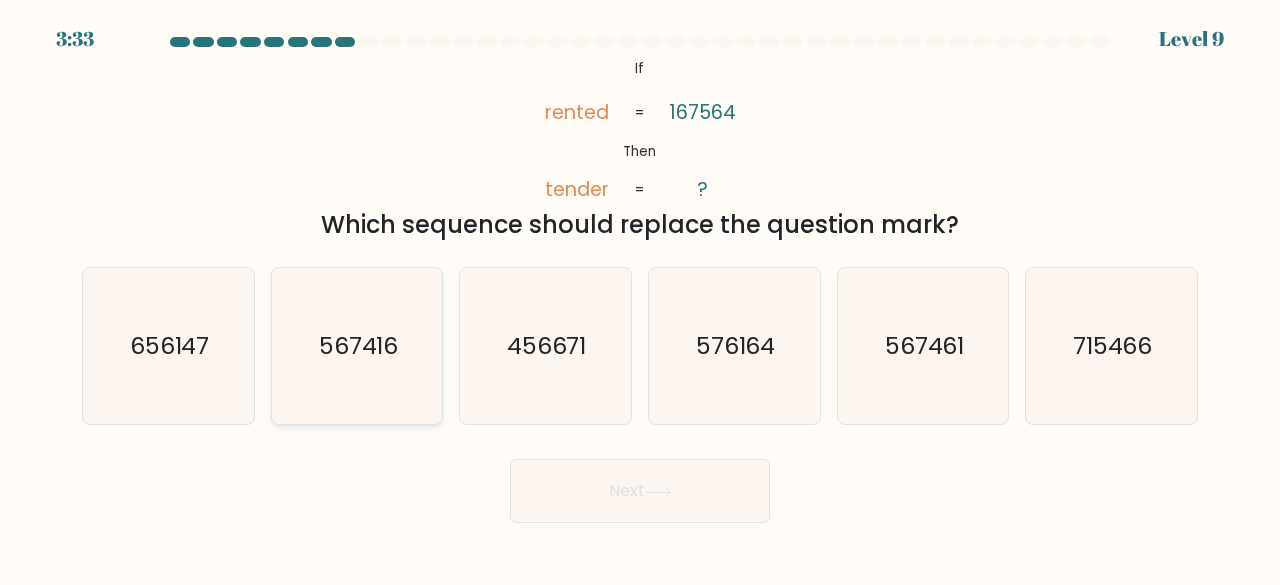 click on "567416" at bounding box center (357, 346) 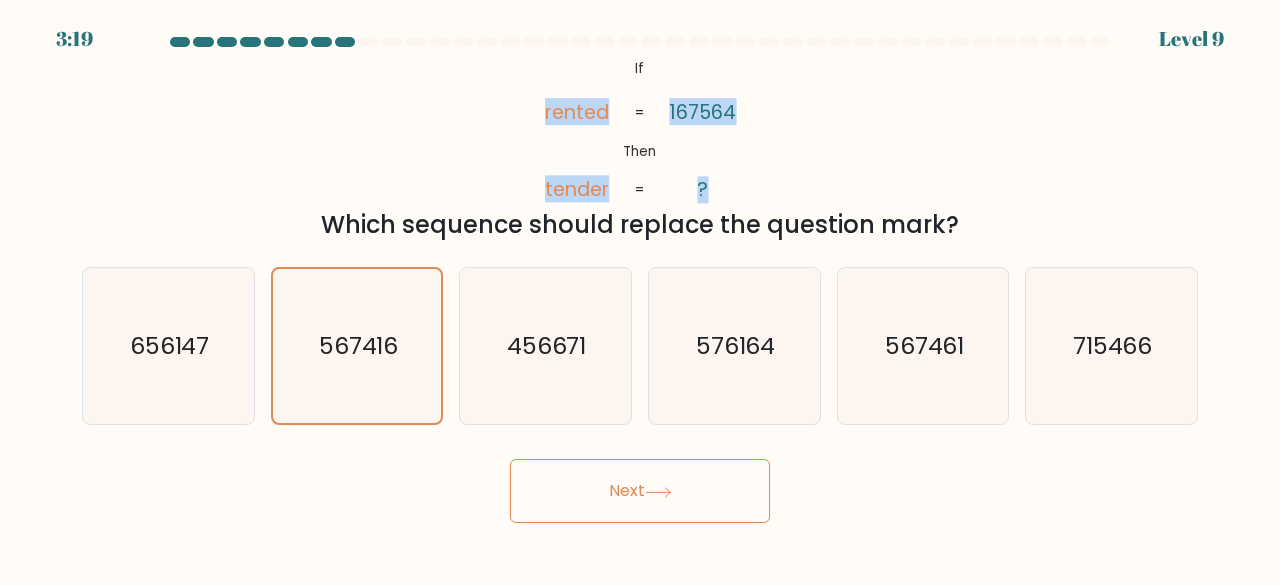 drag, startPoint x: 534, startPoint y: 113, endPoint x: 744, endPoint y: 166, distance: 216.58485 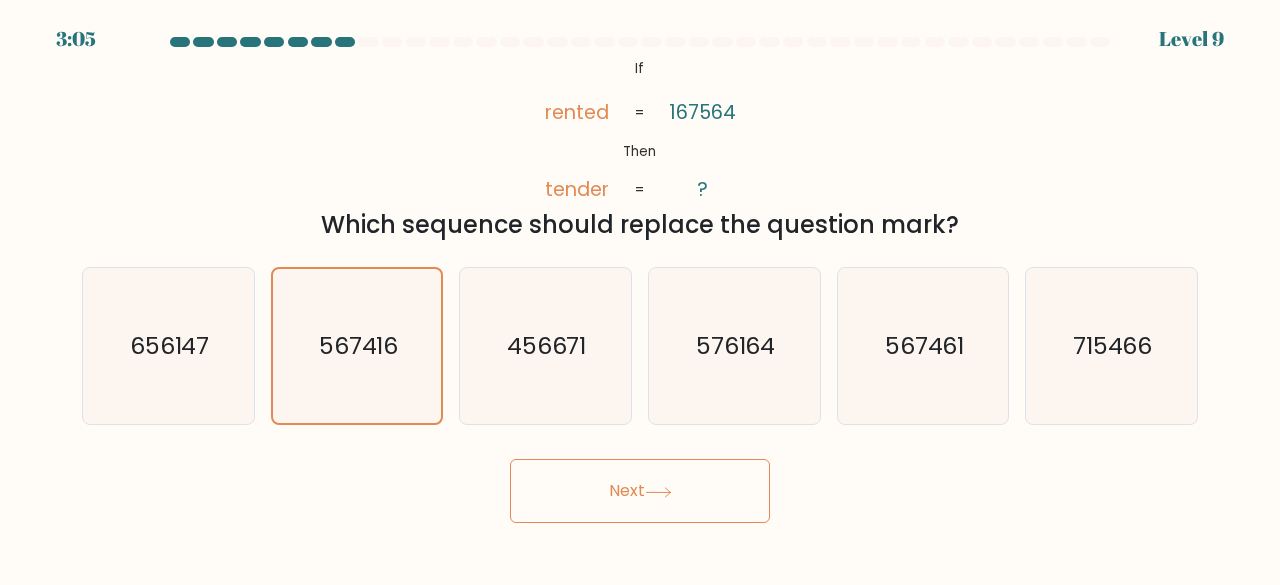 click at bounding box center [640, 46] 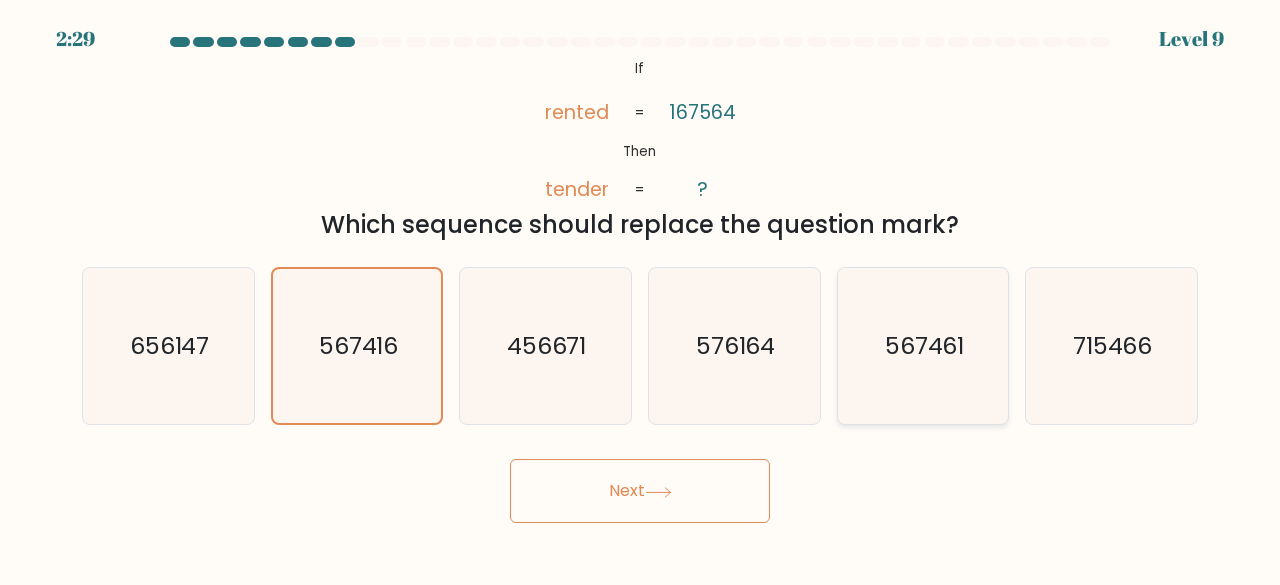 click on "567461" at bounding box center (923, 346) 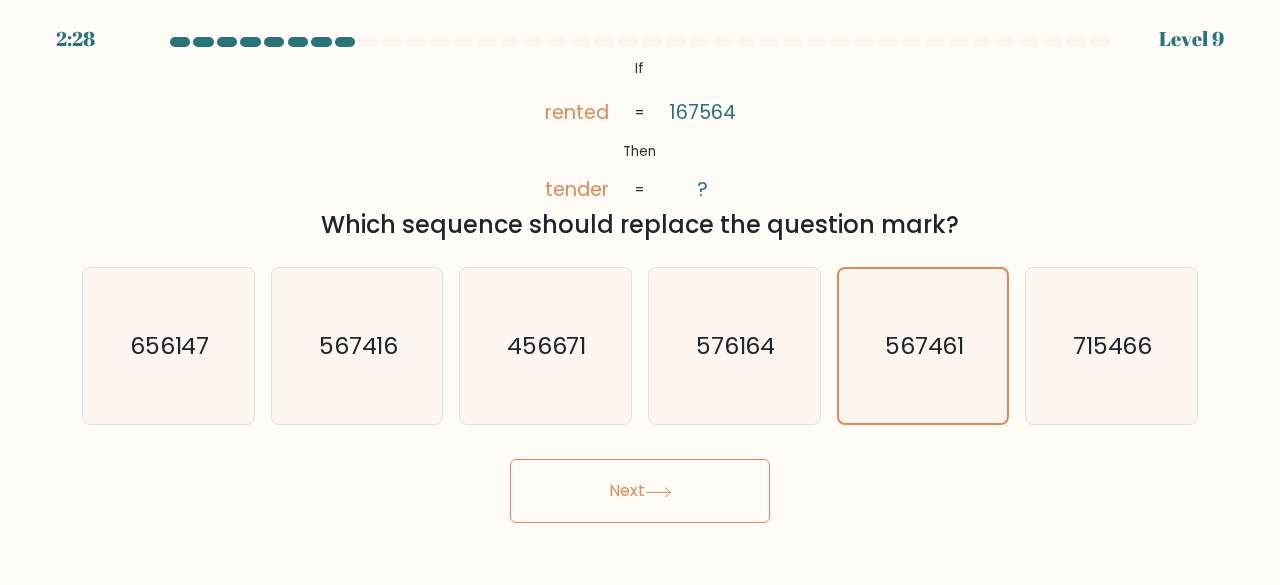 click on "Next" at bounding box center (640, 491) 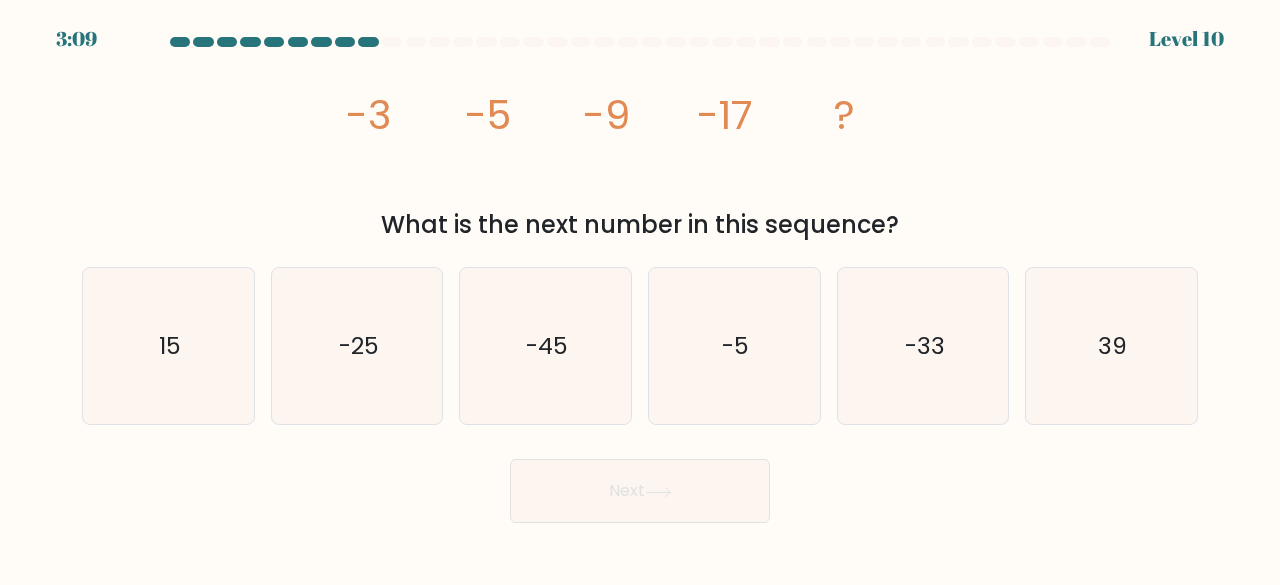 drag, startPoint x: 347, startPoint y: 107, endPoint x: 928, endPoint y: 214, distance: 590.7707 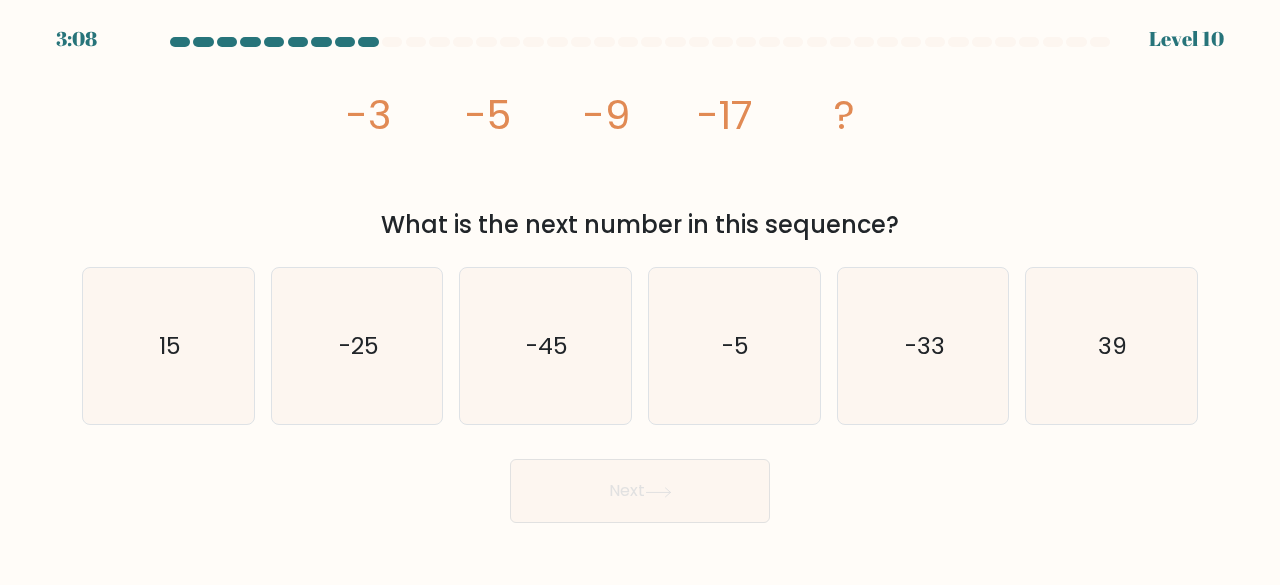 drag, startPoint x: 357, startPoint y: 119, endPoint x: 870, endPoint y: 215, distance: 521.90515 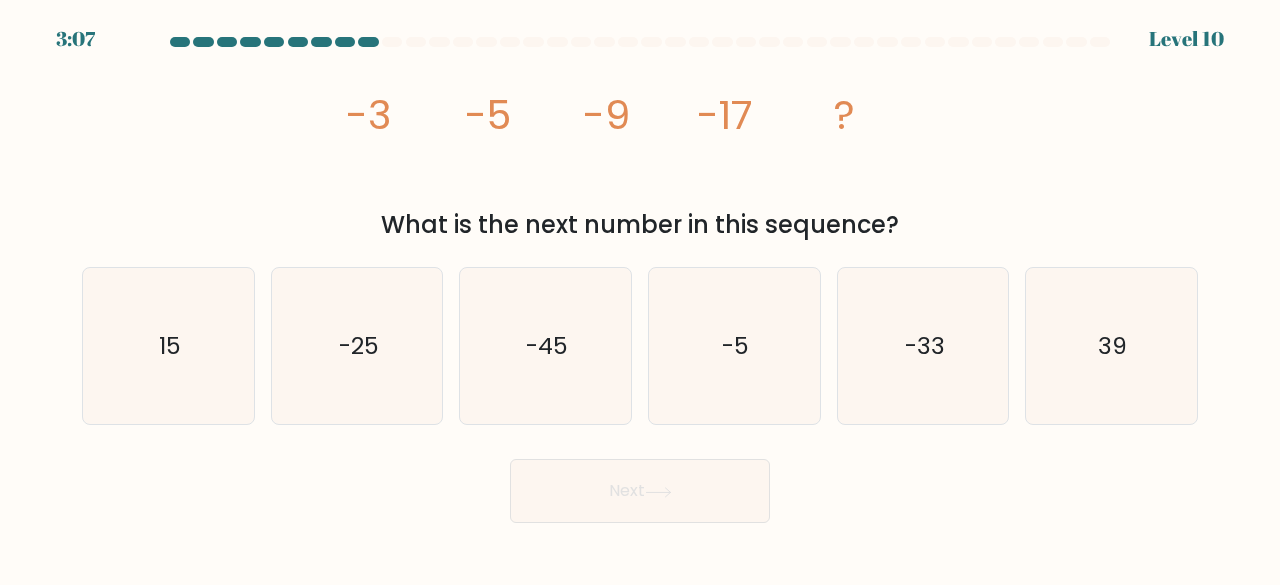 click on "image/svg+xml
-3
-5
-9
-17
?" at bounding box center (640, 129) 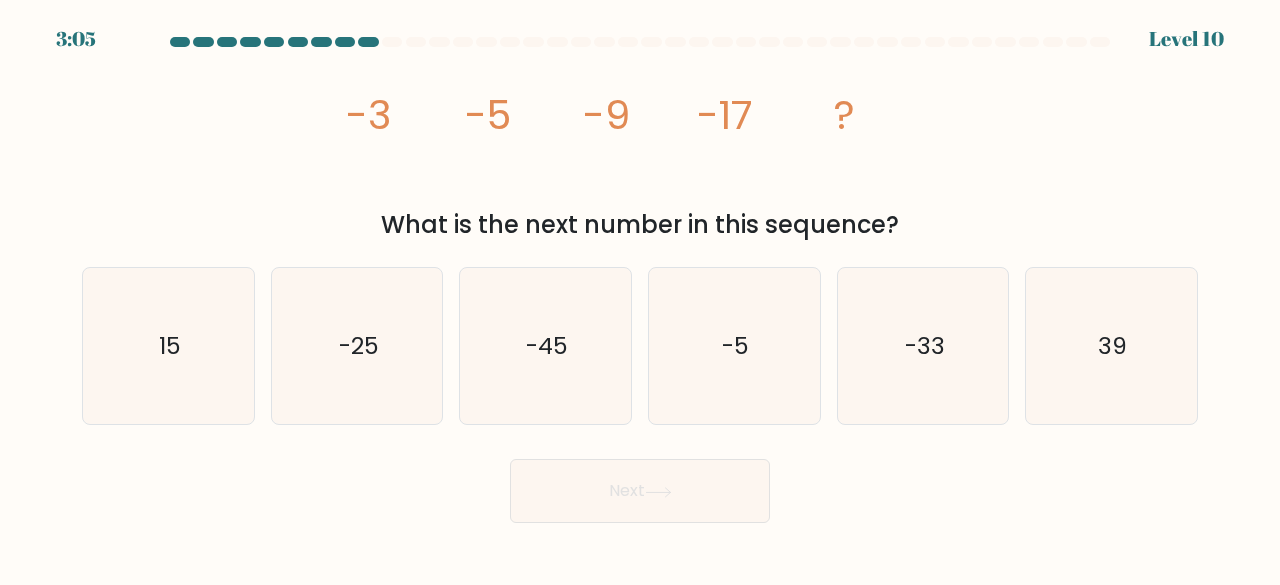 copy on "-3
-5
-9
-17
?
What is the next number in this sequence?" 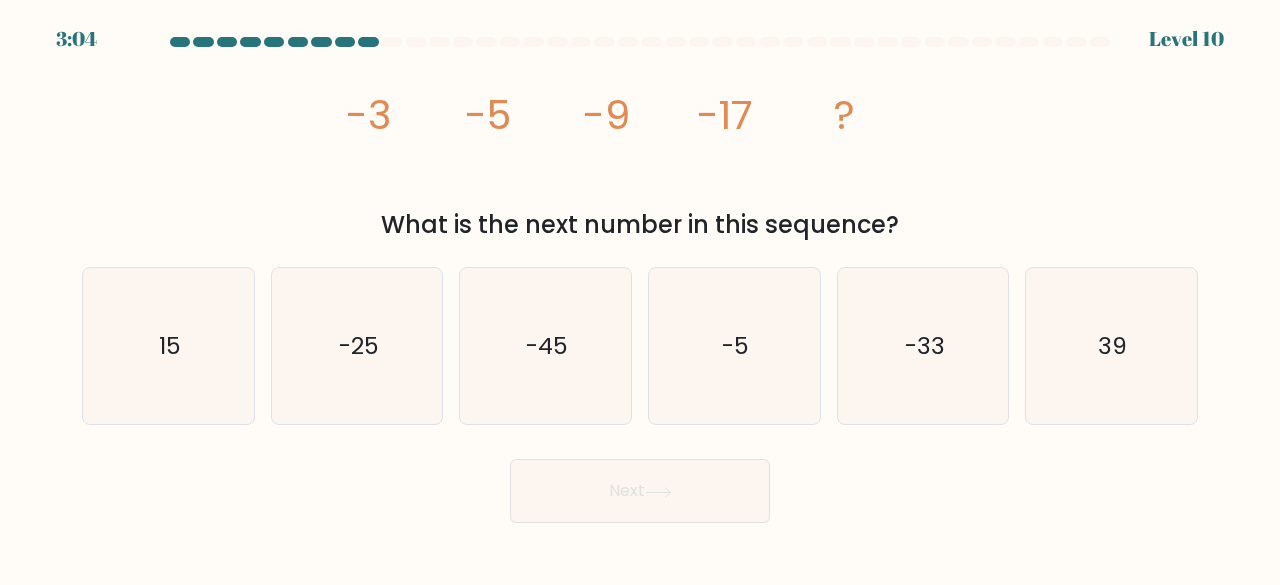 drag, startPoint x: 332, startPoint y: 105, endPoint x: 912, endPoint y: 221, distance: 591.48627 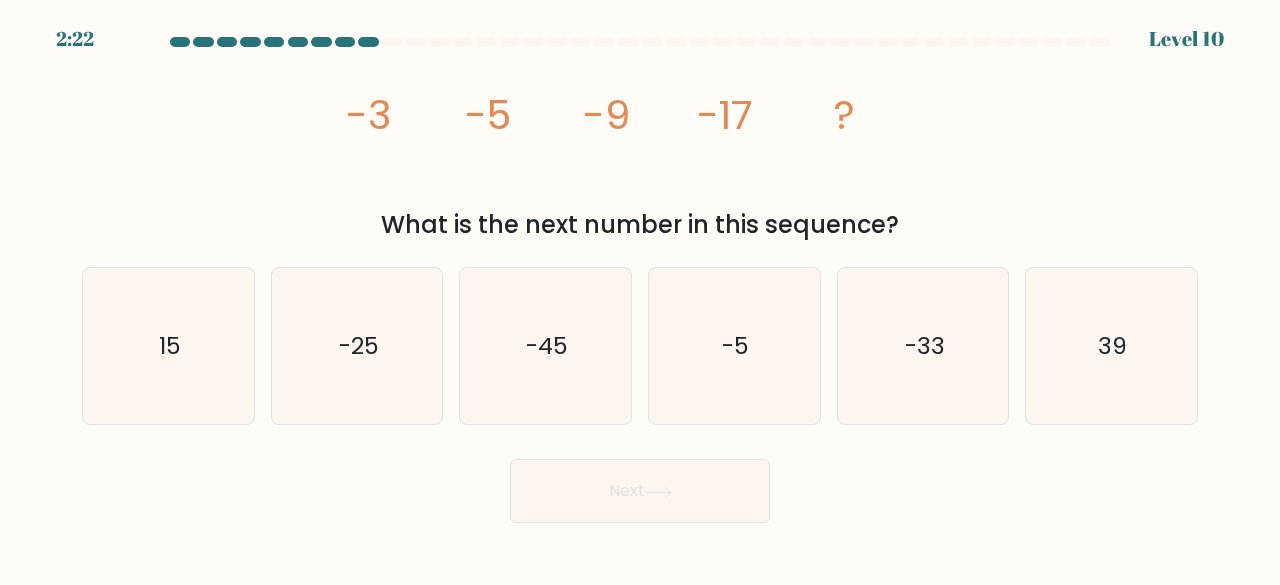 click on "image/svg+xml
-3
-5
-9
-17
?
What is the next number in this sequence?" at bounding box center (640, 149) 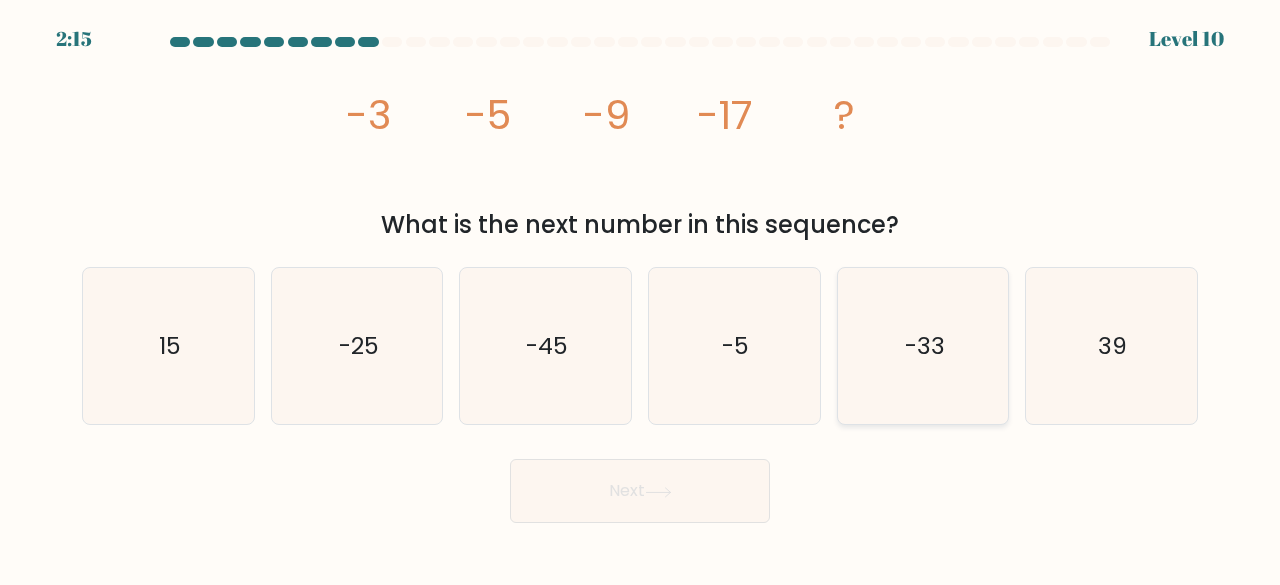 click on "-33" at bounding box center [923, 346] 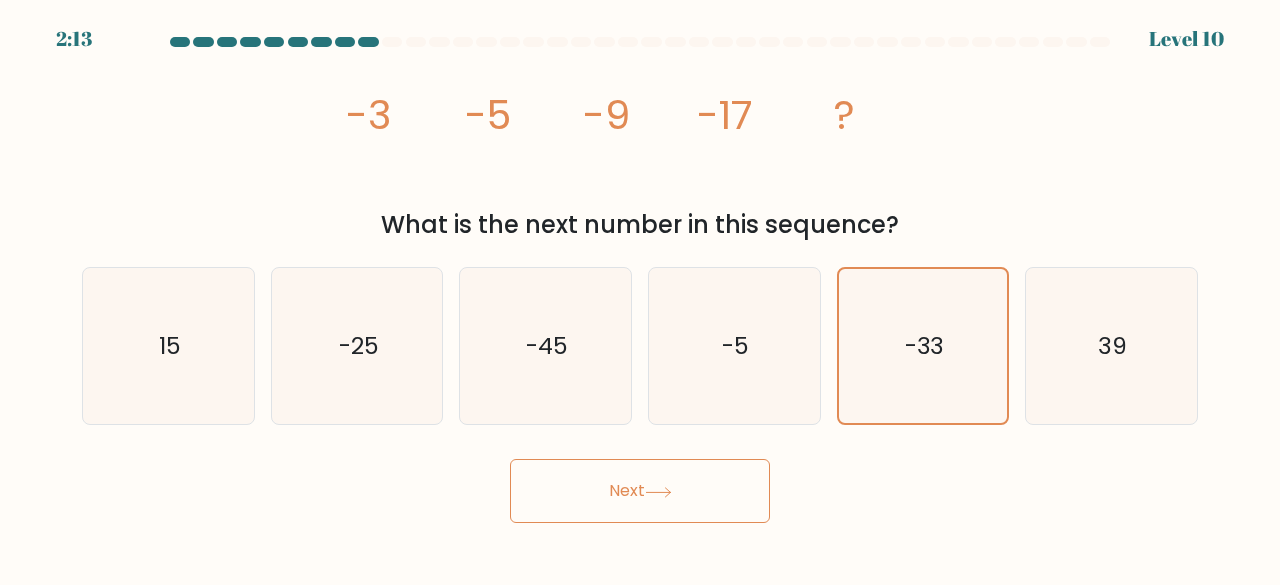 click on "Next" at bounding box center (640, 491) 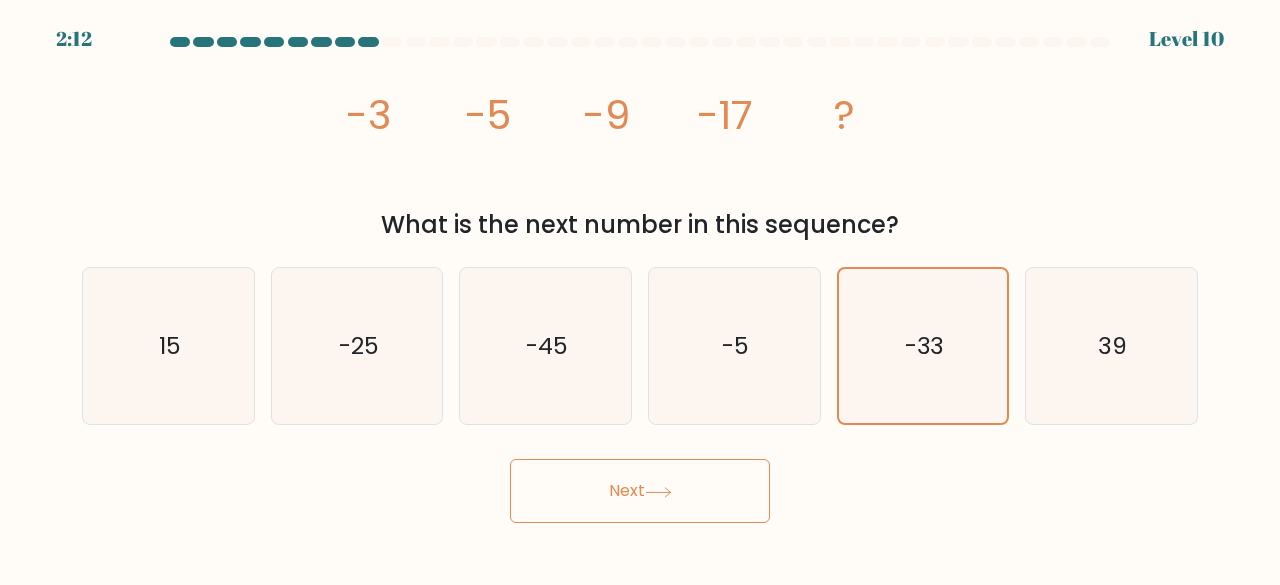 click on "Next" at bounding box center (640, 491) 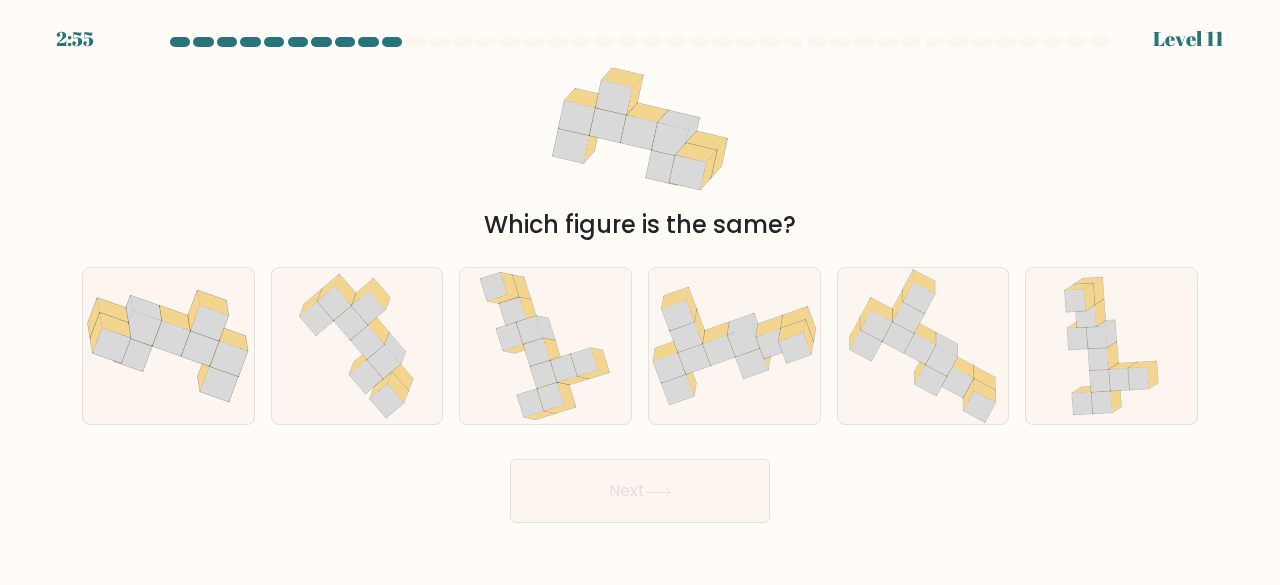 click on "Which figure is the same?" at bounding box center [640, 225] 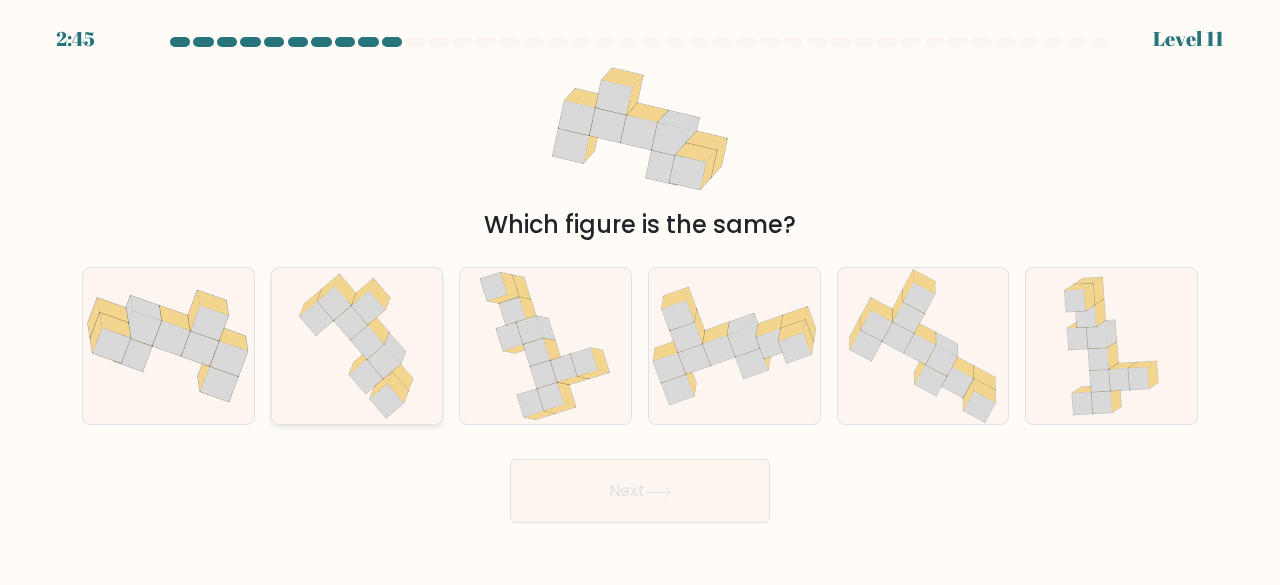 click at bounding box center (356, 346) 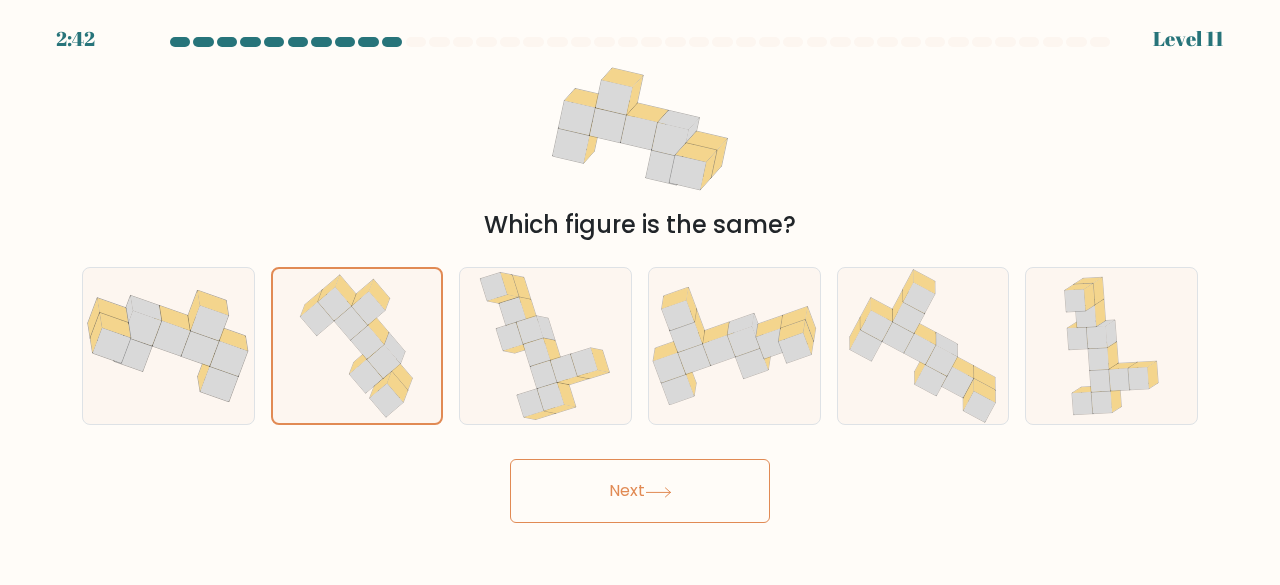 click at bounding box center [658, 492] 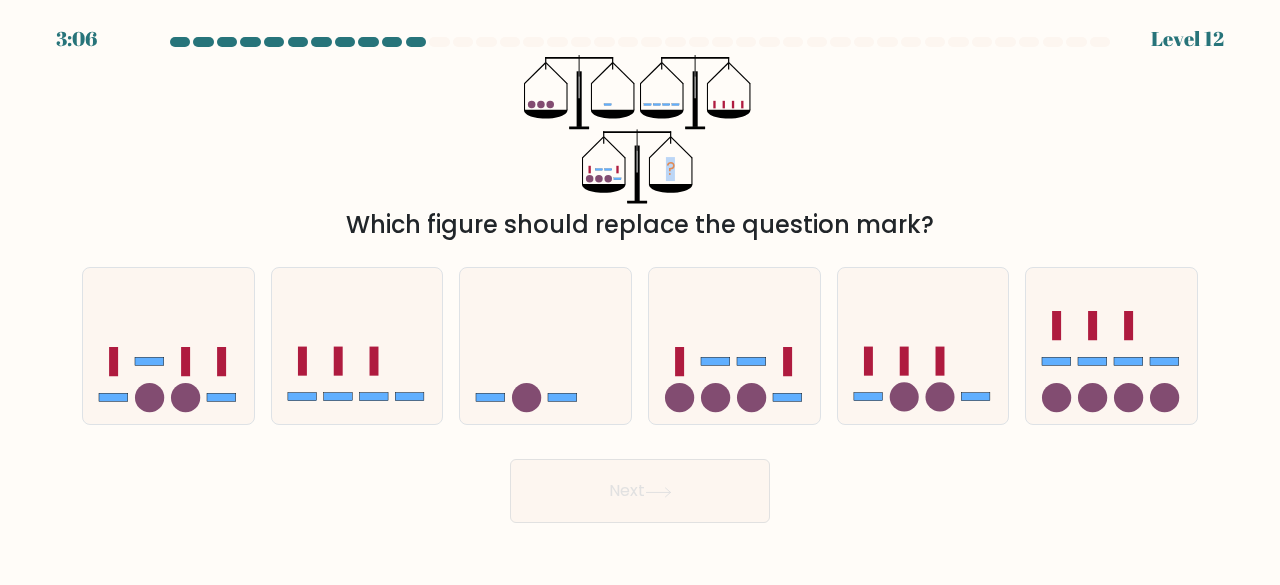 drag, startPoint x: 489, startPoint y: 50, endPoint x: 820, endPoint y: 143, distance: 343.8168 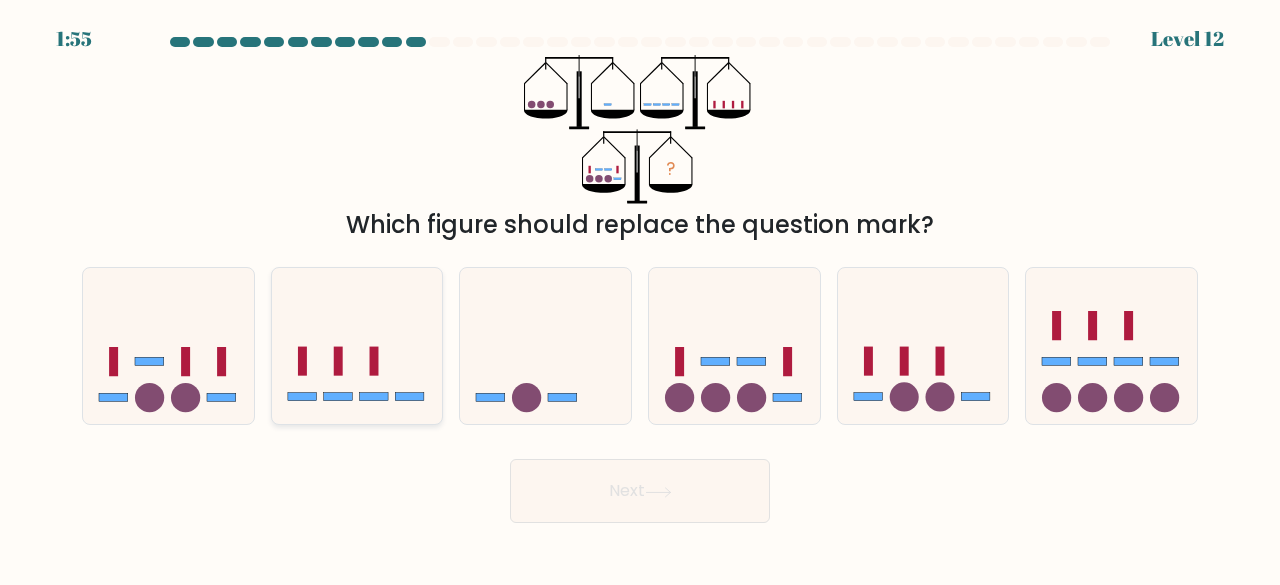 click at bounding box center [357, 345] 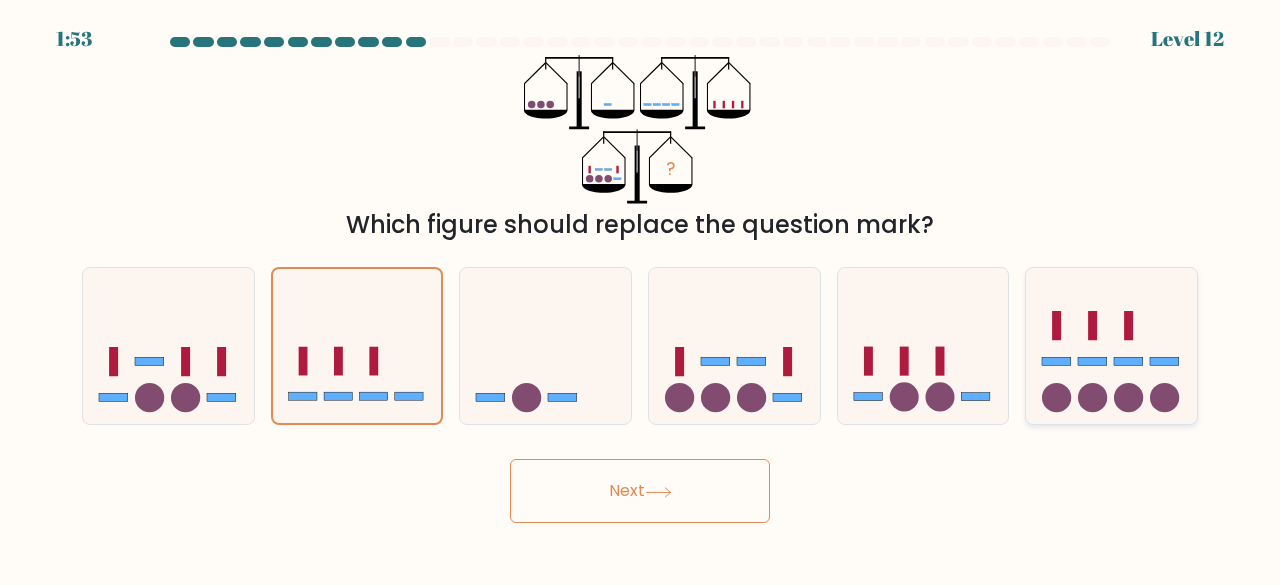 click at bounding box center (1111, 345) 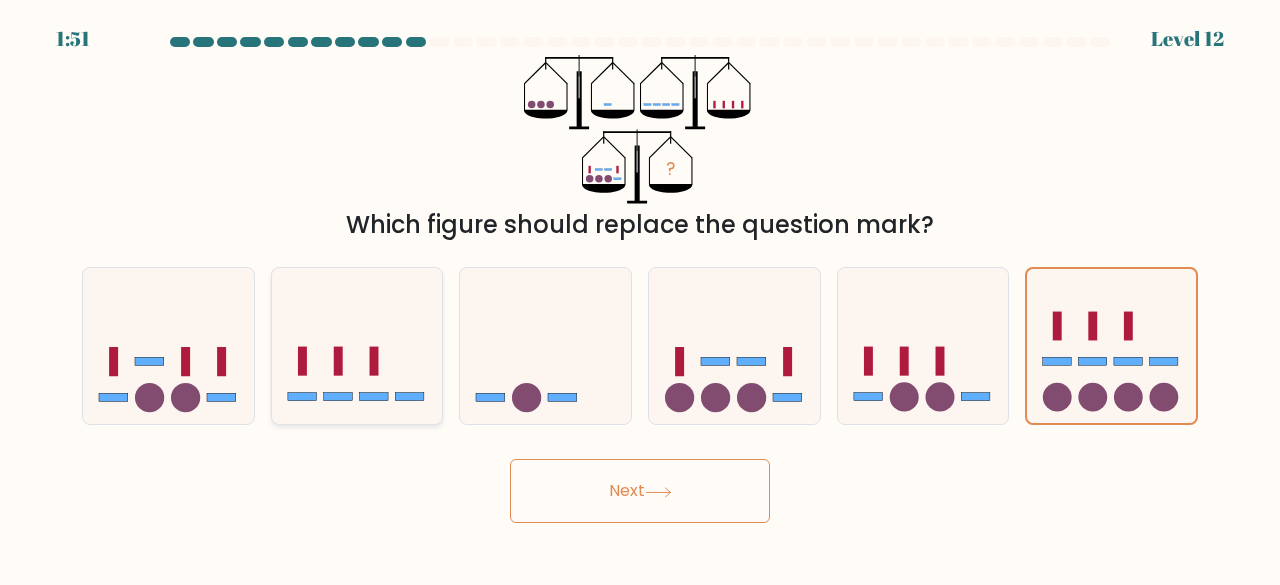 click at bounding box center [357, 345] 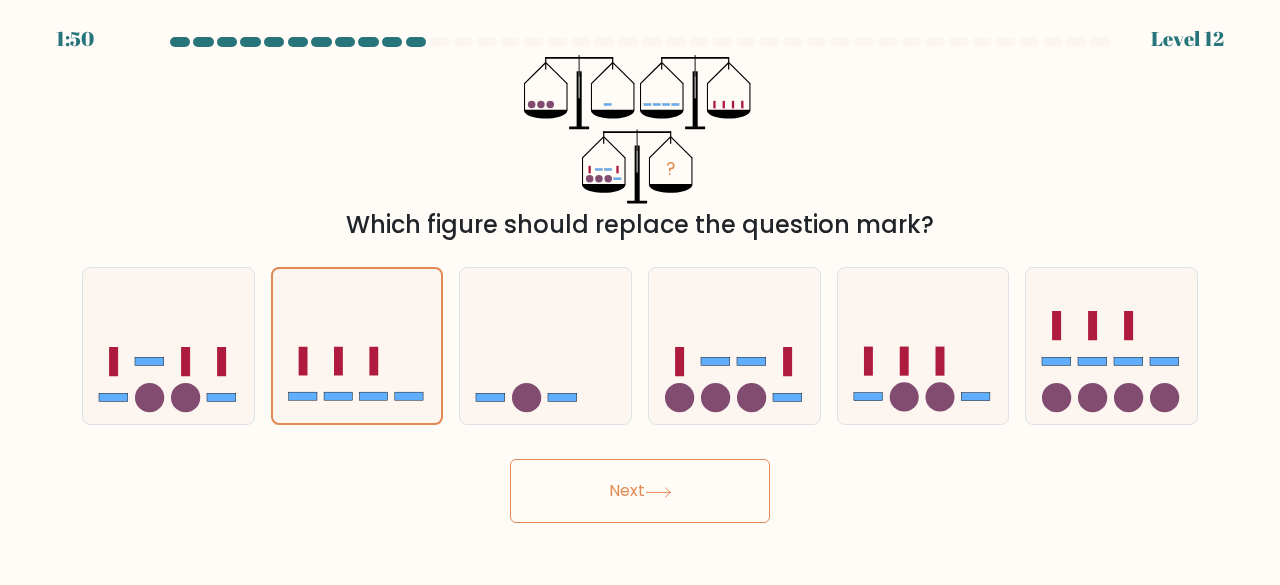 click on "Next" at bounding box center (640, 491) 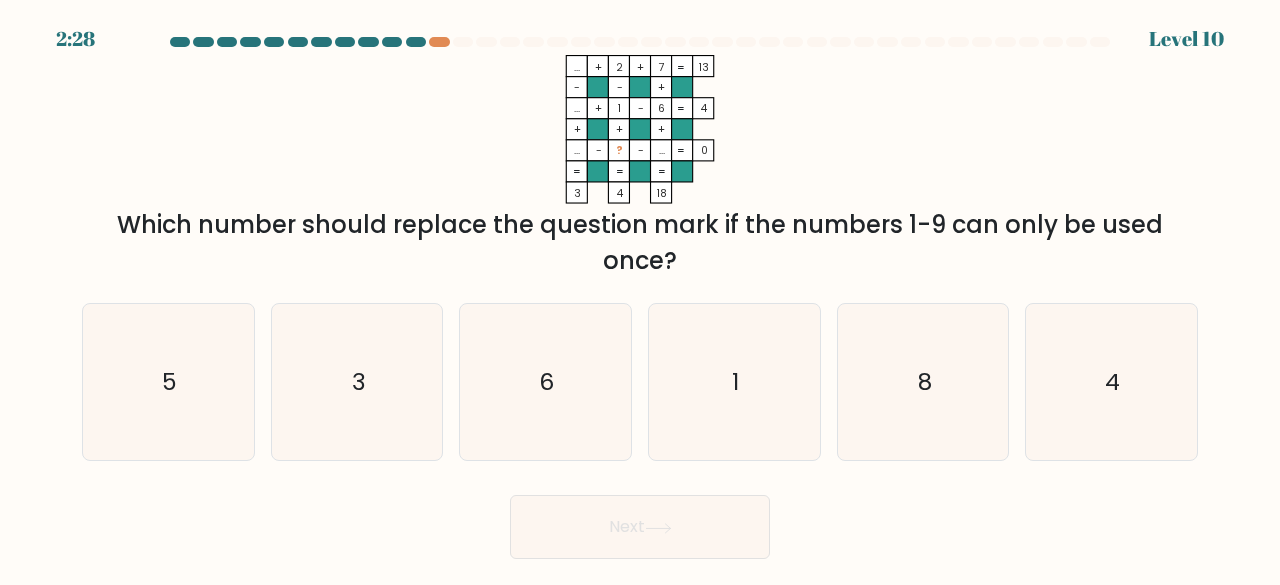 click on "...    +    2    +    7    13    -    -    +    ...    +    1    -    6    4    +    +    +    ...    -    ?    -    ...    =   0    =   =   =   =   3    4    18    =" at bounding box center (640, 129) 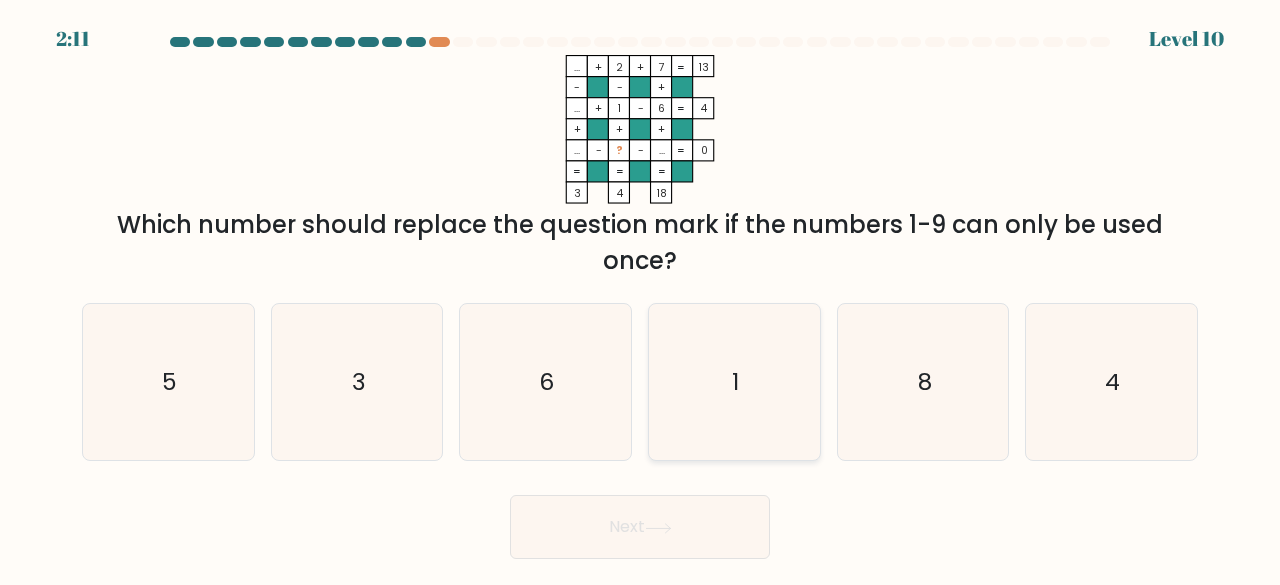 click on "1" at bounding box center (734, 382) 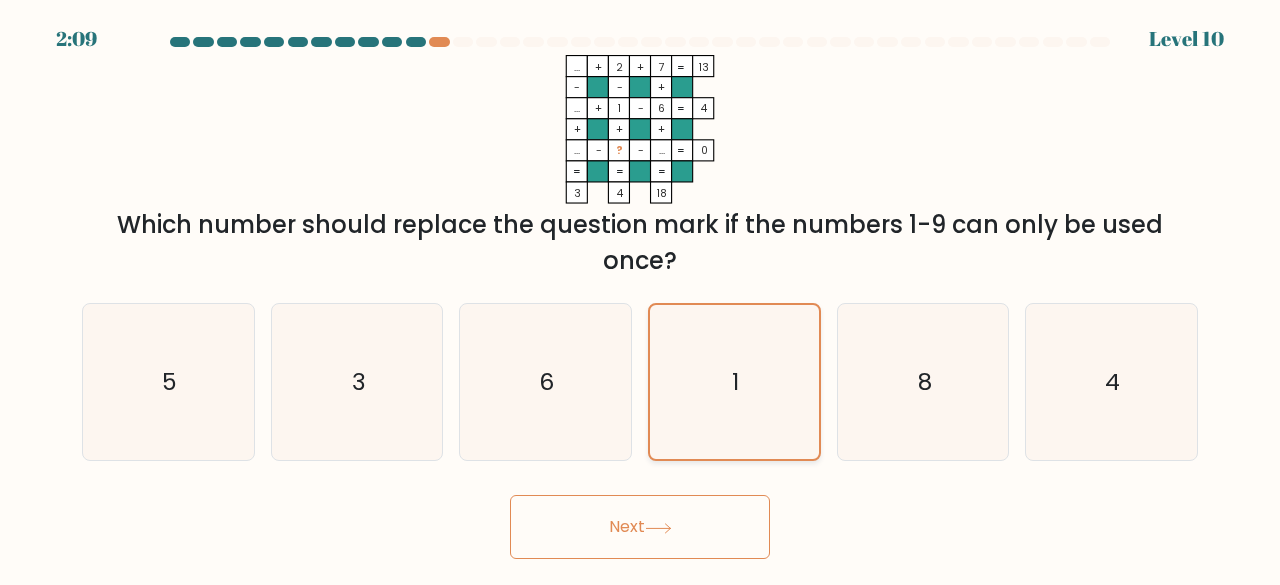 click on "1" at bounding box center [734, 382] 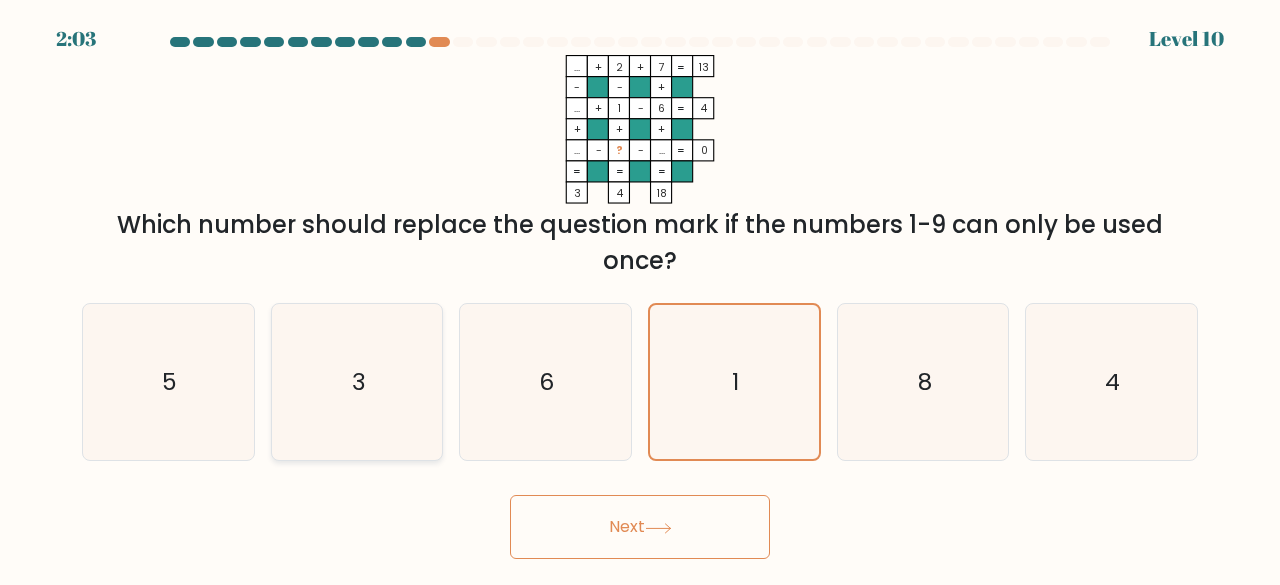 click on "3" at bounding box center (357, 382) 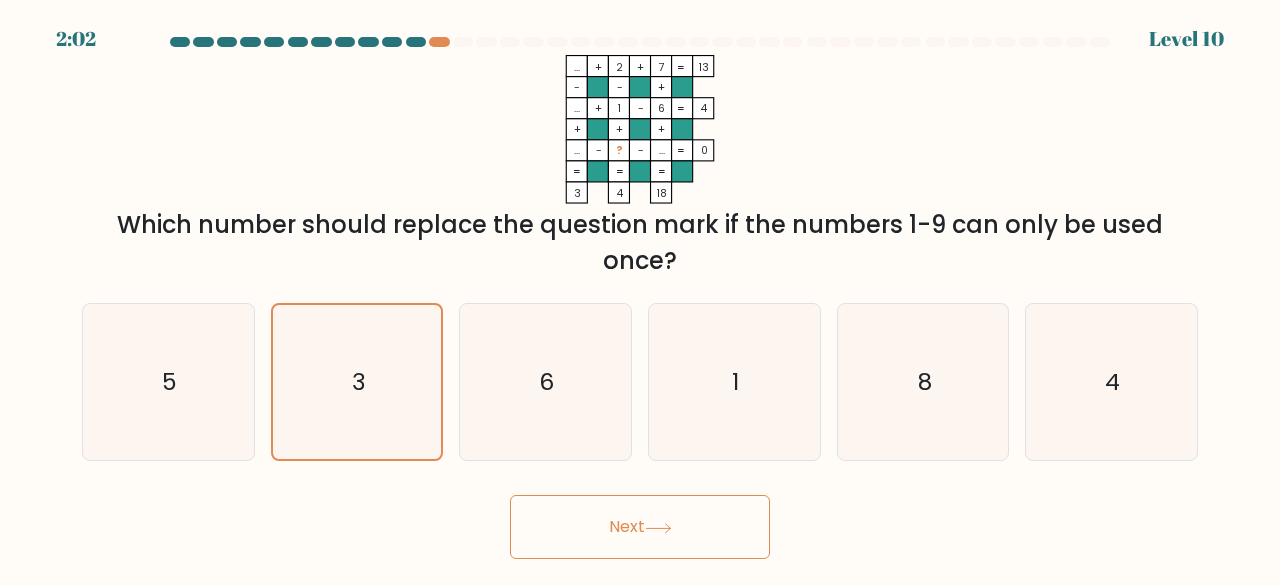 click on "Next" at bounding box center (640, 527) 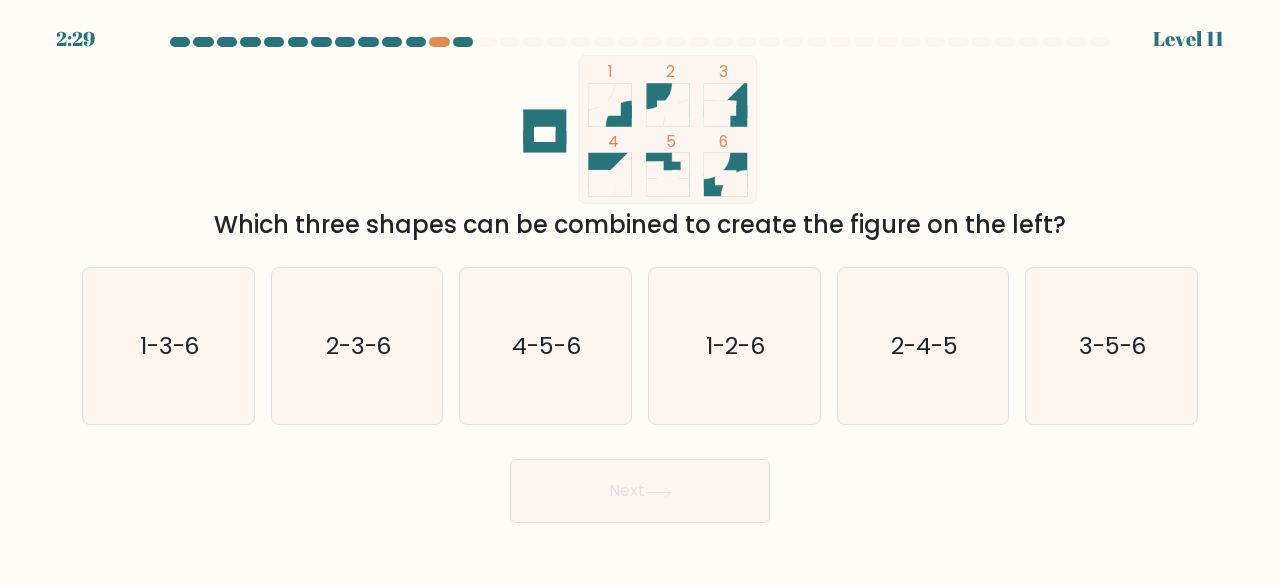type 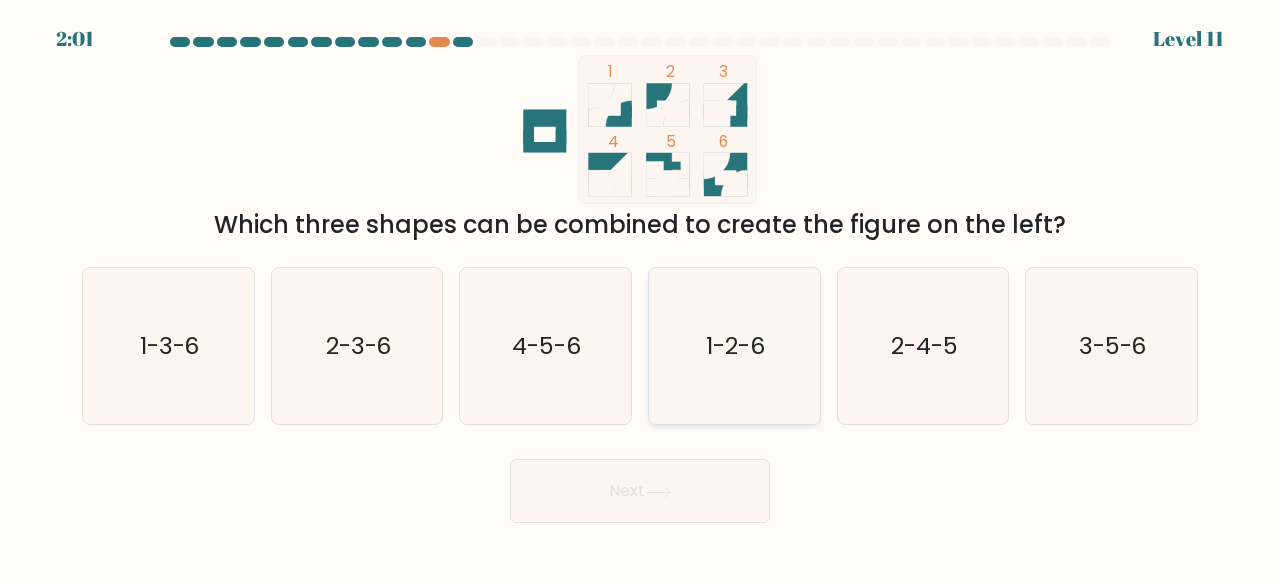 click on "1-2-6" at bounding box center (734, 346) 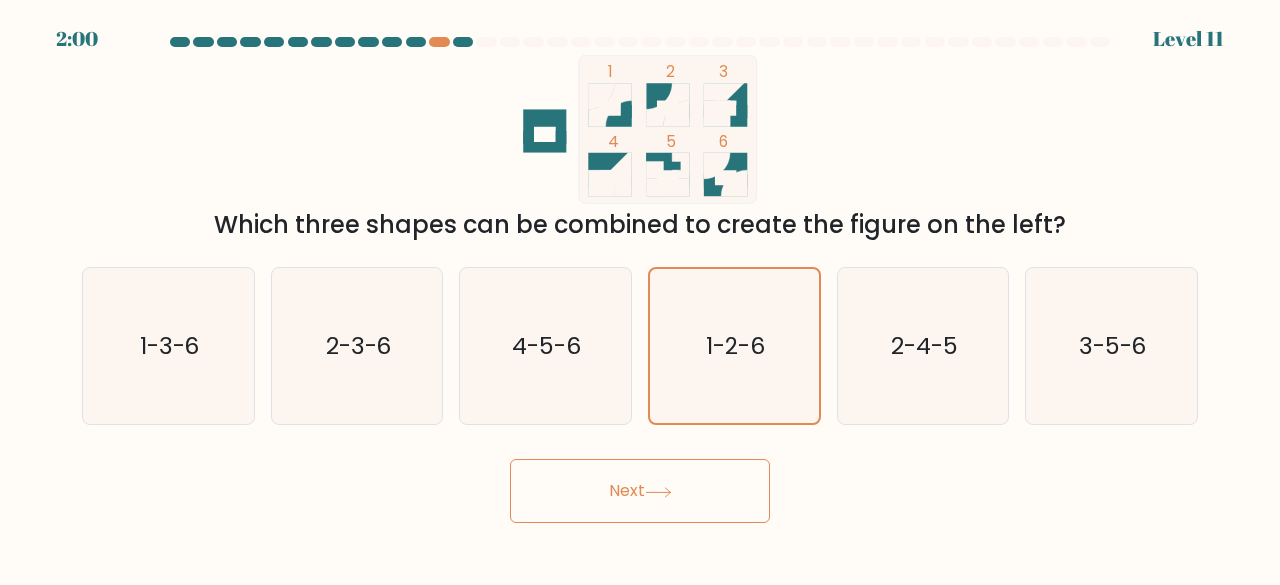 click on "Next" at bounding box center [640, 491] 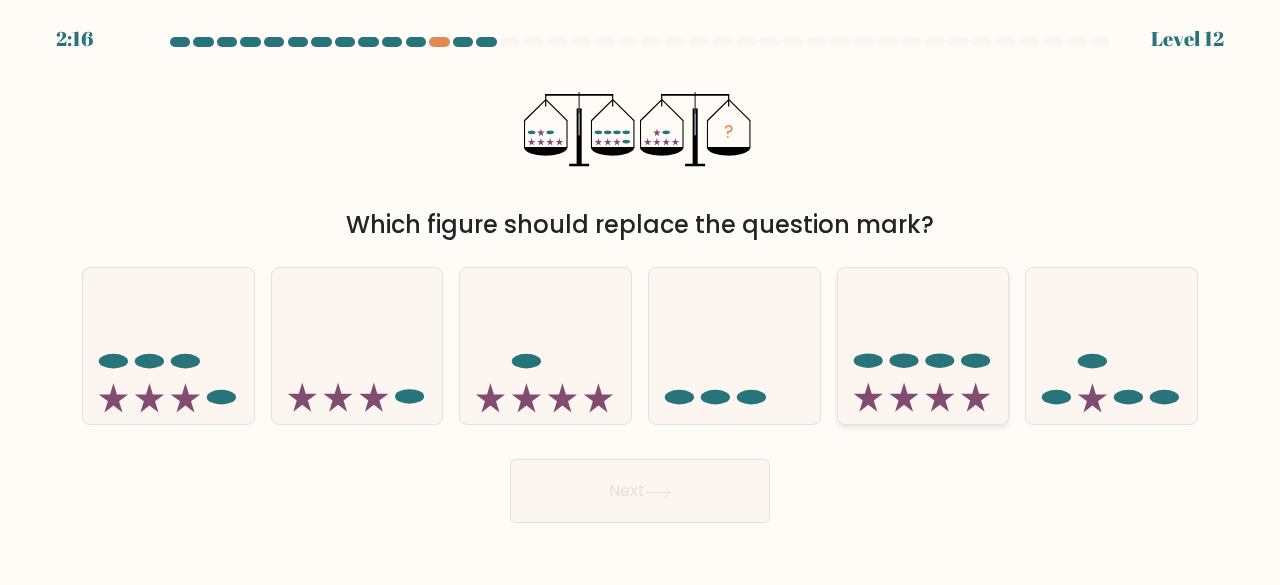 click at bounding box center [923, 345] 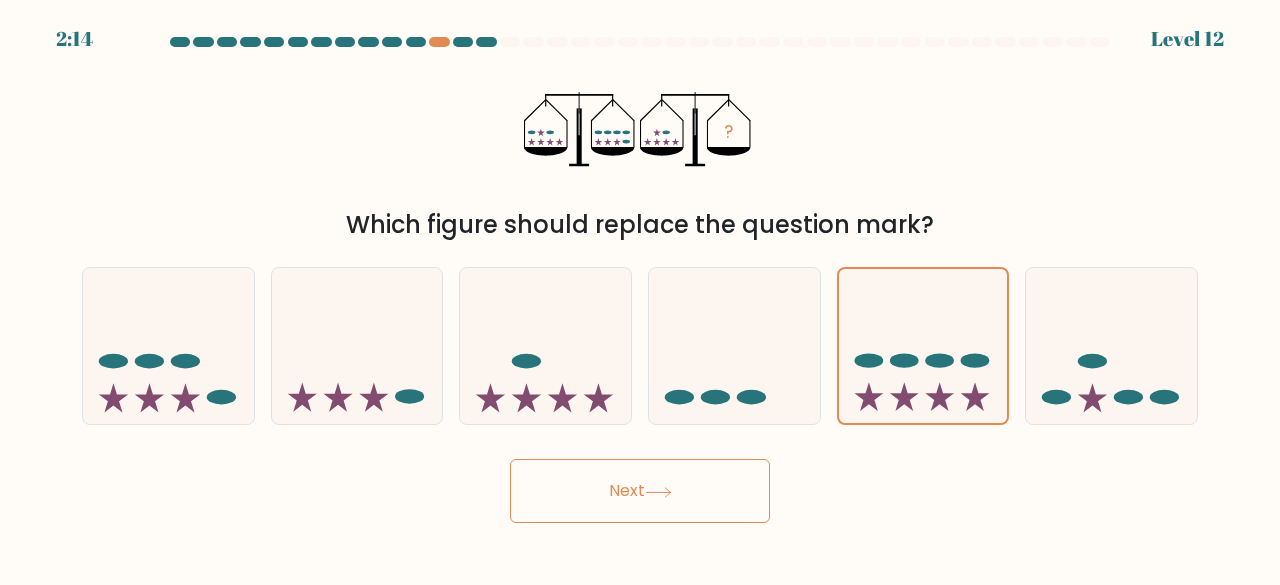 click at bounding box center [640, 280] 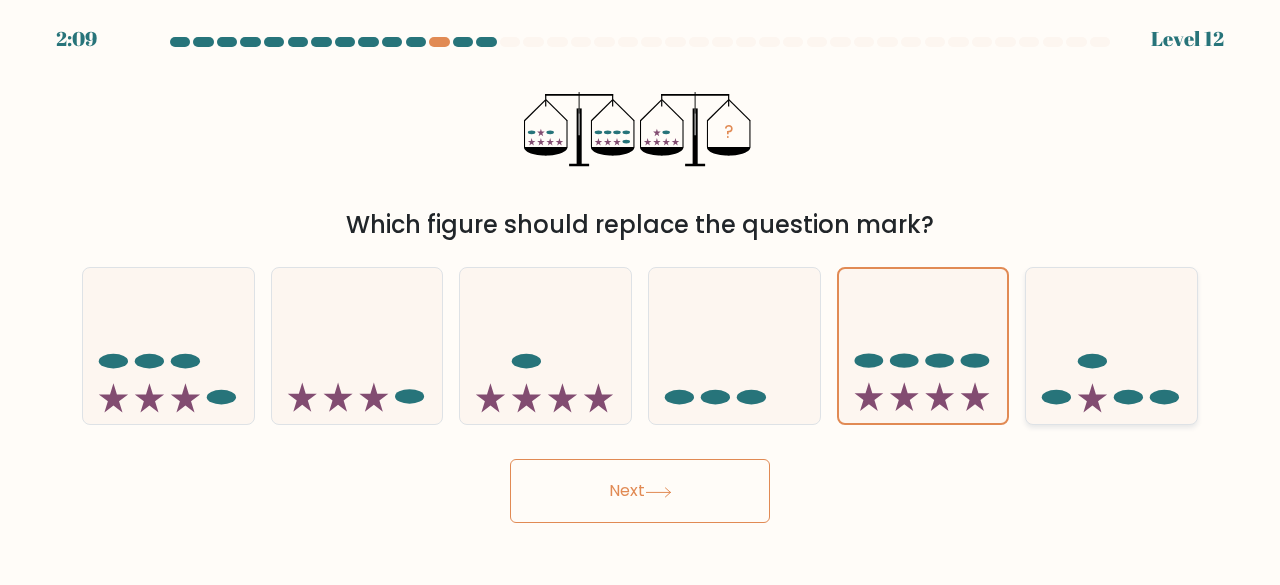 click at bounding box center (1111, 345) 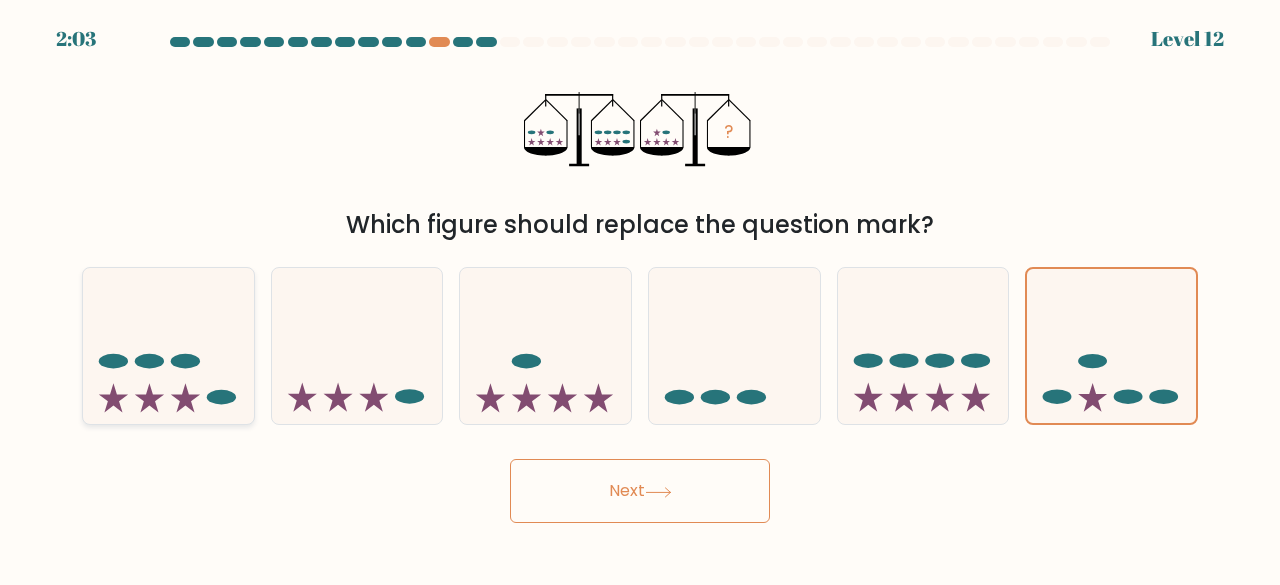 click at bounding box center (168, 345) 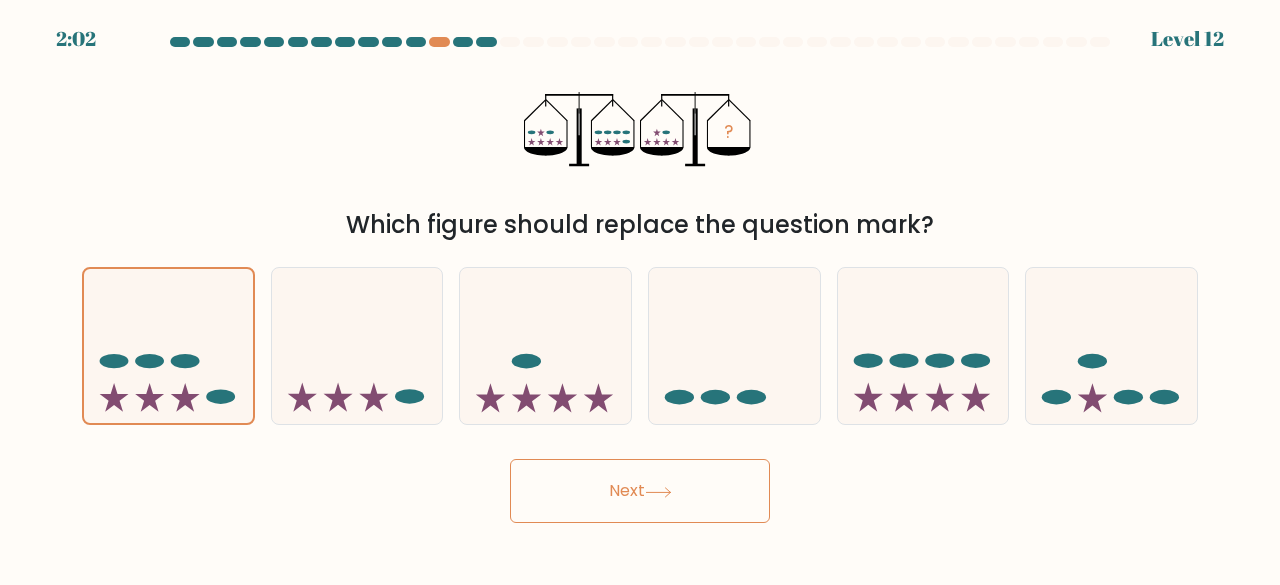 click on "Next" at bounding box center (640, 491) 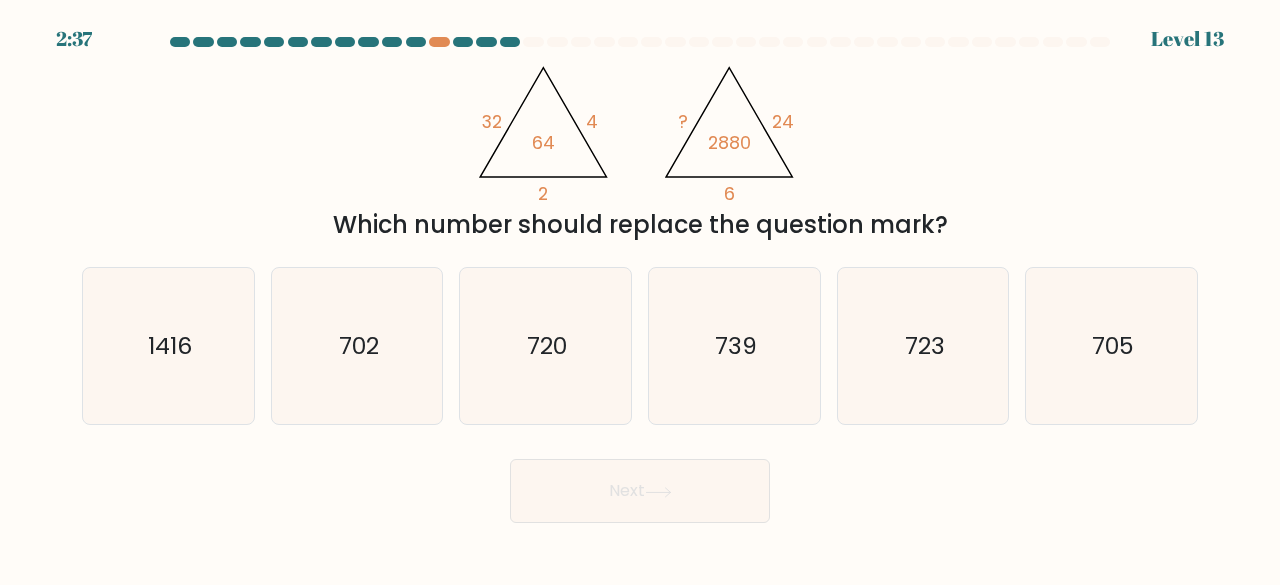 type 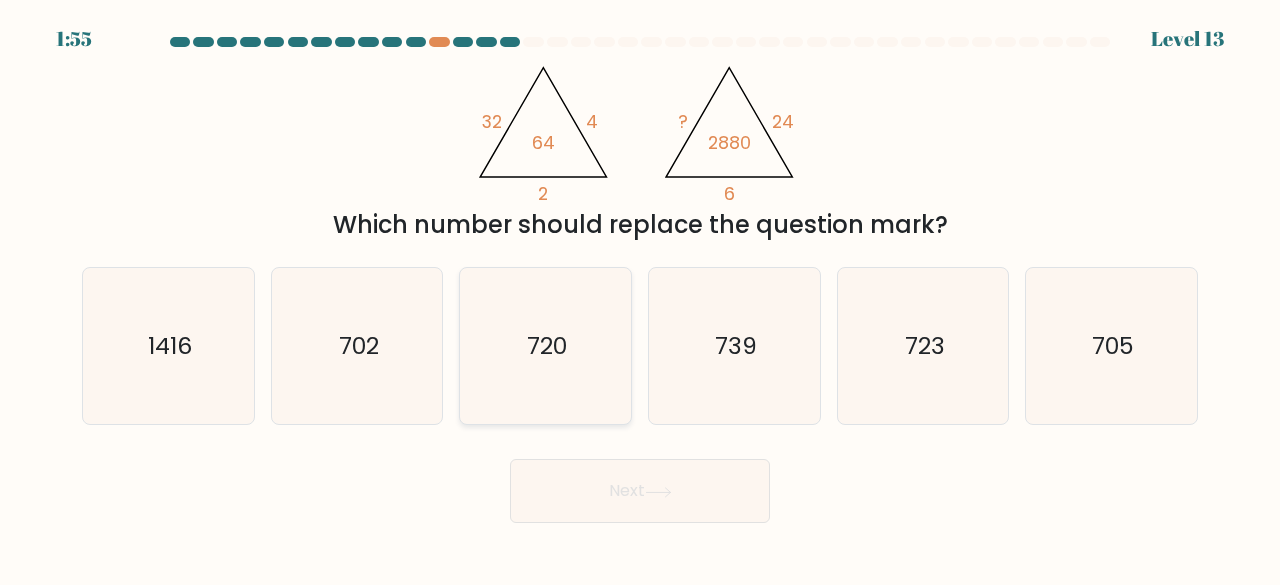click on "720" at bounding box center (545, 346) 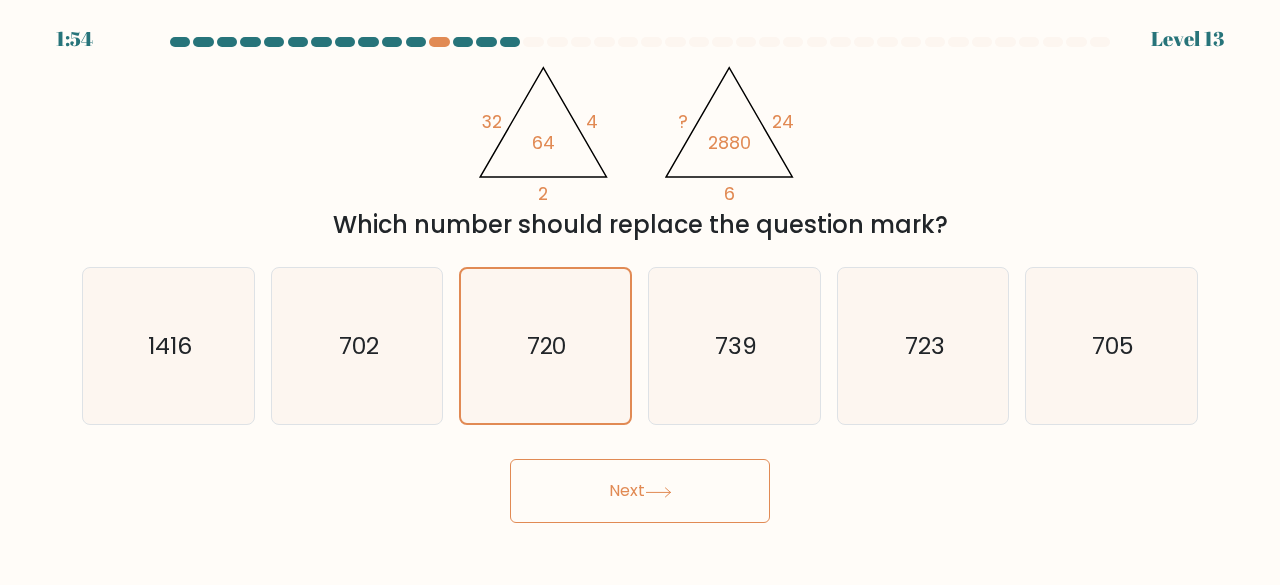 click on "Next" at bounding box center [640, 491] 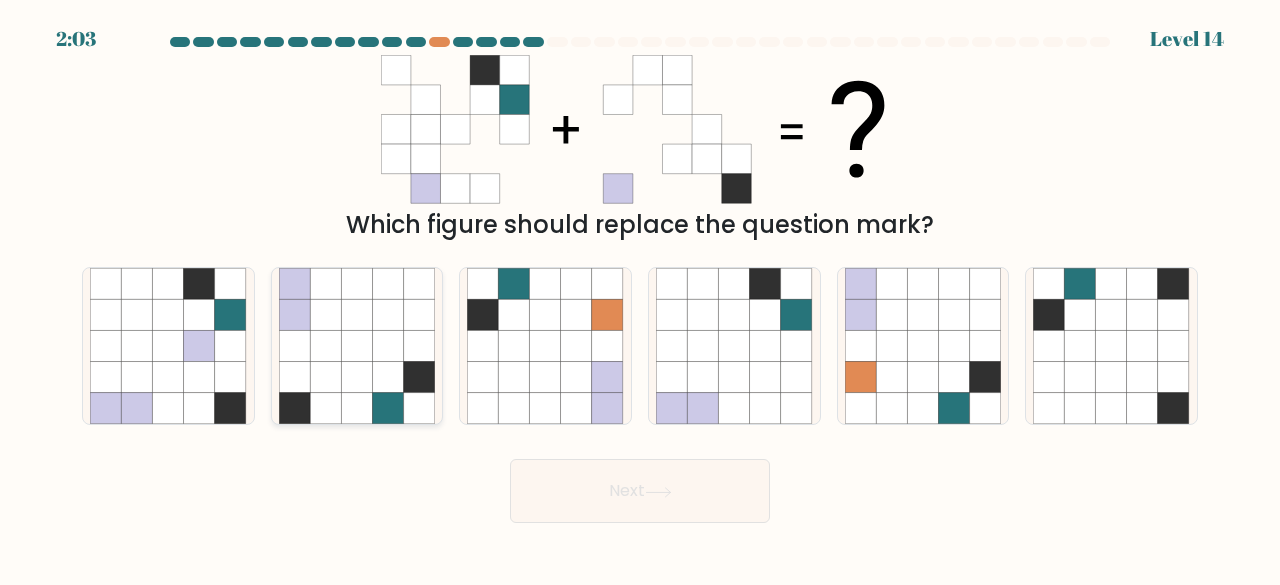 click at bounding box center (388, 346) 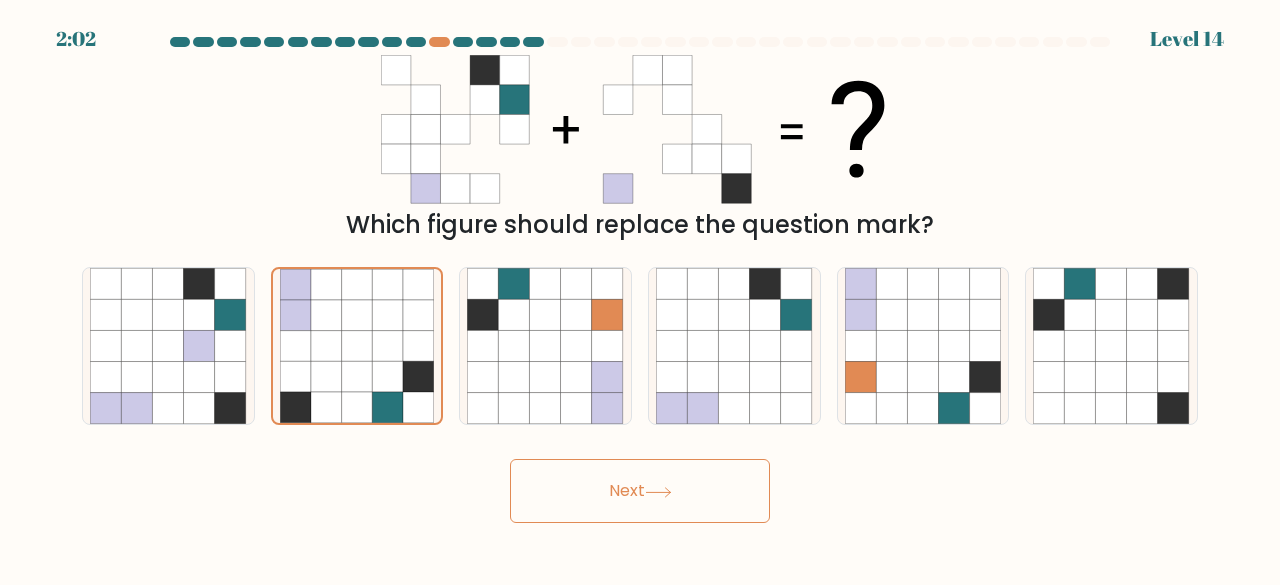 click on "Next" at bounding box center (640, 491) 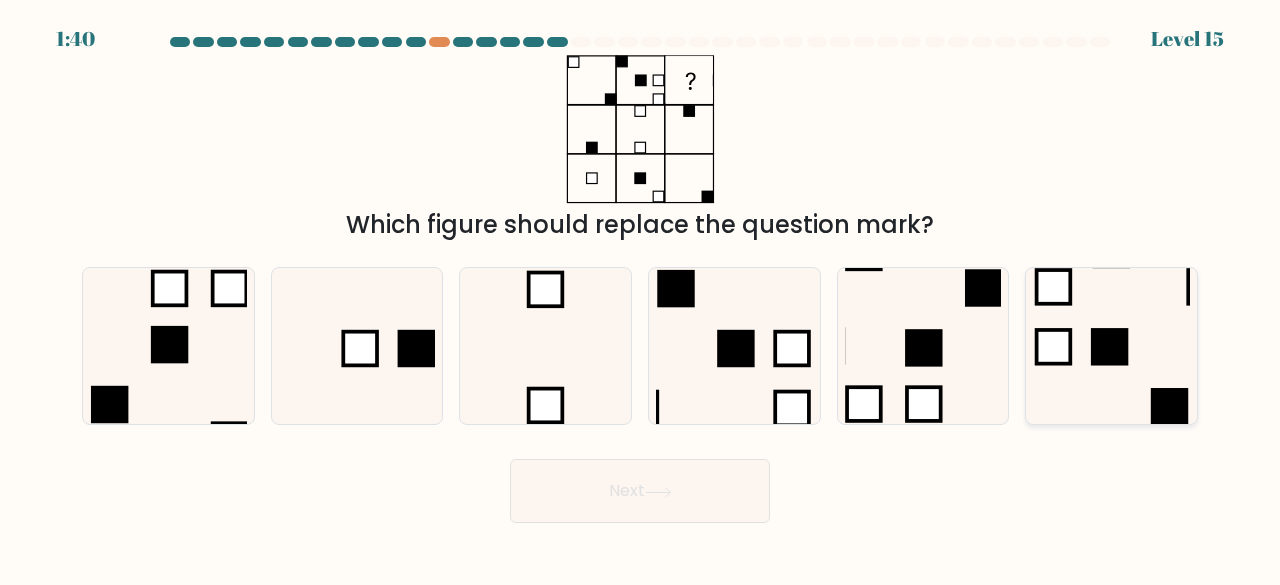 click at bounding box center [1054, 347] 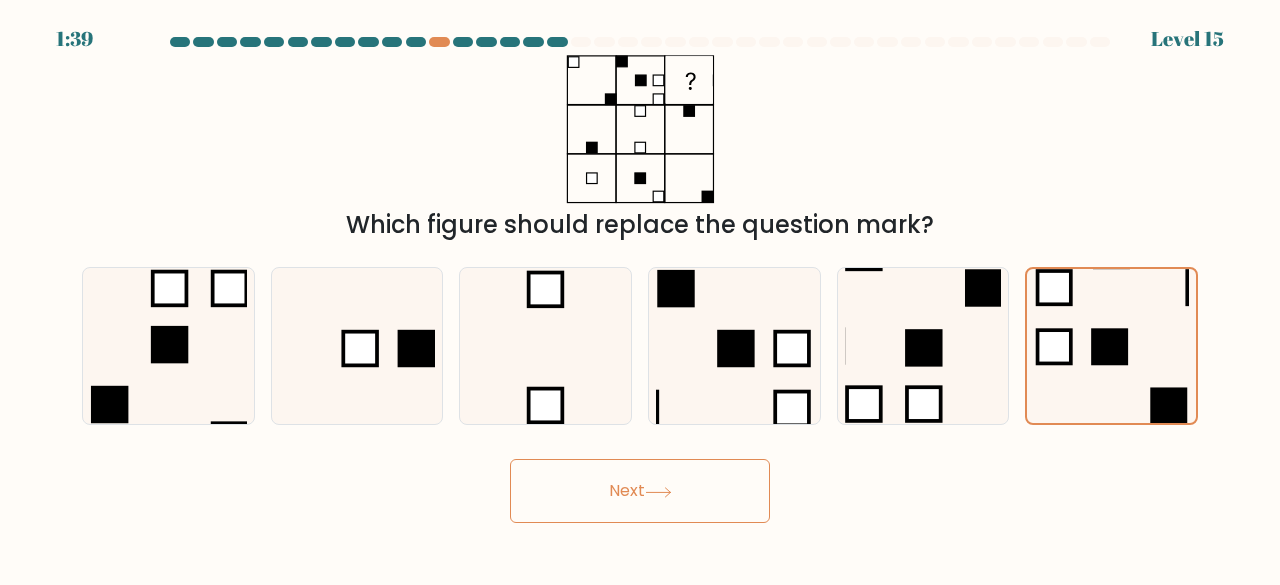 click on "Next" at bounding box center [640, 491] 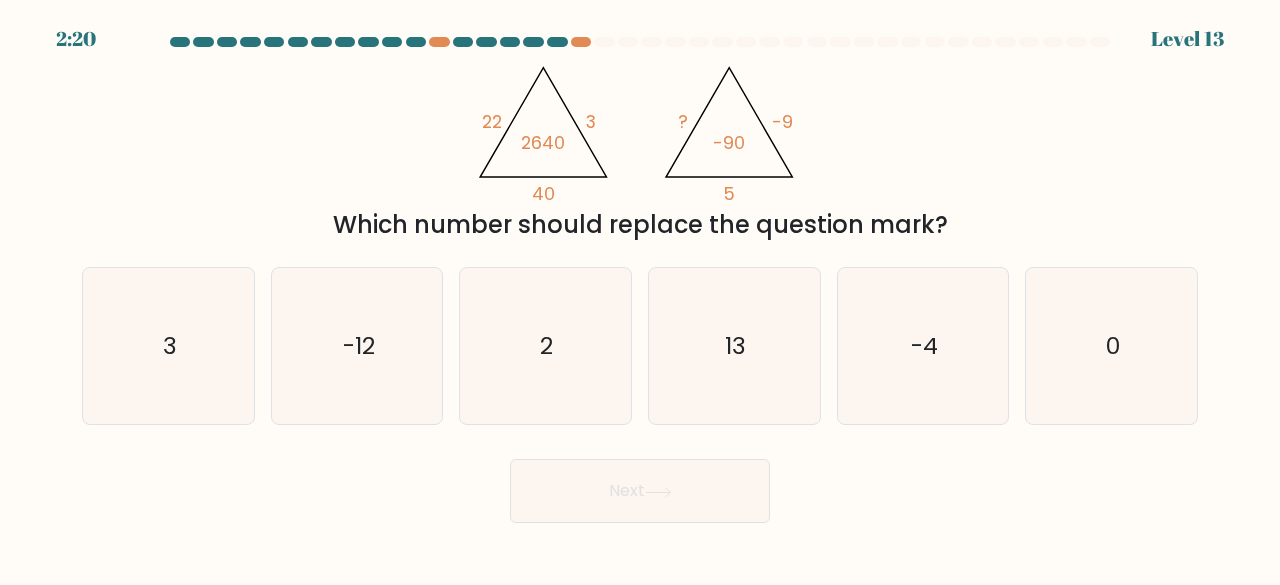 type 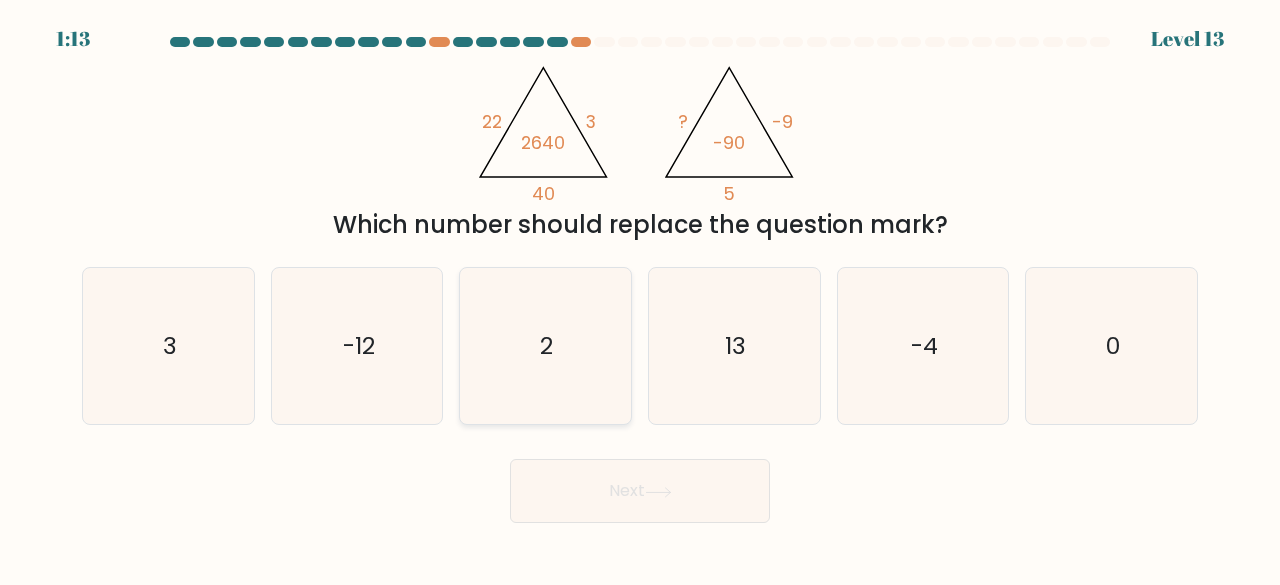 click on "2" at bounding box center [545, 346] 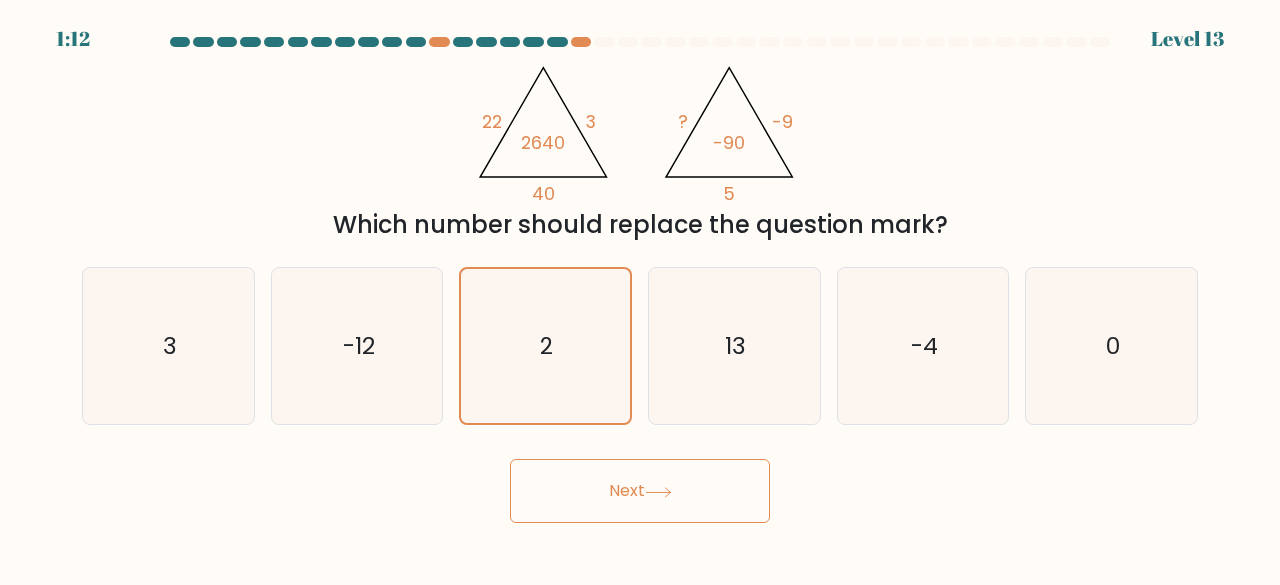 click on "Next" at bounding box center (640, 491) 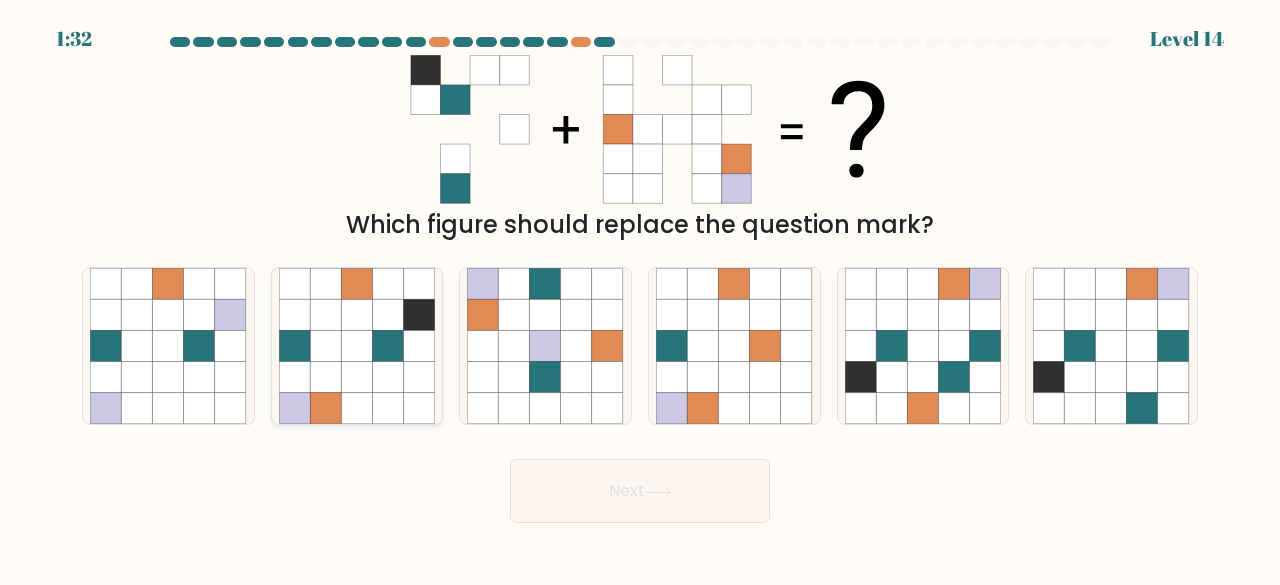 click at bounding box center [419, 314] 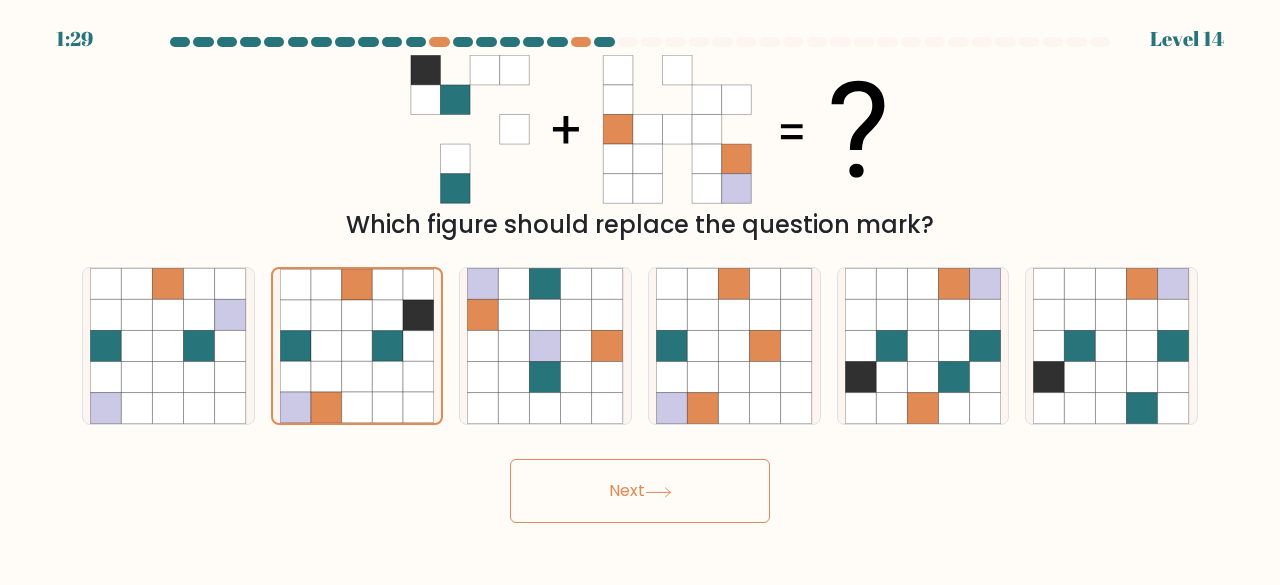 click on "Next" at bounding box center [640, 491] 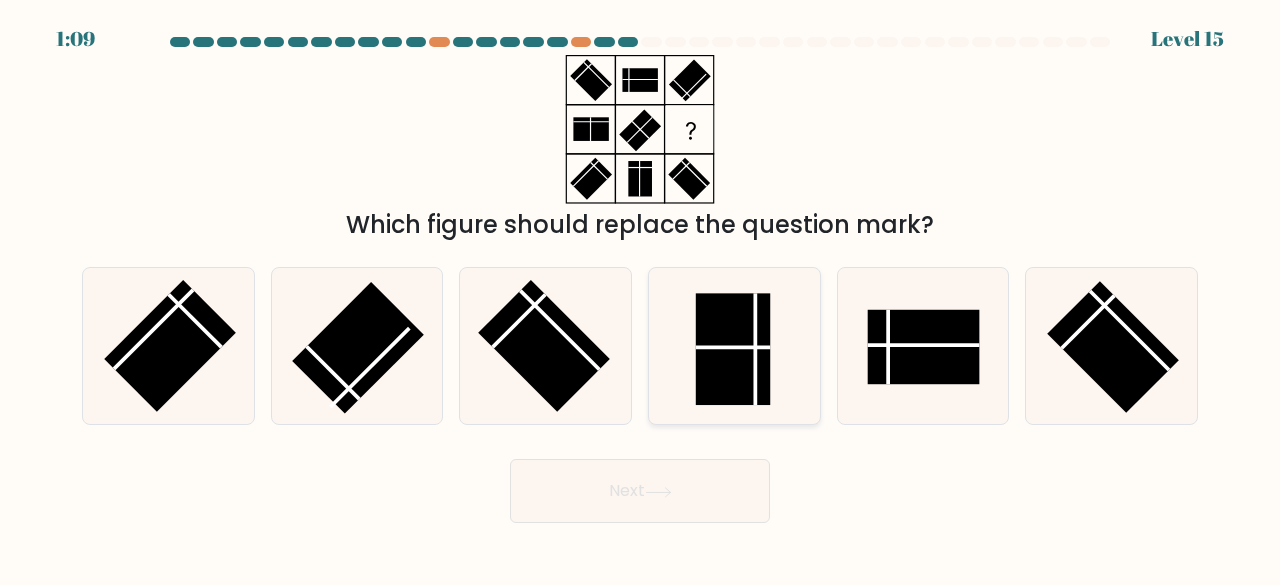 click at bounding box center (733, 349) 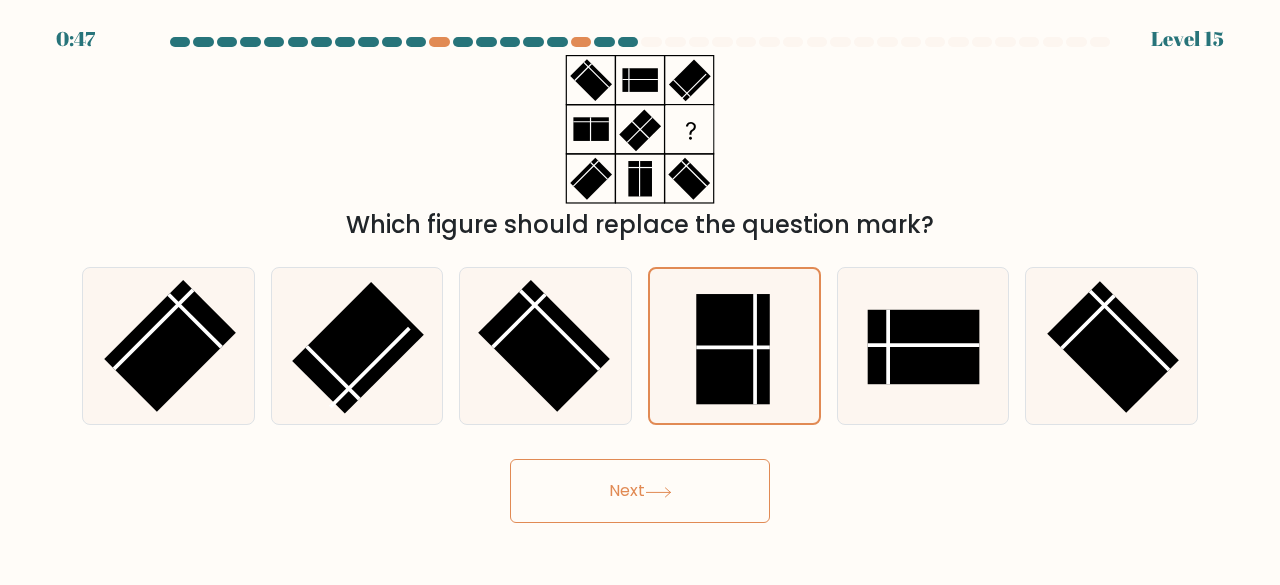 click on "Next" at bounding box center [640, 491] 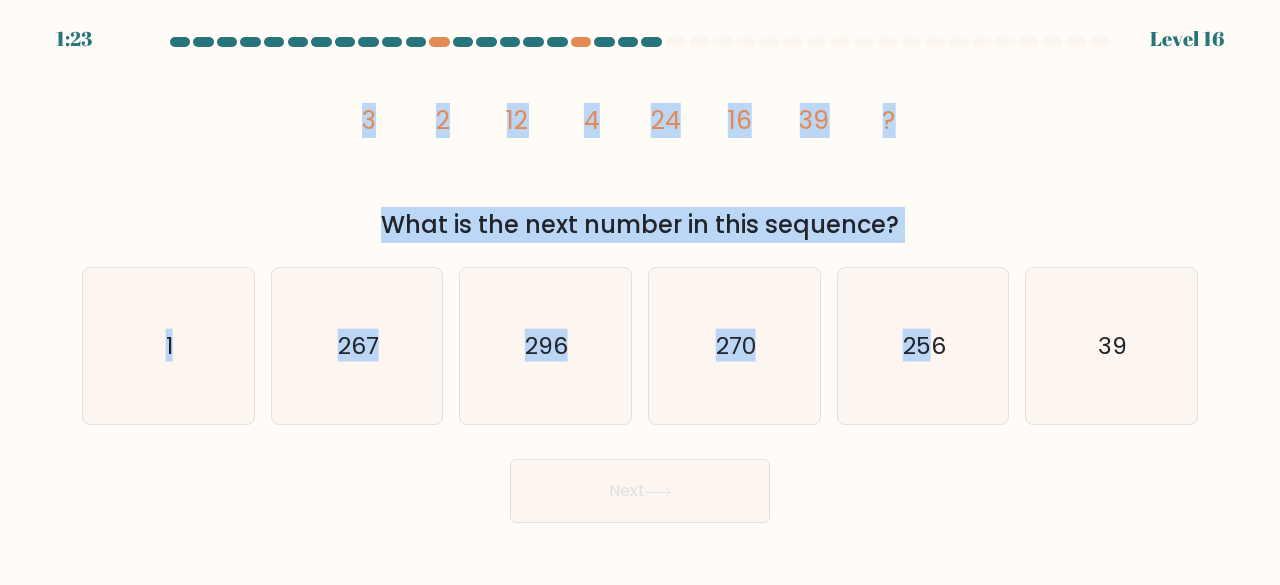 copy on "3
2
12
4
24
16
39
?
What is the next number in this sequence?
a.
1
b.
267
c.
296
d.
270
e.
25" 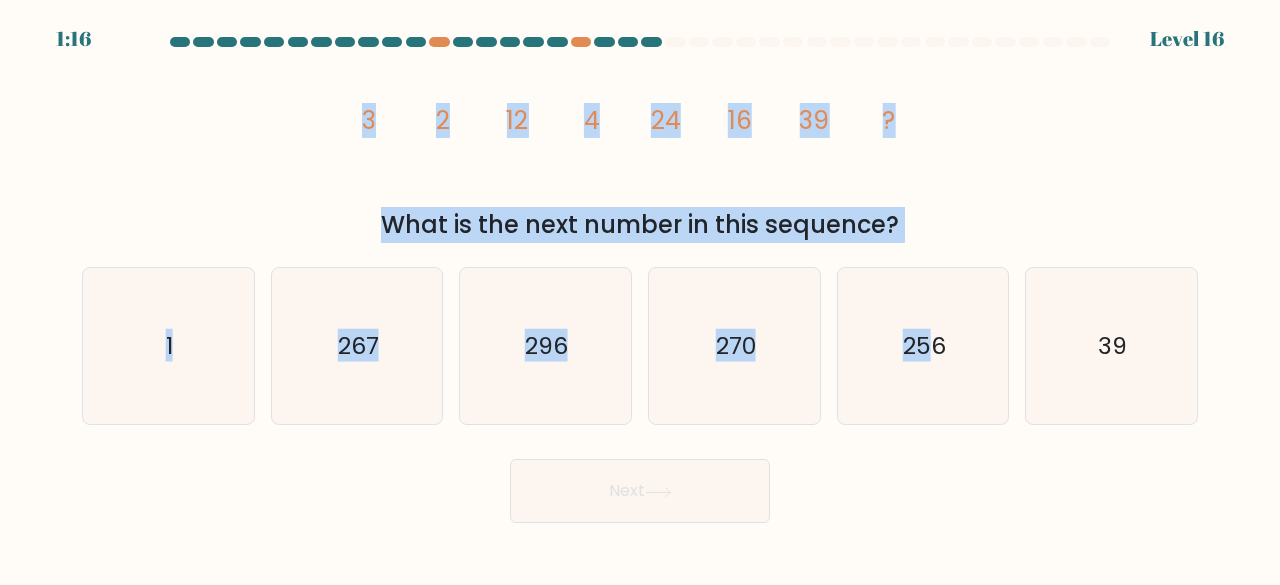 click on "?" at bounding box center (369, 120) 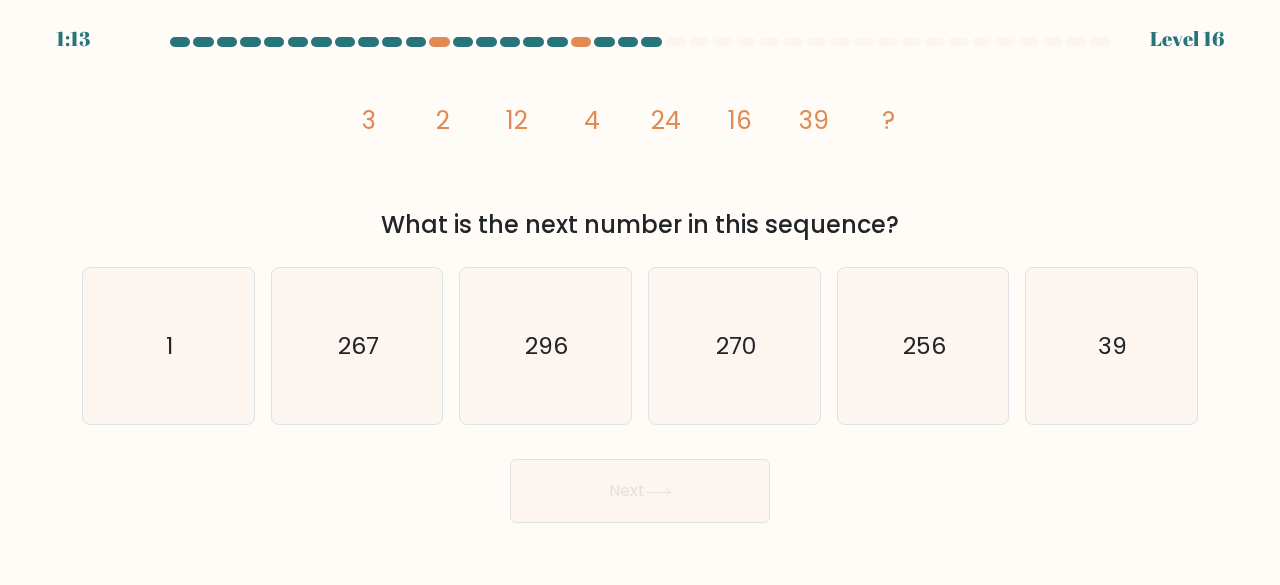 copy on "3
2
12
4
24
16
39
?
What is the next number in this sequence?" 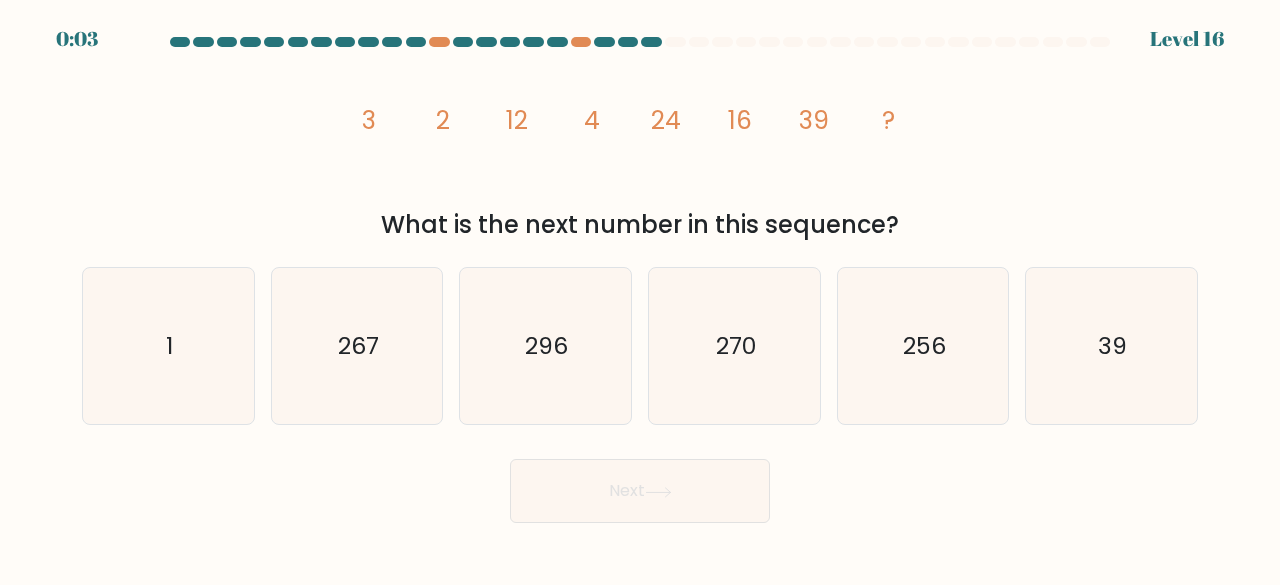 click on "image/svg+xml
3
2
12
4
24
16
39
?
What is the next number in this sequence?" at bounding box center [640, 149] 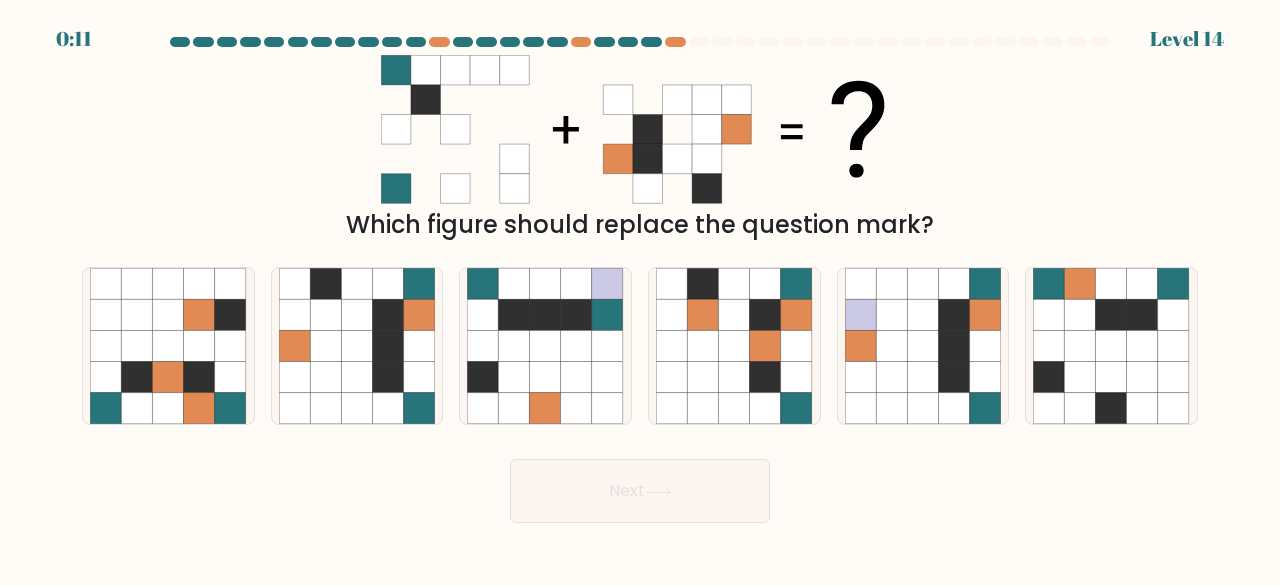 scroll, scrollTop: 0, scrollLeft: 0, axis: both 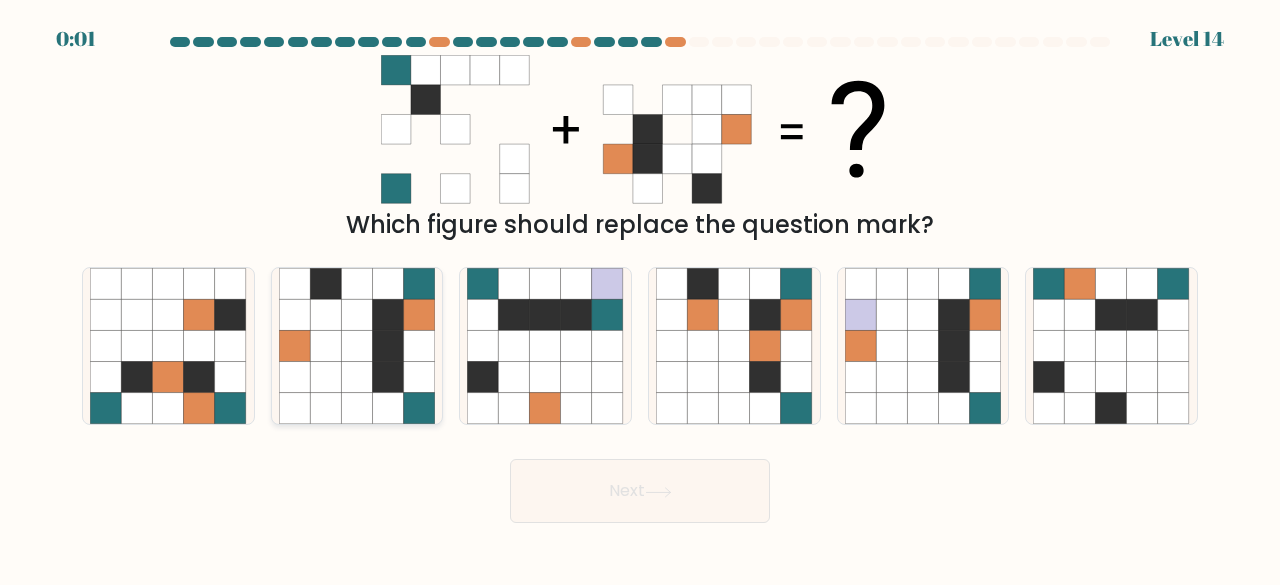 click at bounding box center [388, 346] 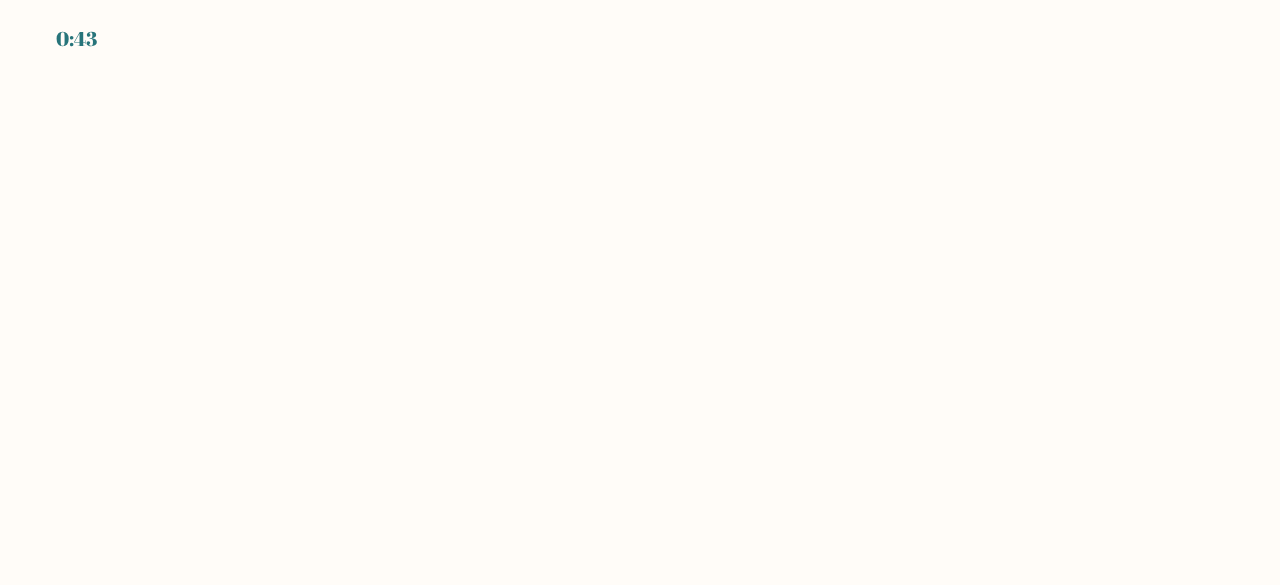 scroll, scrollTop: 0, scrollLeft: 0, axis: both 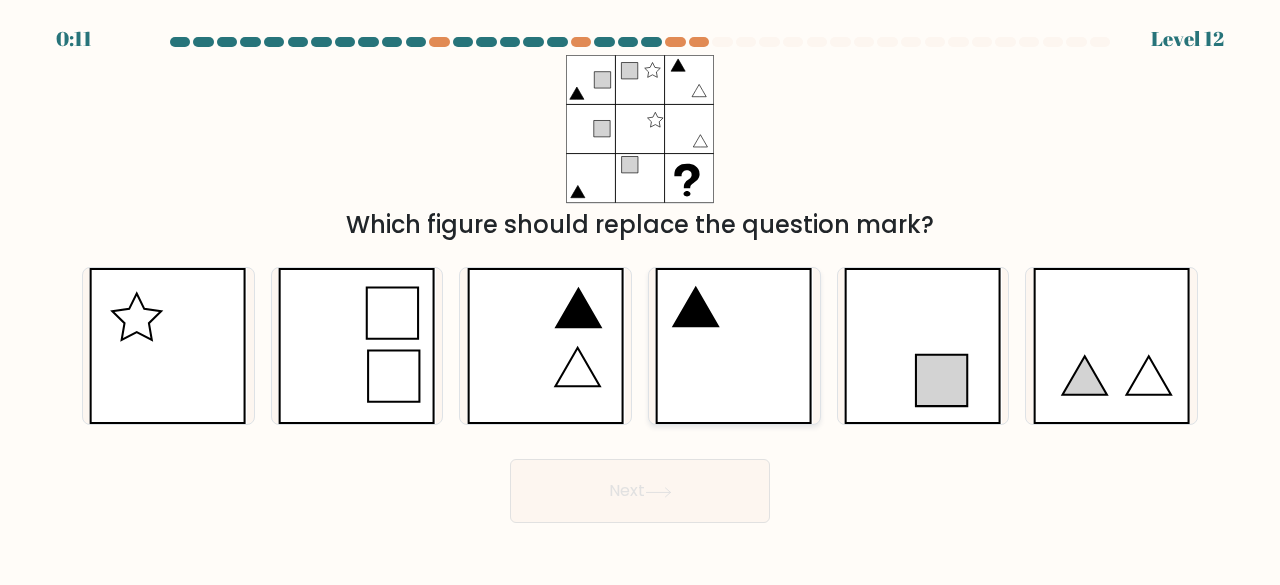 click at bounding box center [734, 346] 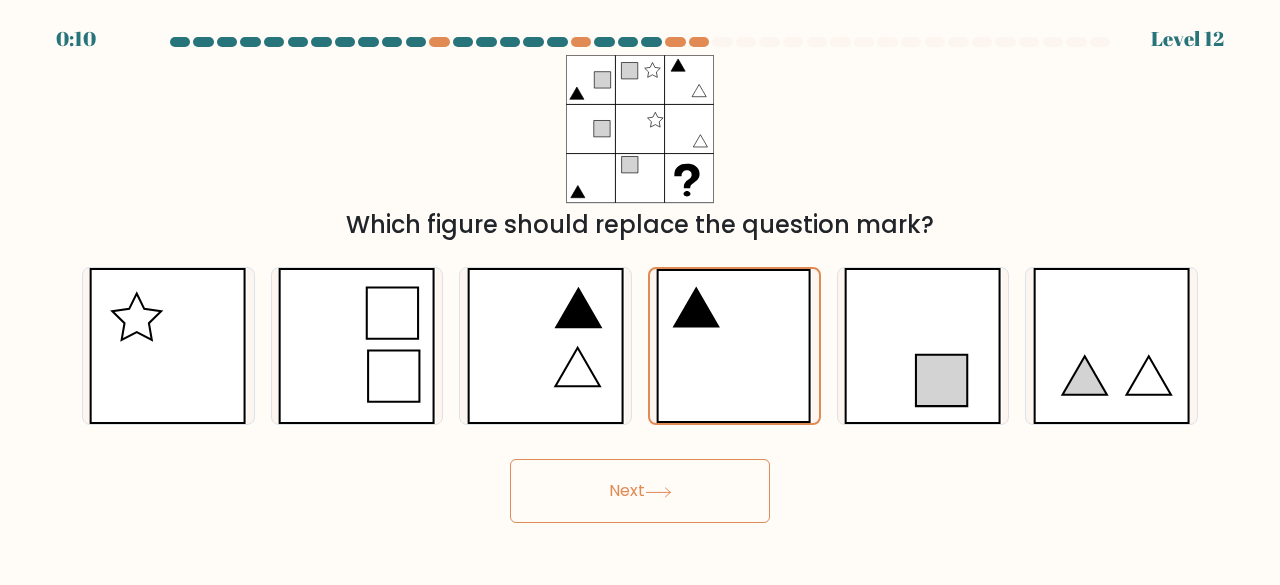 click on "Next" at bounding box center [640, 491] 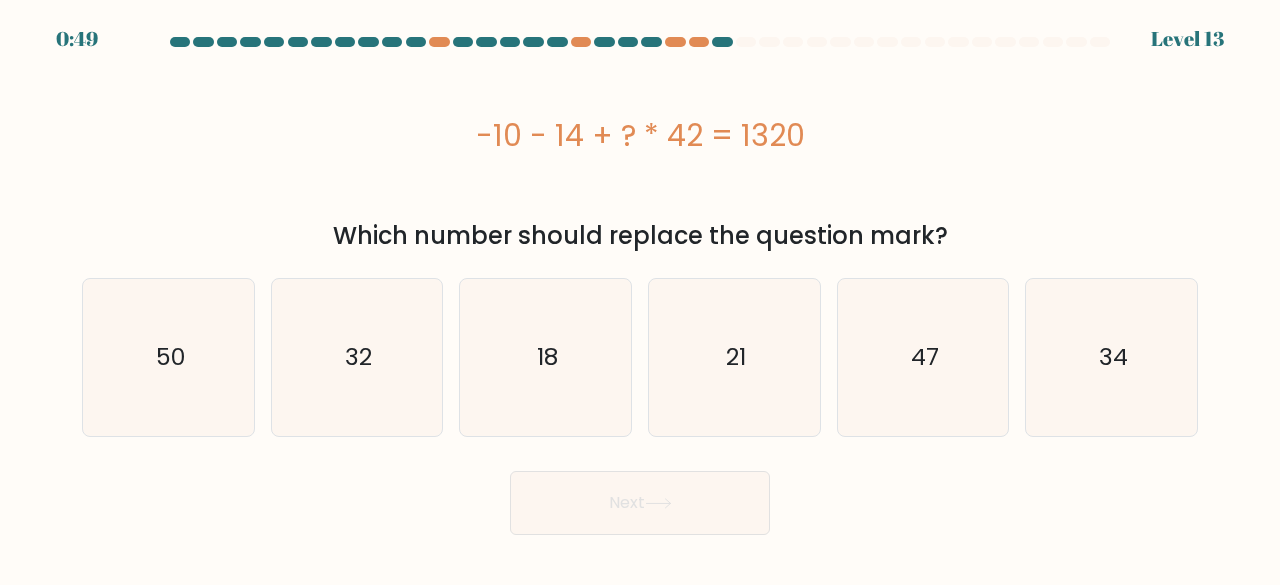 copy on "-10 - 14 + ? * 42 = 1320
Which number should replace the question mark" 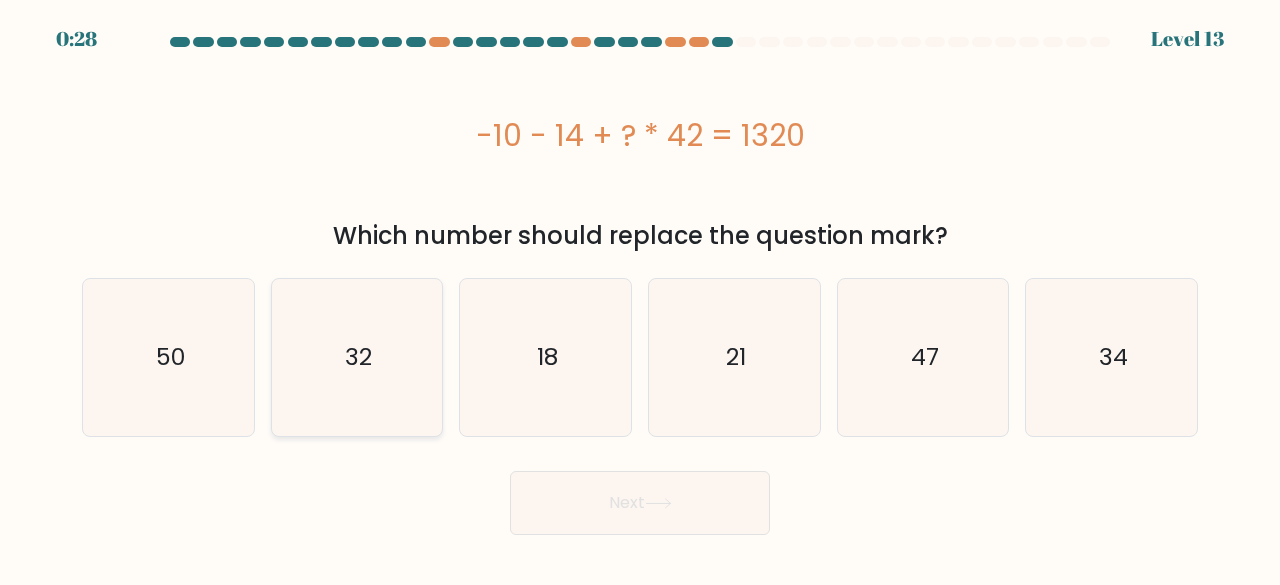 click on "32" at bounding box center (357, 357) 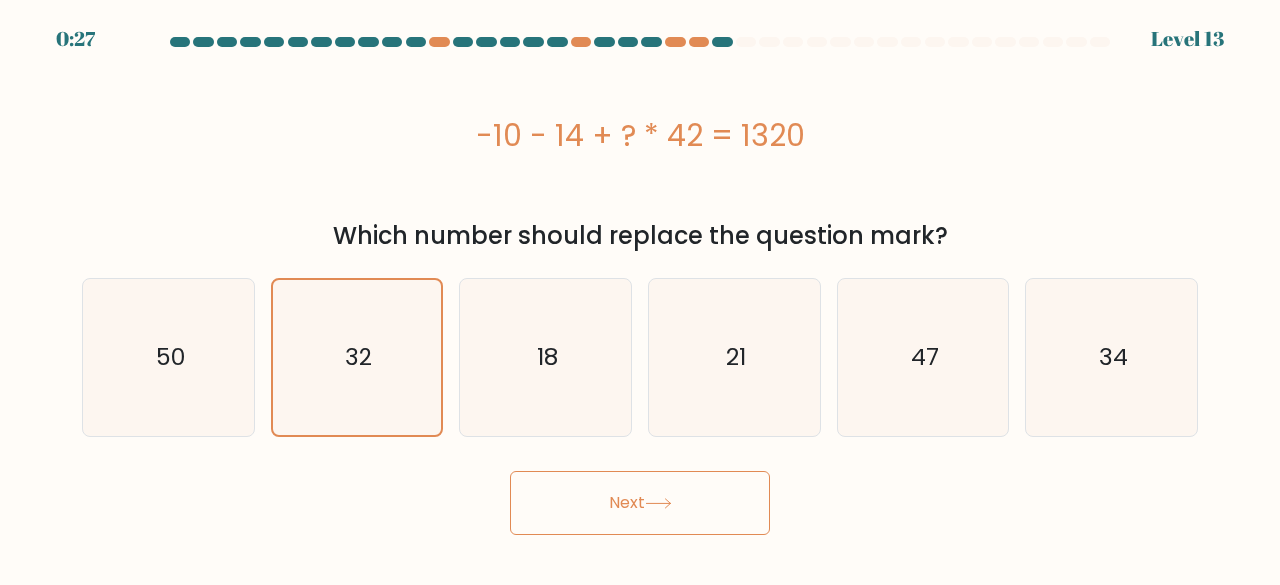 click on "Next" at bounding box center [640, 503] 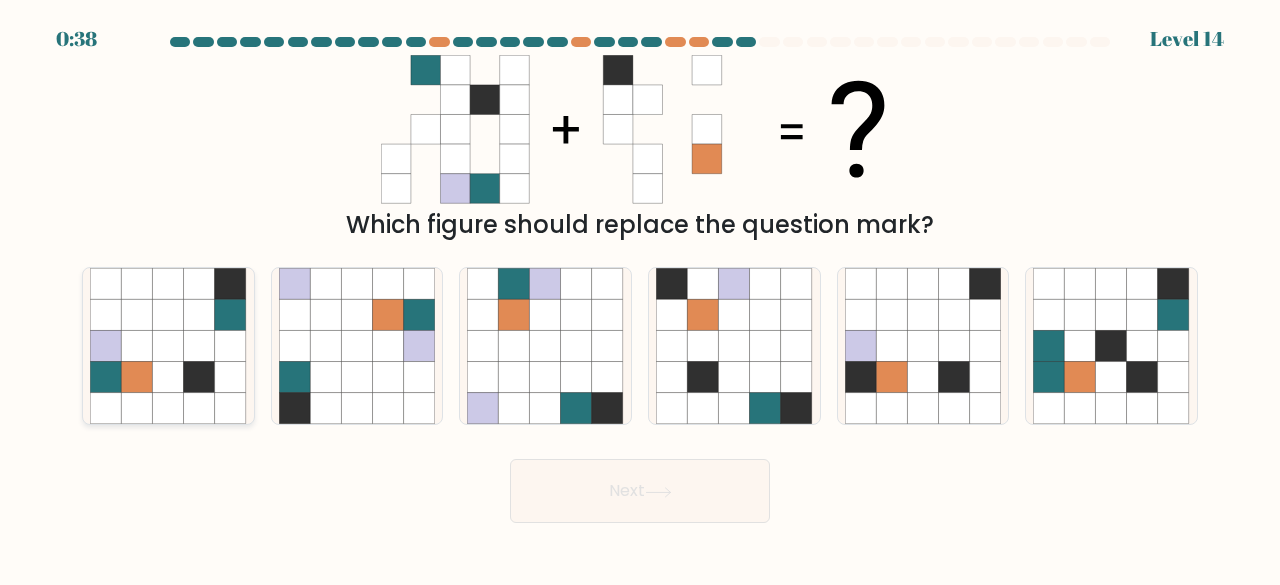 click at bounding box center (168, 314) 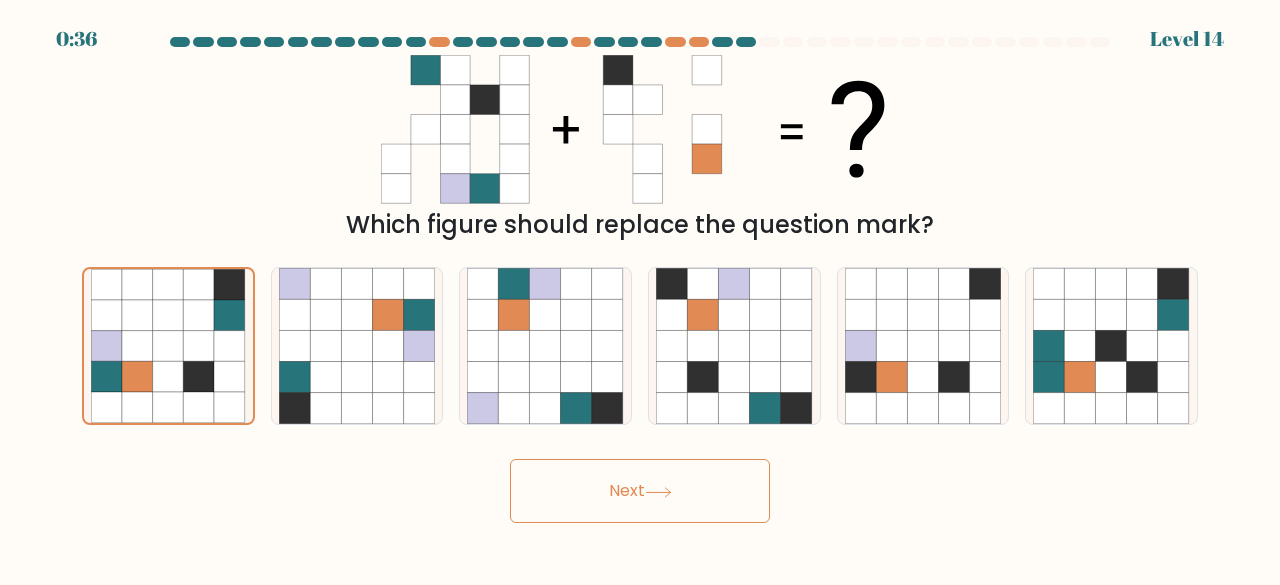 click on "Next" at bounding box center [640, 491] 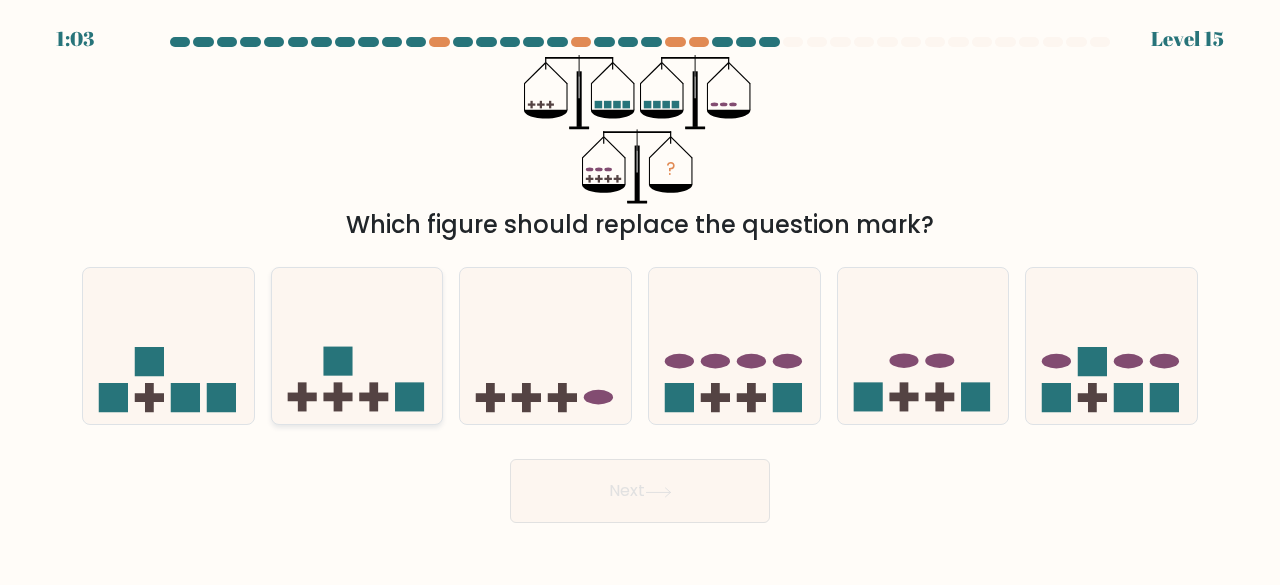 click at bounding box center (338, 397) 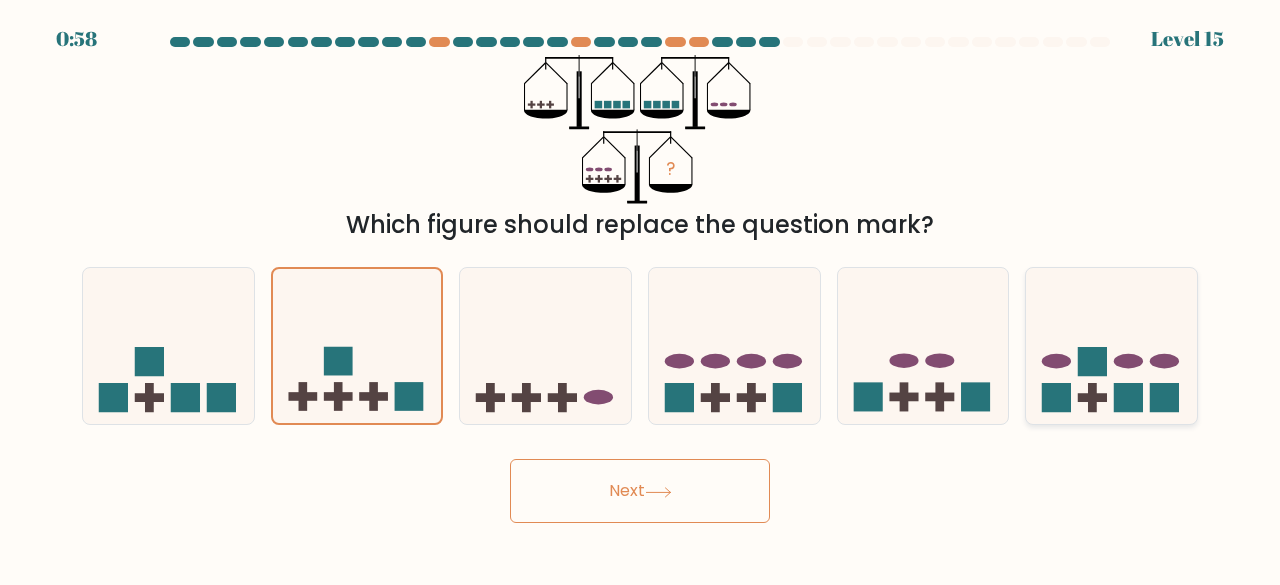 click at bounding box center [1111, 345] 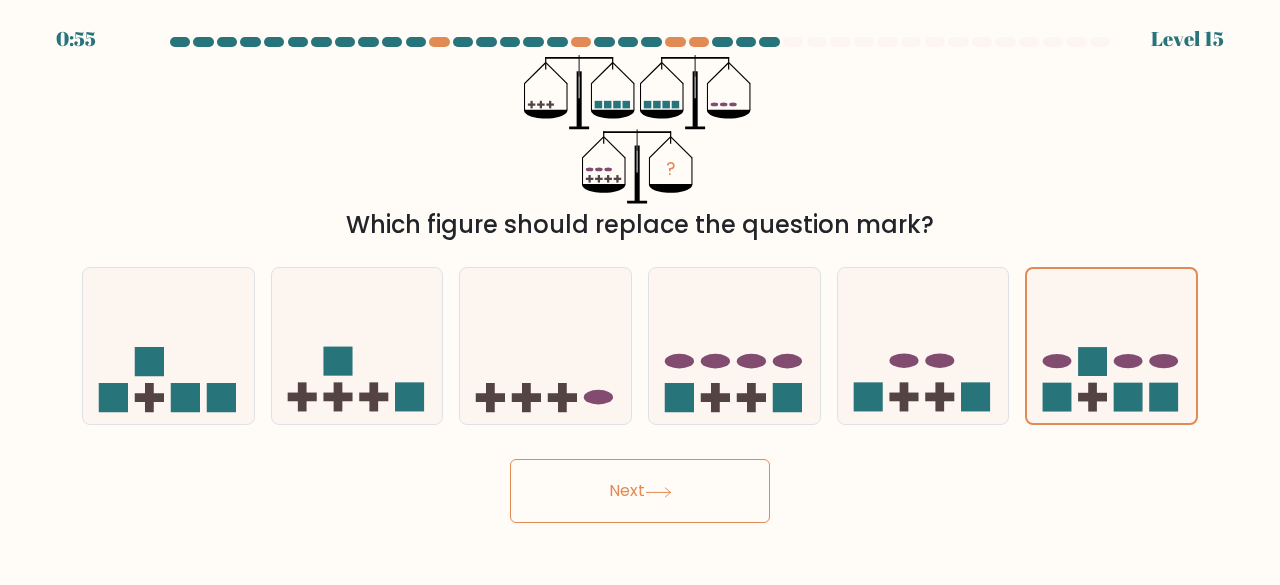click on "Next" at bounding box center [640, 491] 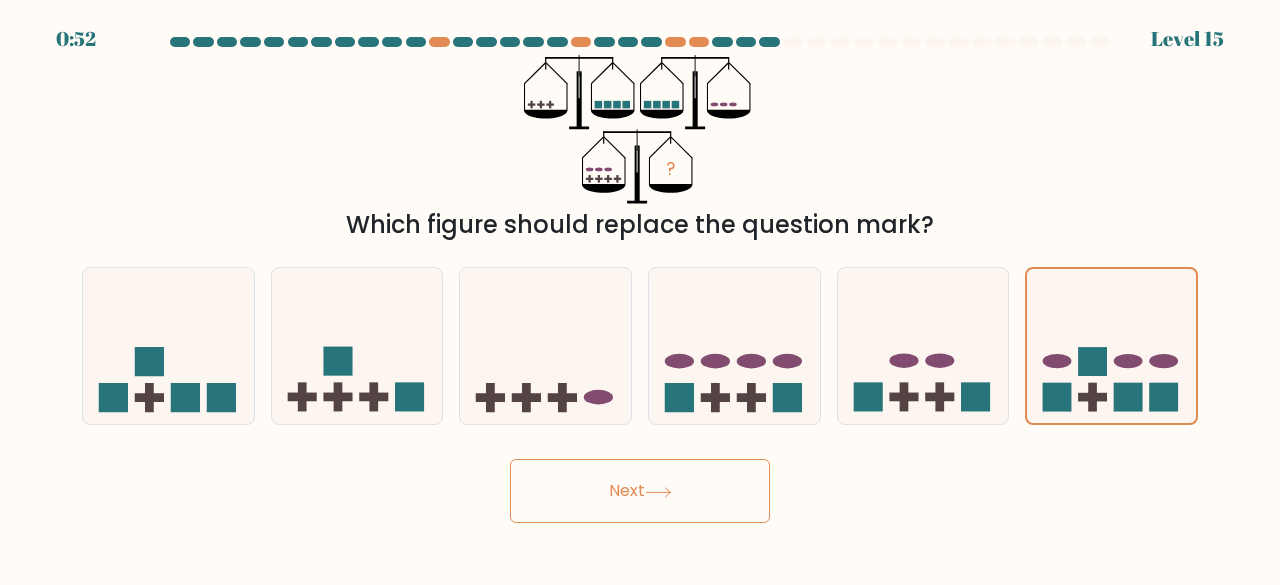 click on "Next" at bounding box center (640, 491) 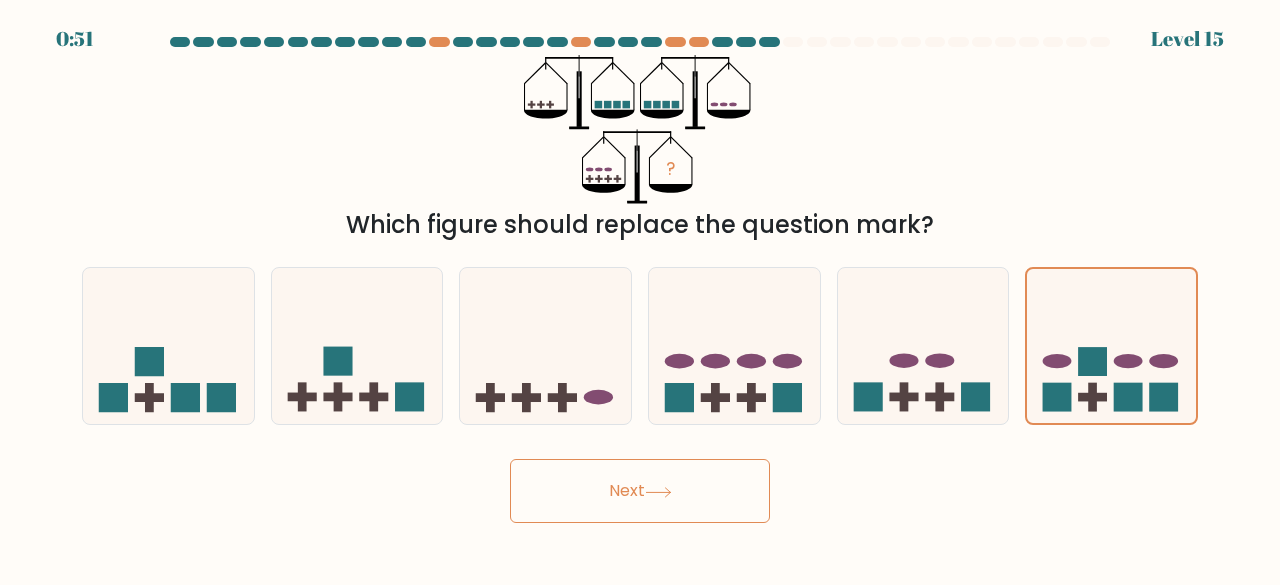 click on "Next" at bounding box center (640, 491) 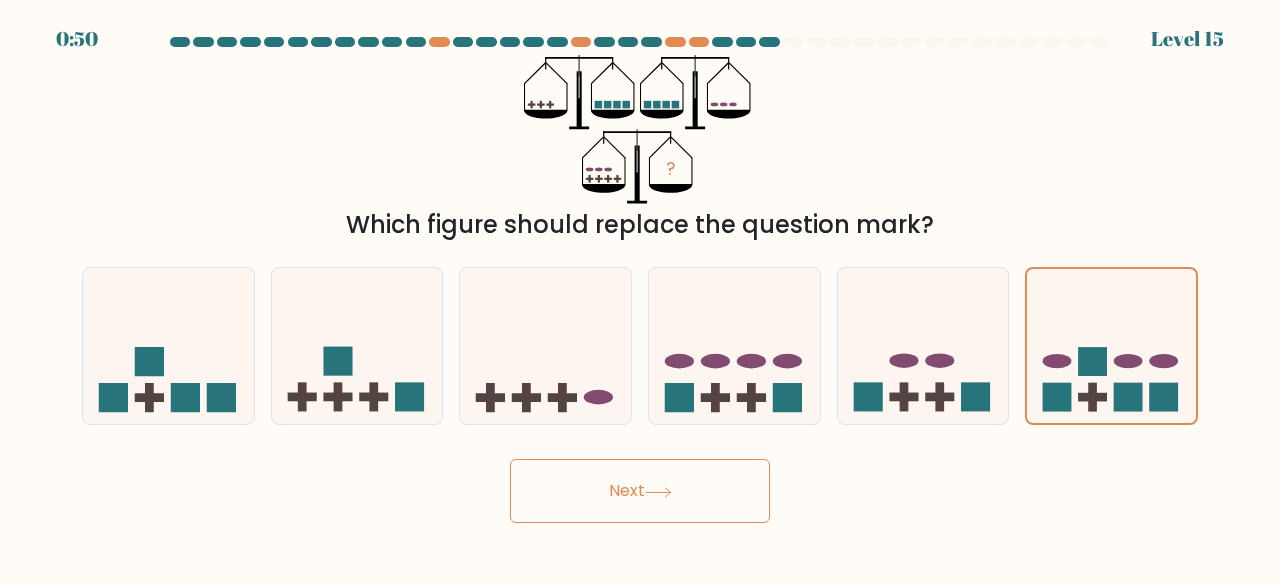 click on "Next" at bounding box center (640, 491) 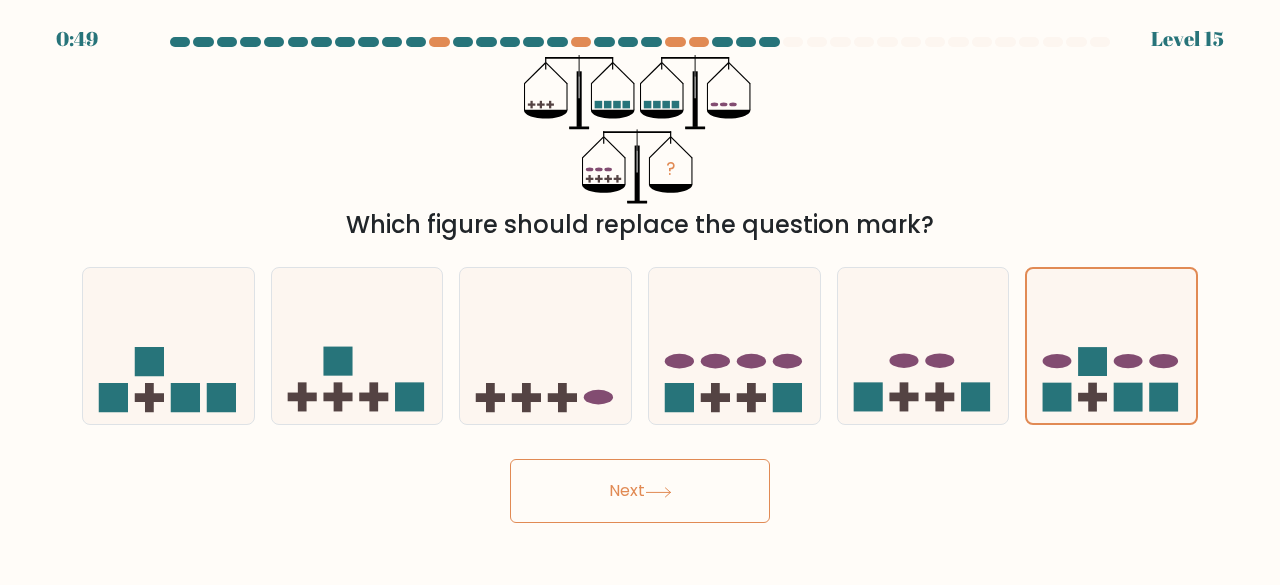 click on "Next" at bounding box center (640, 491) 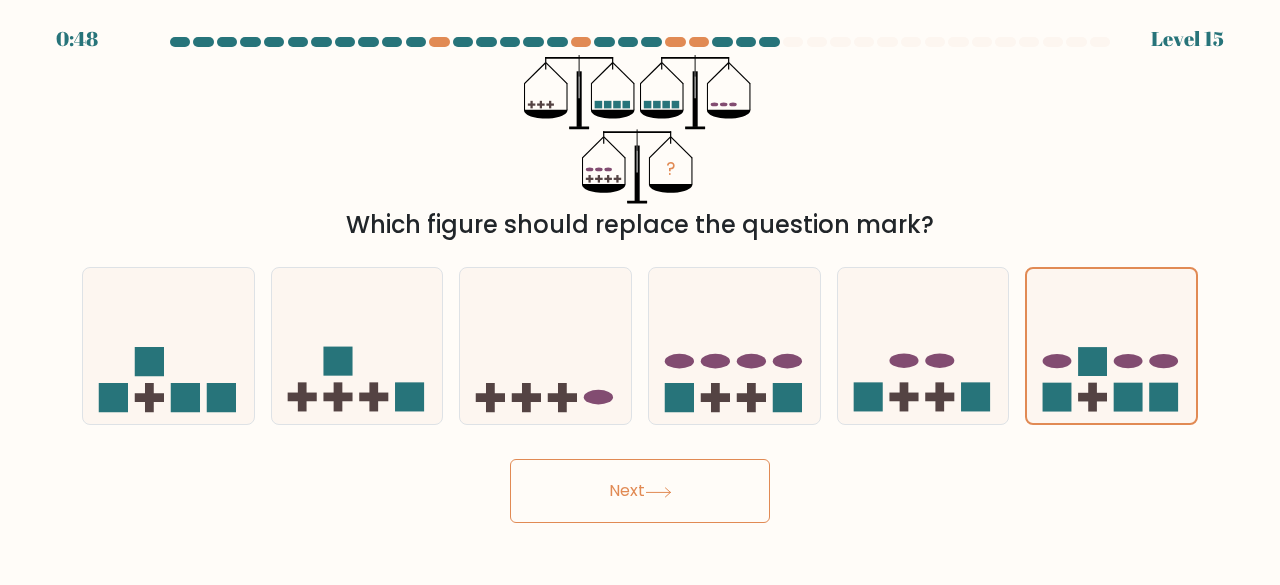 click on "Next" at bounding box center [640, 491] 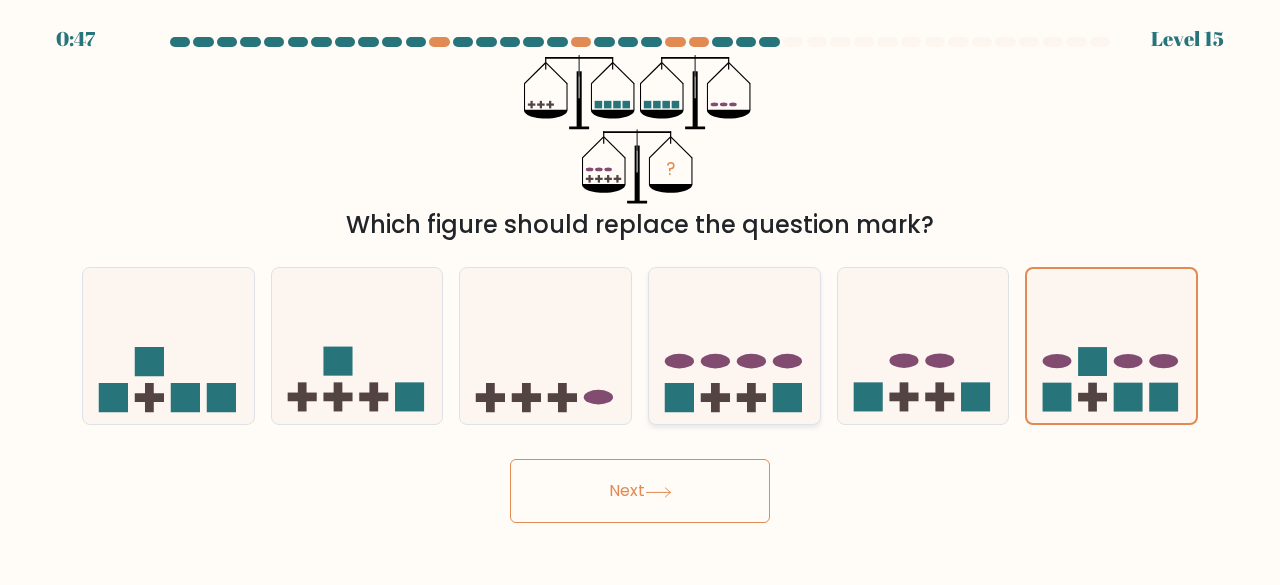 click at bounding box center (734, 345) 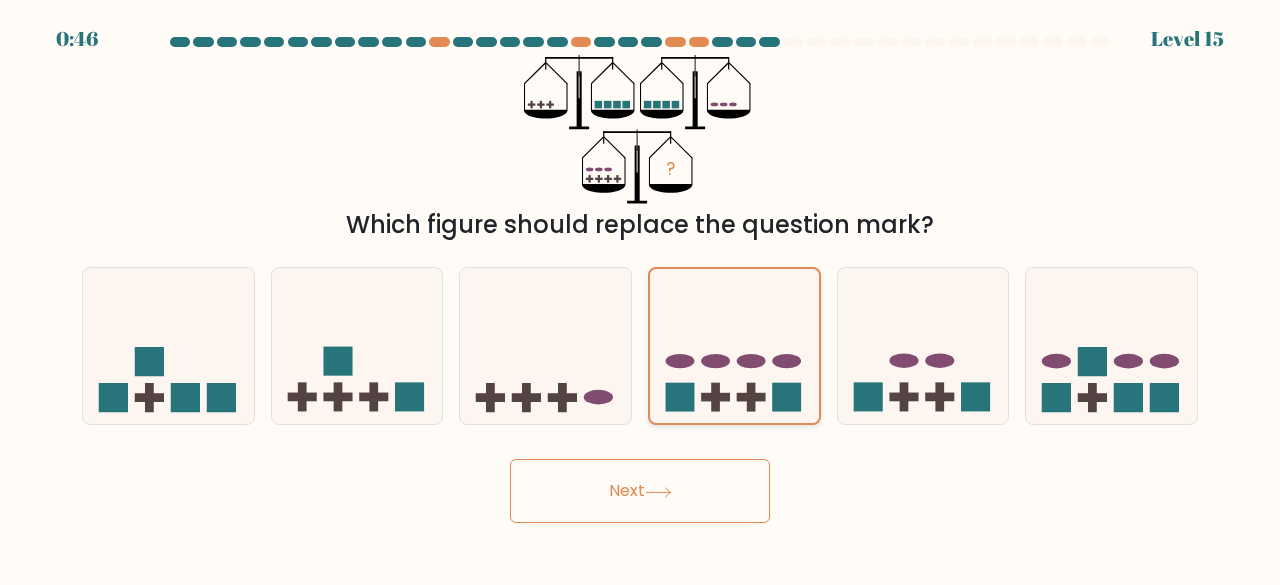 click at bounding box center [734, 346] 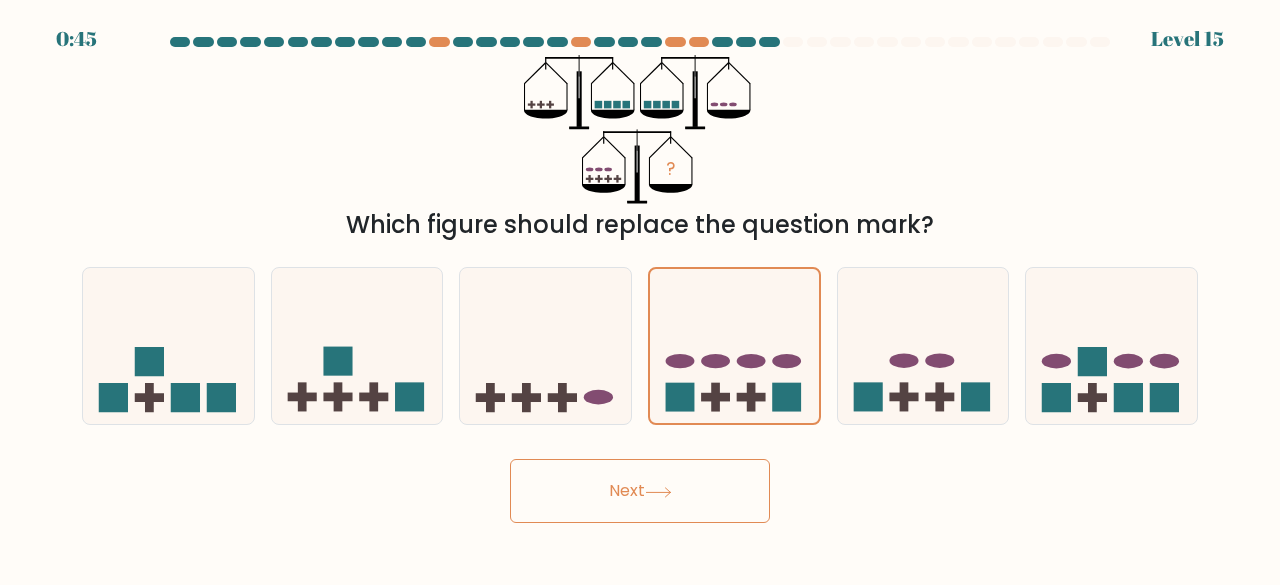 click on "Next" at bounding box center (640, 491) 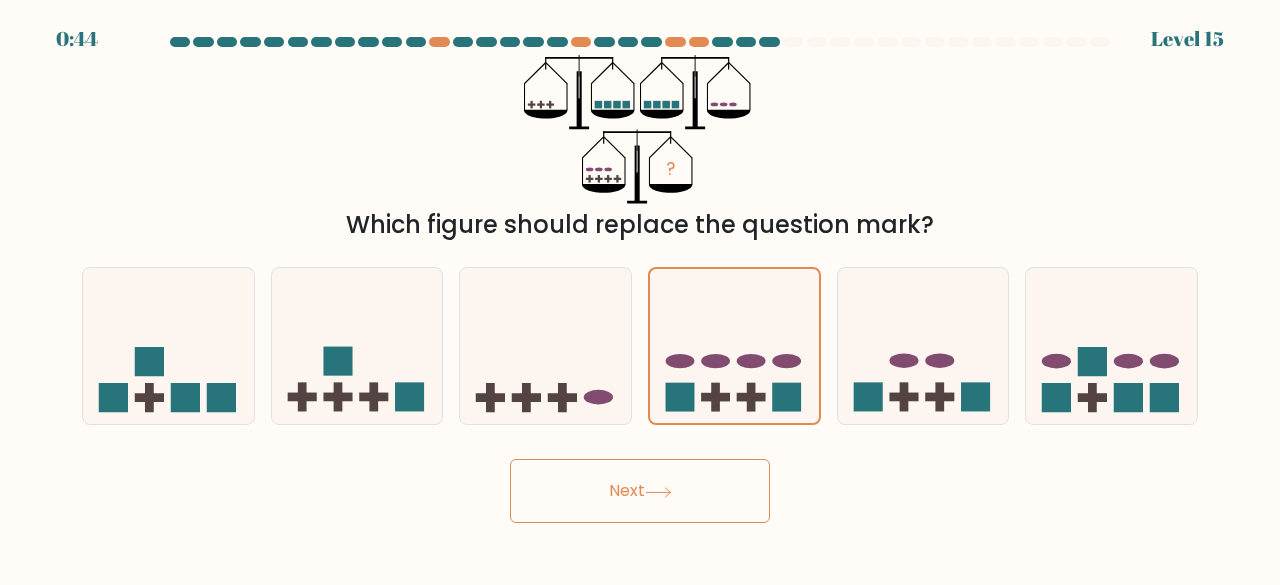 click at bounding box center [640, 280] 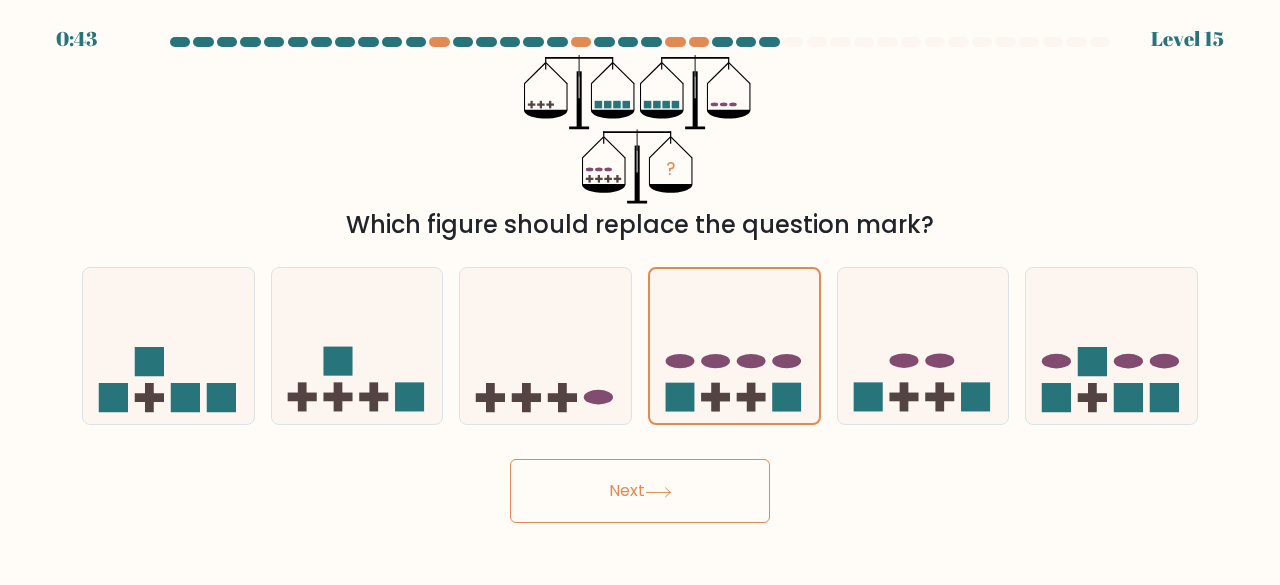 drag, startPoint x: 680, startPoint y: 571, endPoint x: 586, endPoint y: 427, distance: 171.96512 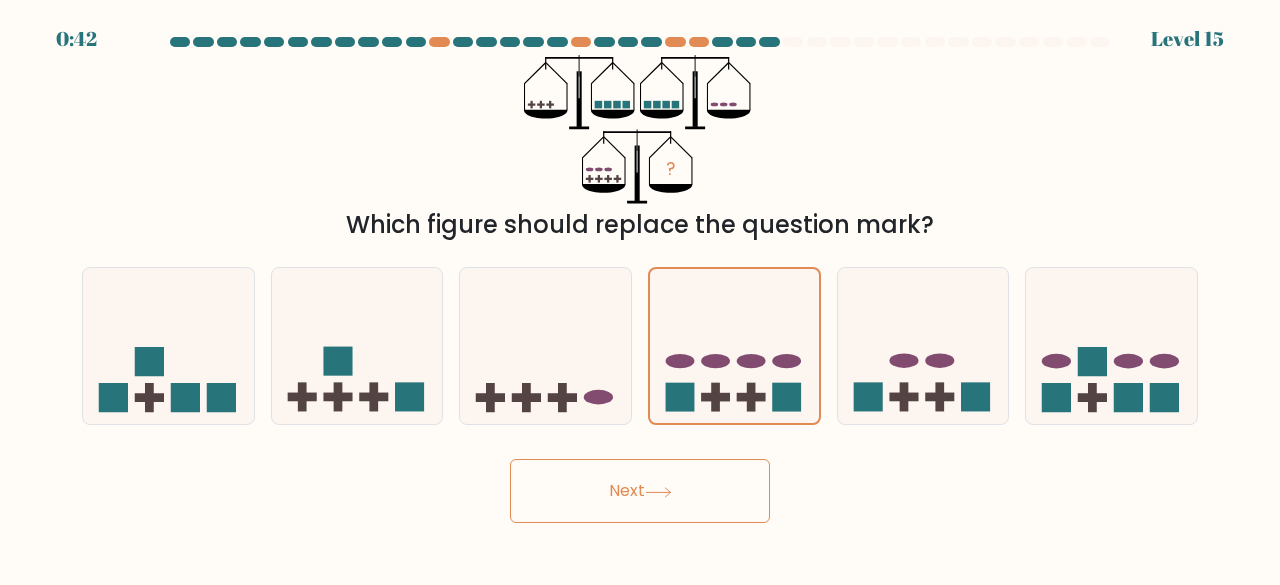 click on "Next" at bounding box center [640, 491] 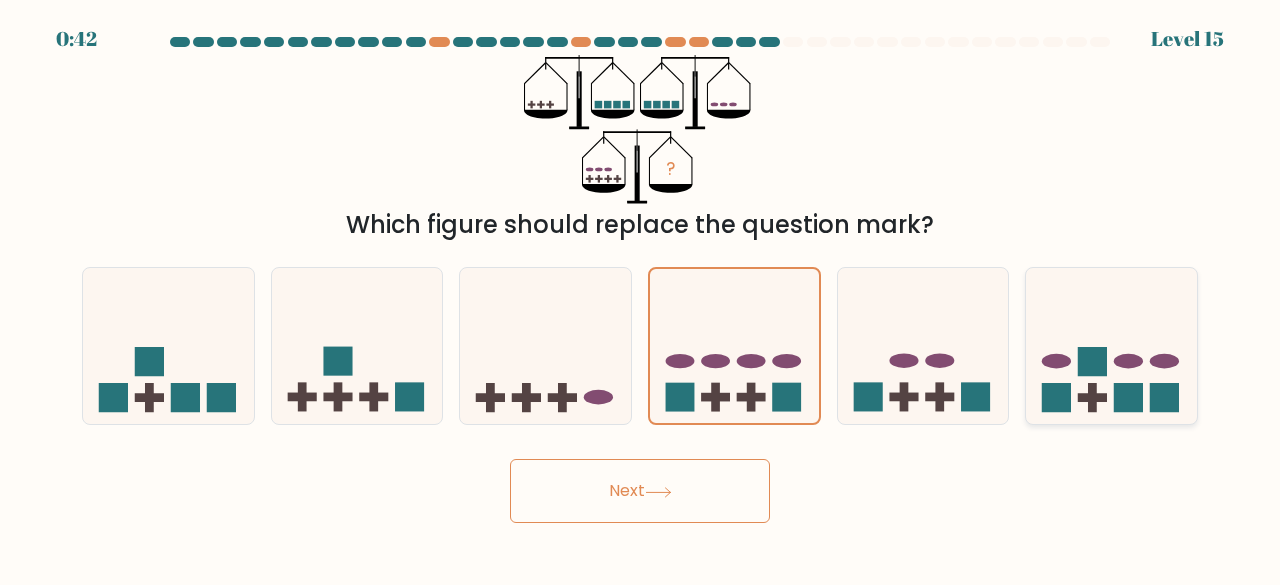 drag, startPoint x: 617, startPoint y: 470, endPoint x: 1102, endPoint y: 285, distance: 519.08575 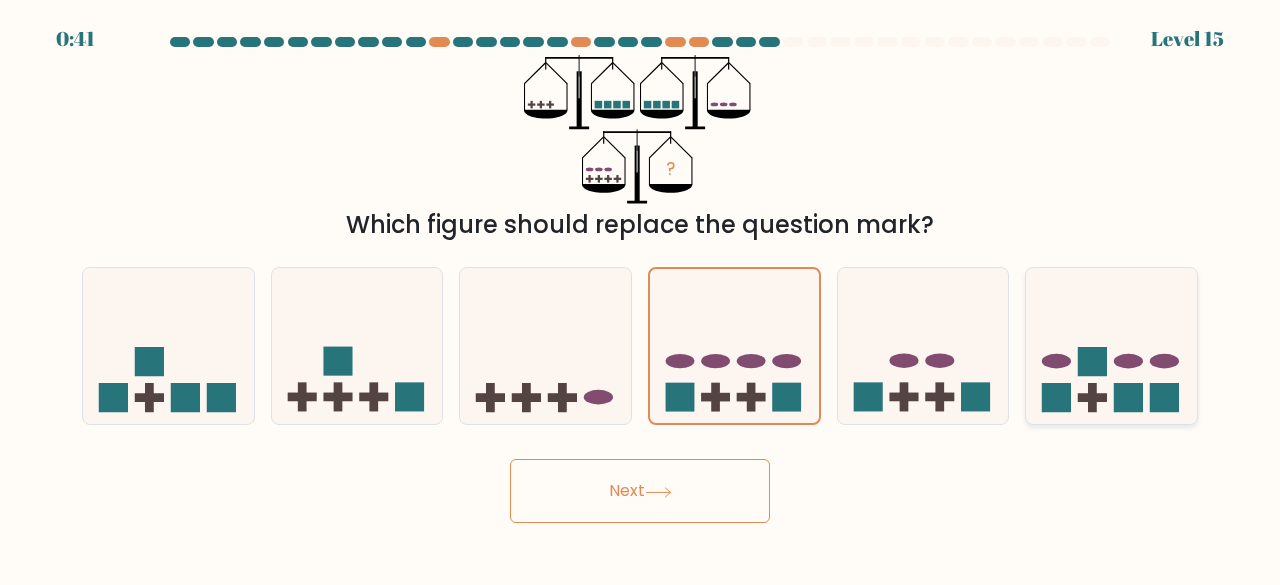 click at bounding box center (1111, 345) 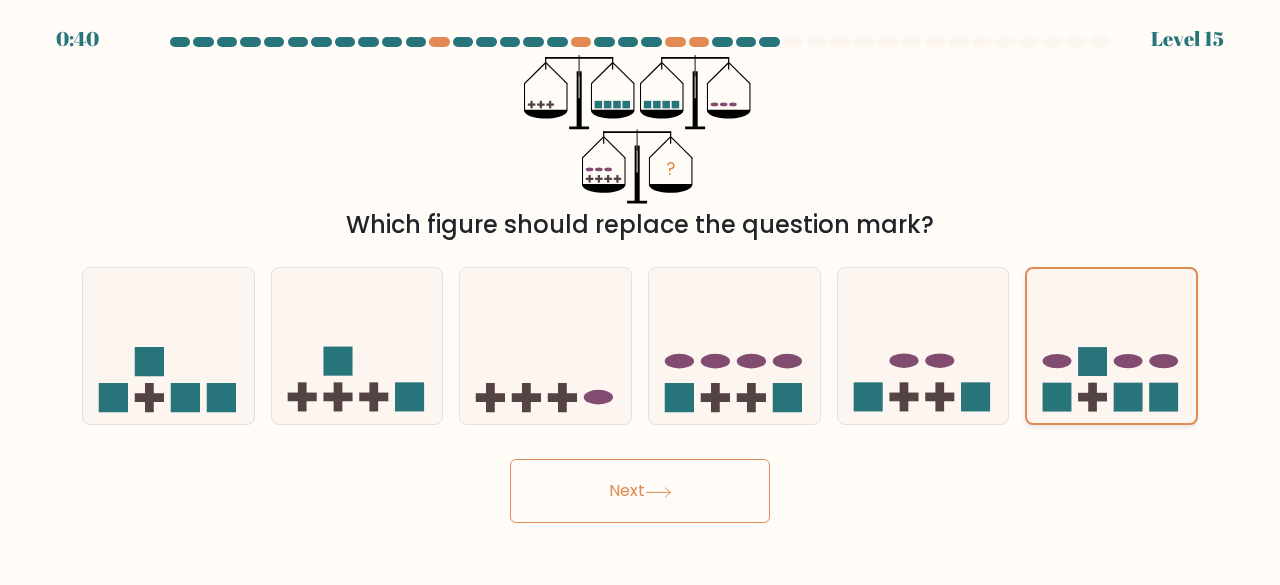 click at bounding box center [1111, 346] 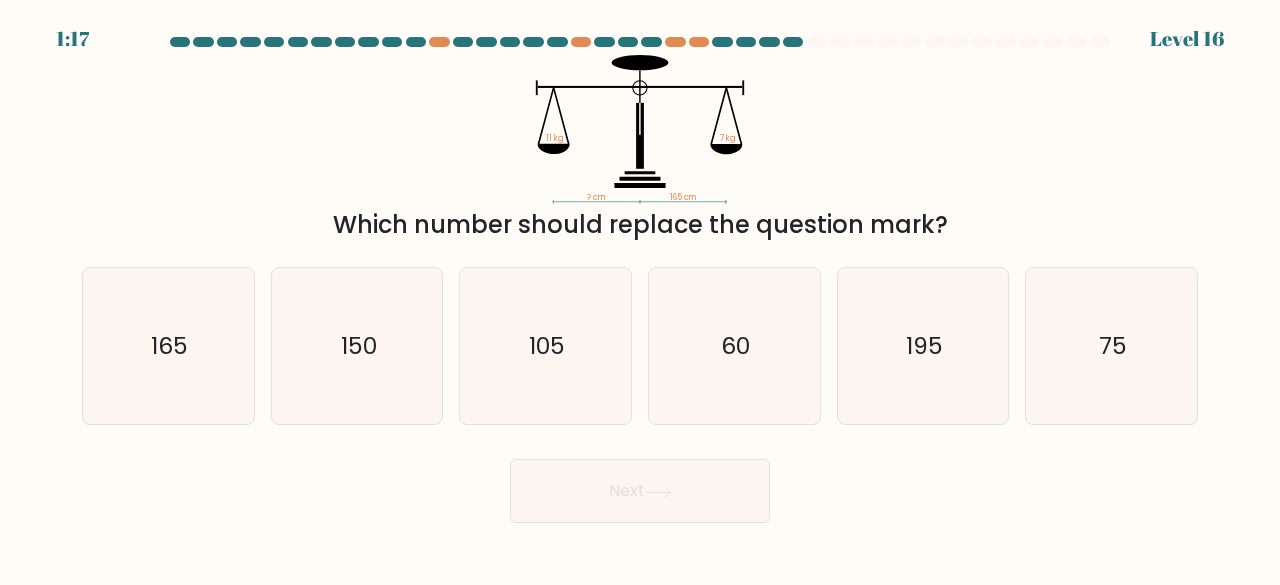 drag, startPoint x: 602, startPoint y: 512, endPoint x: 728, endPoint y: 234, distance: 305.22122 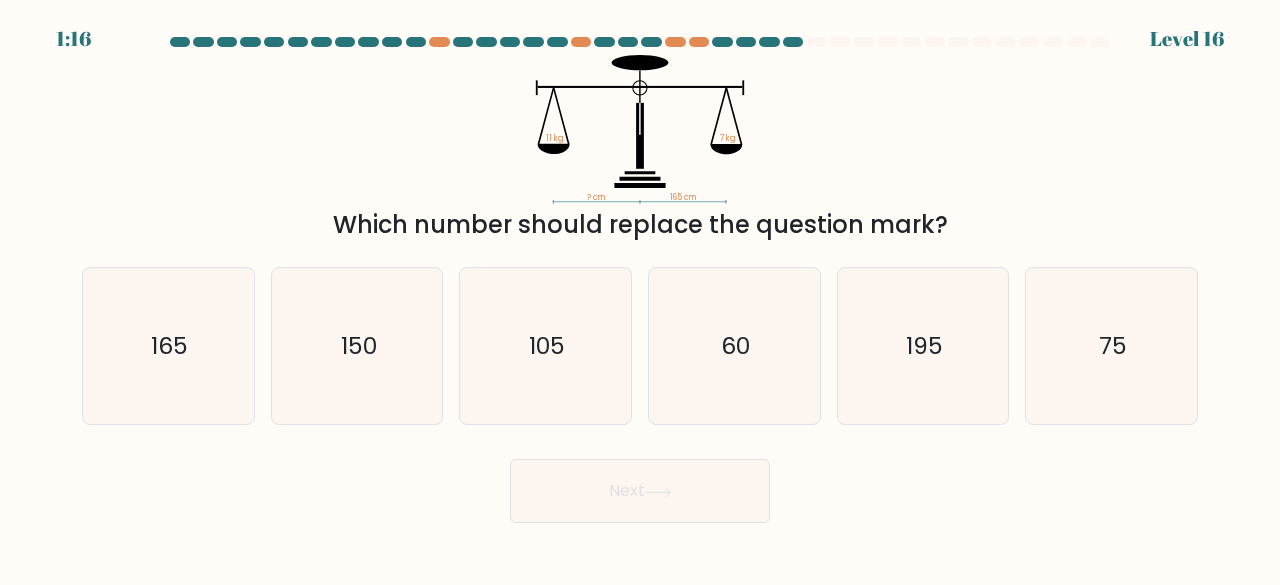 click on "? cm   165 cm   11 kg   7 kg" at bounding box center (640, 129) 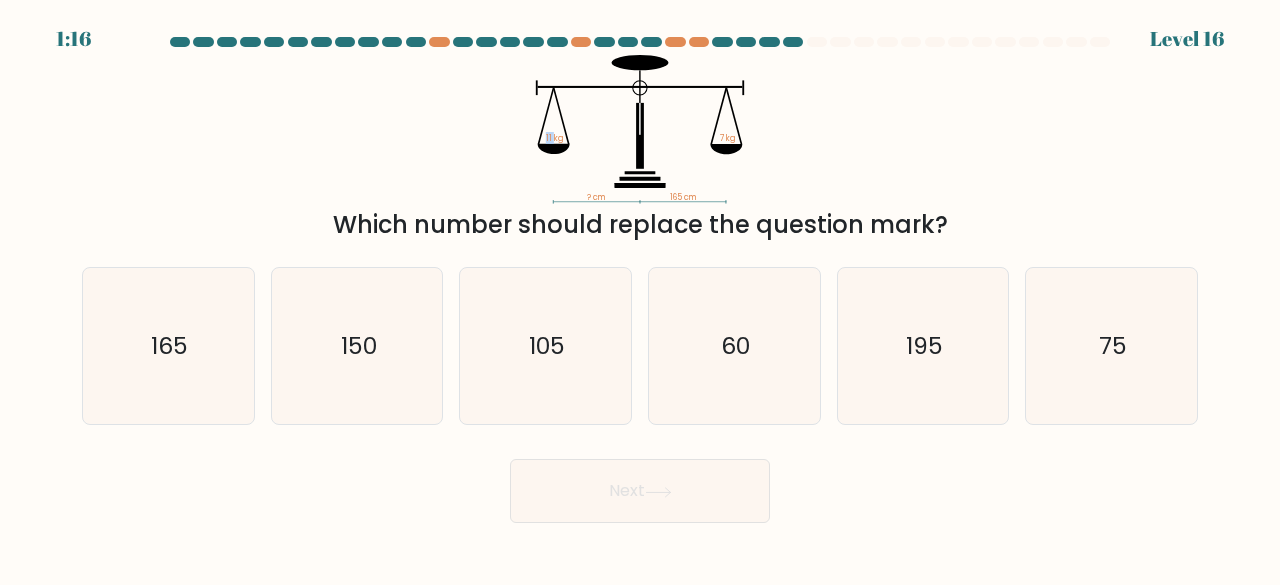 click on "? cm   165 cm   11 kg   7 kg" at bounding box center (640, 129) 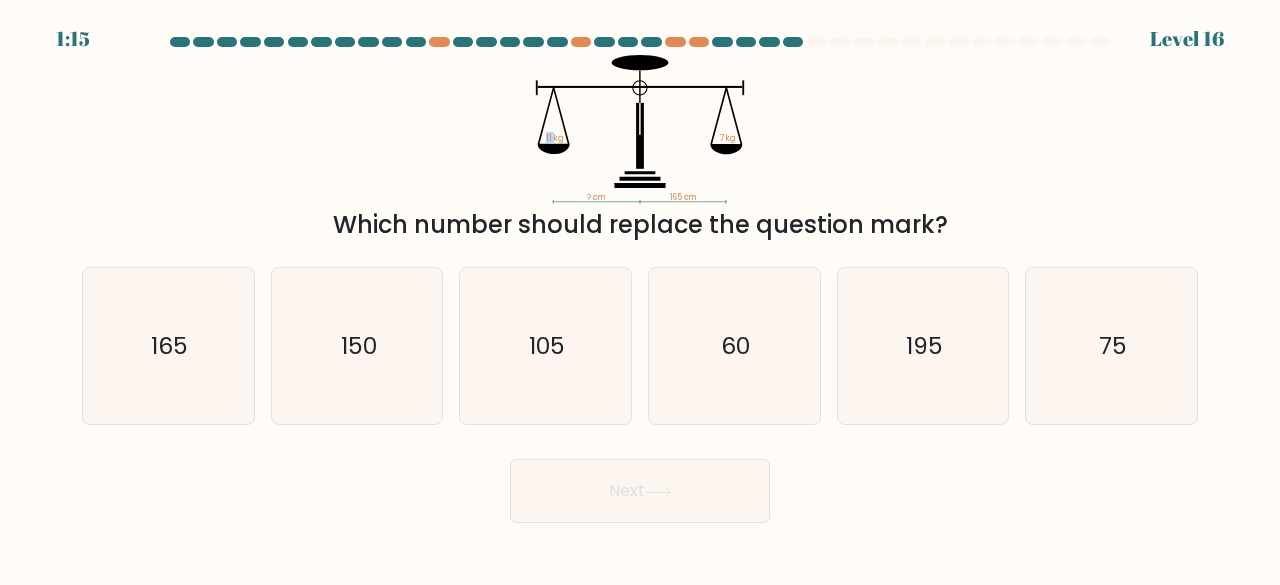 click on "? cm   165 cm   11 kg   7 kg" at bounding box center (640, 129) 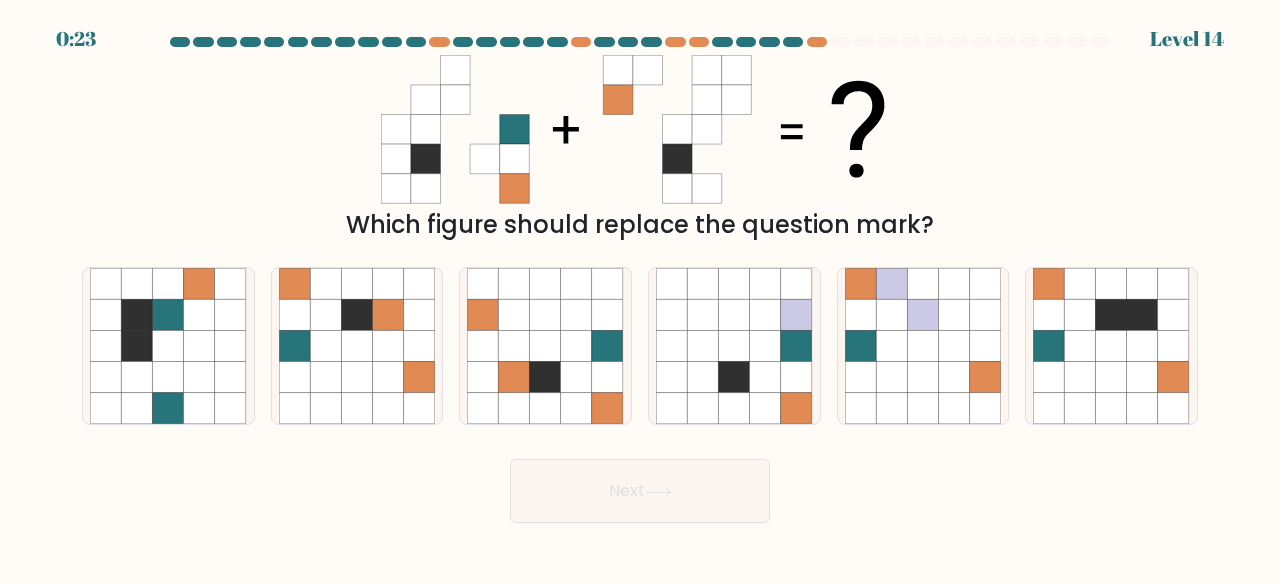 scroll, scrollTop: 0, scrollLeft: 0, axis: both 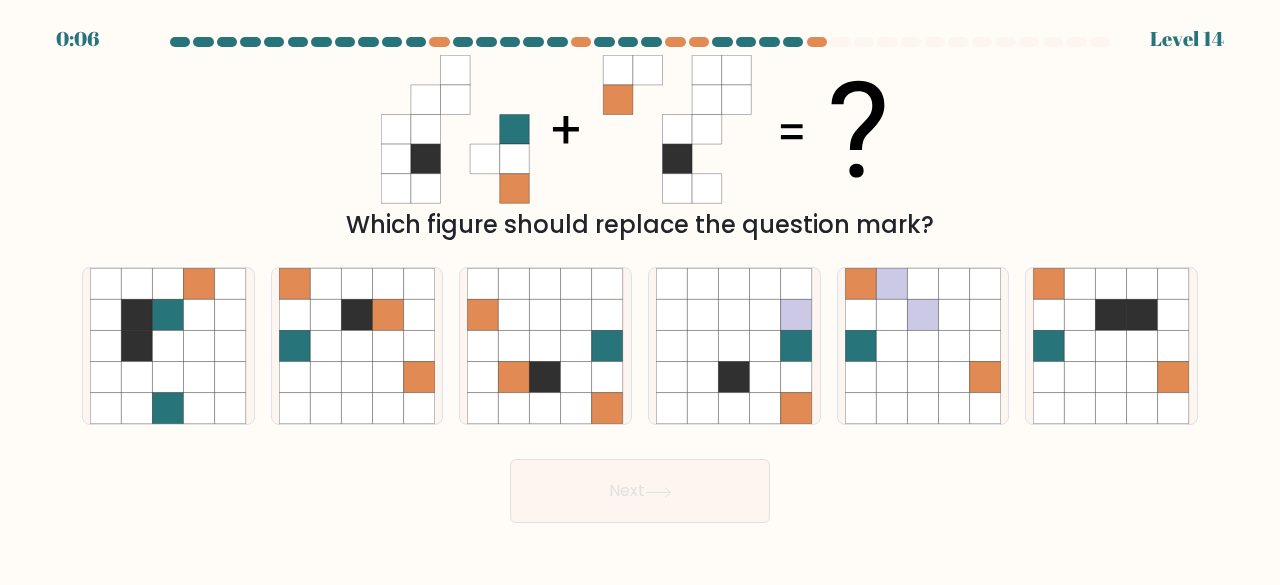 click on "Which figure should replace the question mark?" at bounding box center [640, 225] 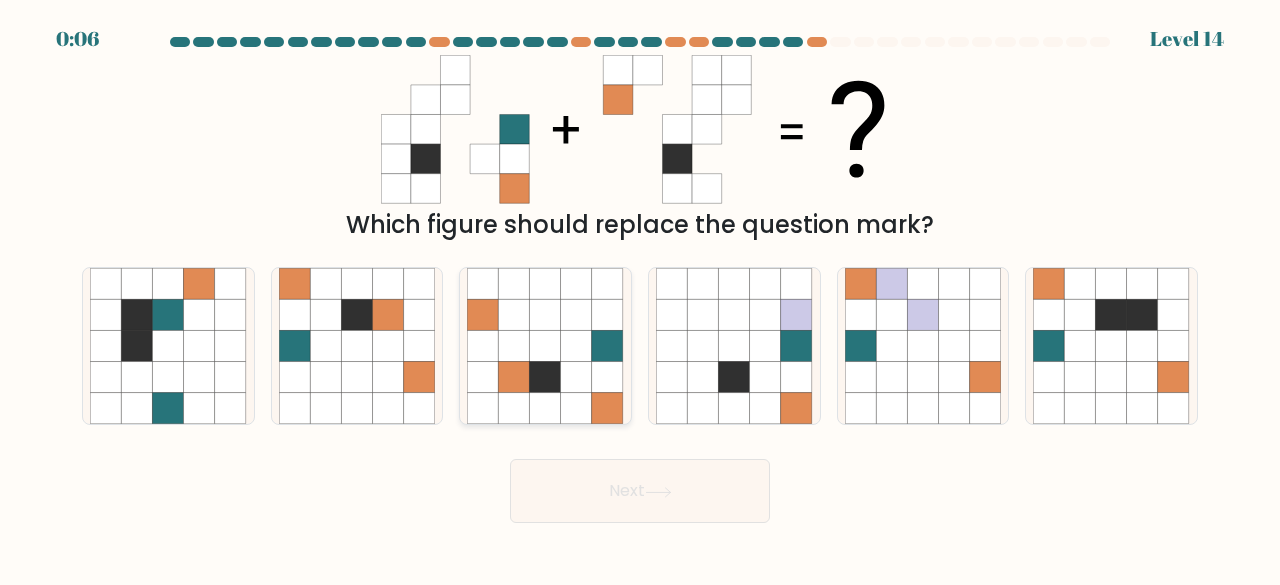 click at bounding box center [576, 283] 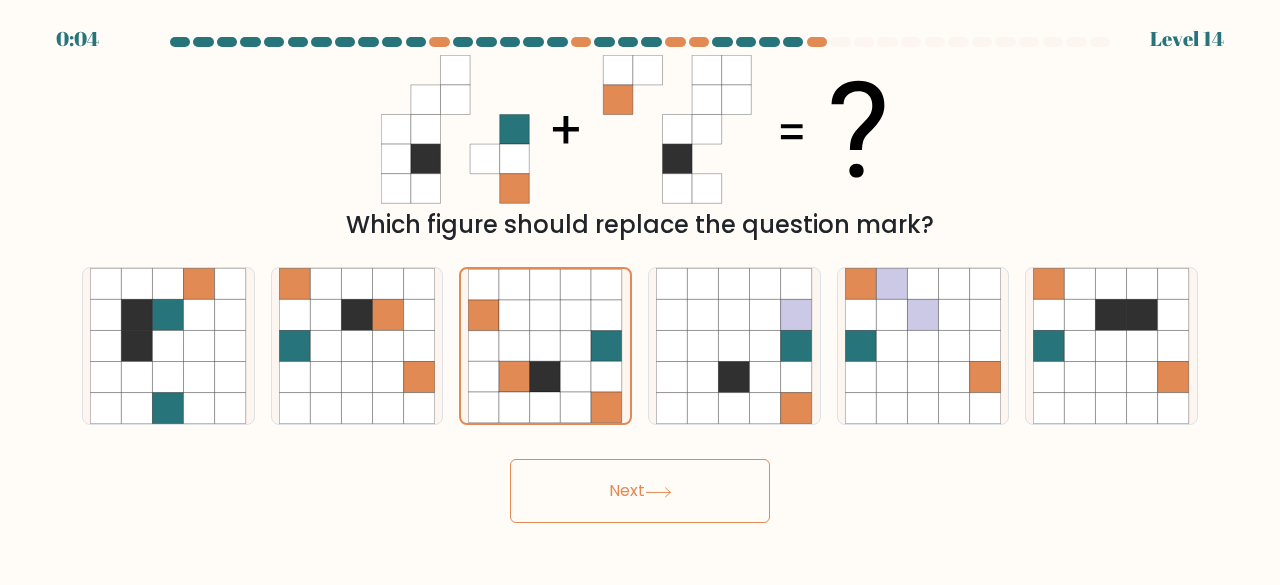 click on "Next" at bounding box center (640, 491) 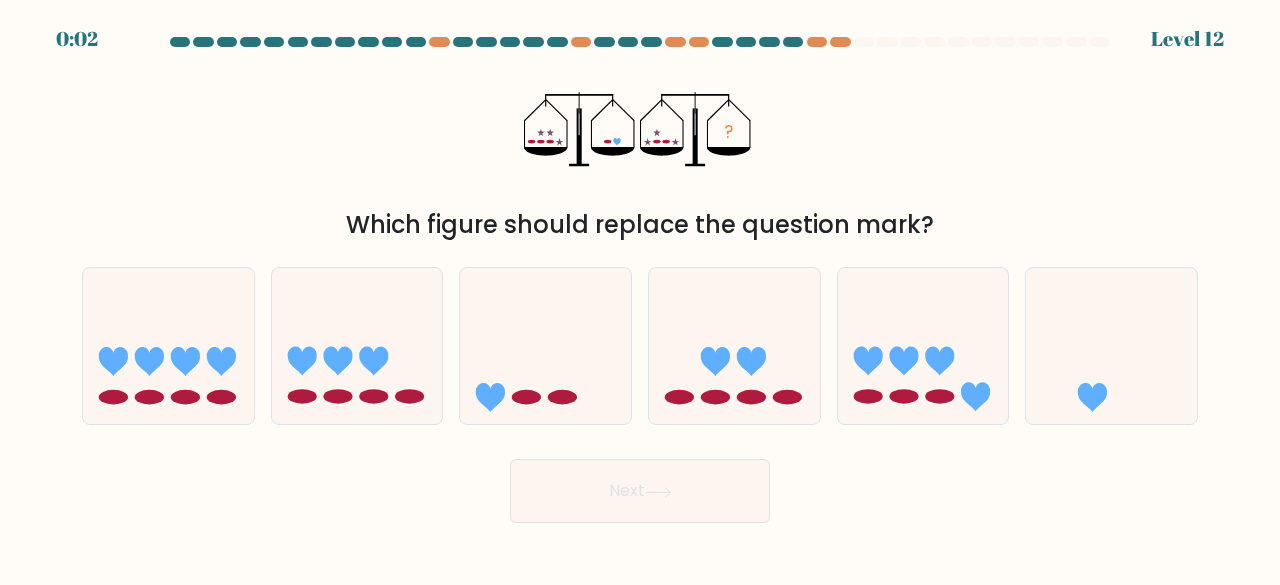click on "Next" at bounding box center [640, 491] 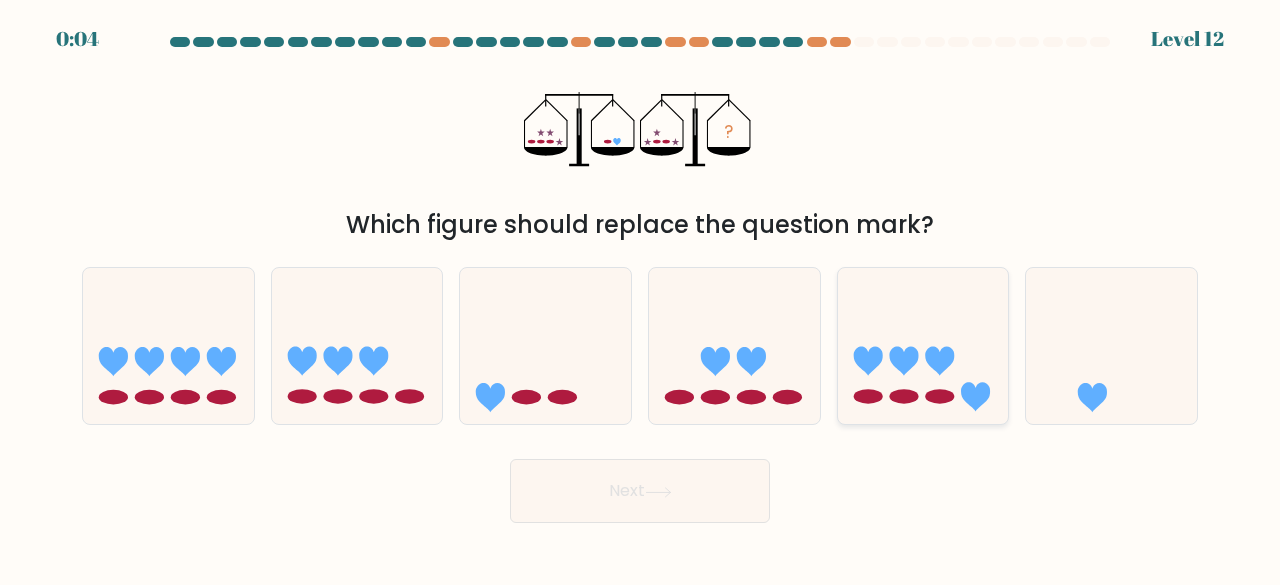 click at bounding box center [923, 345] 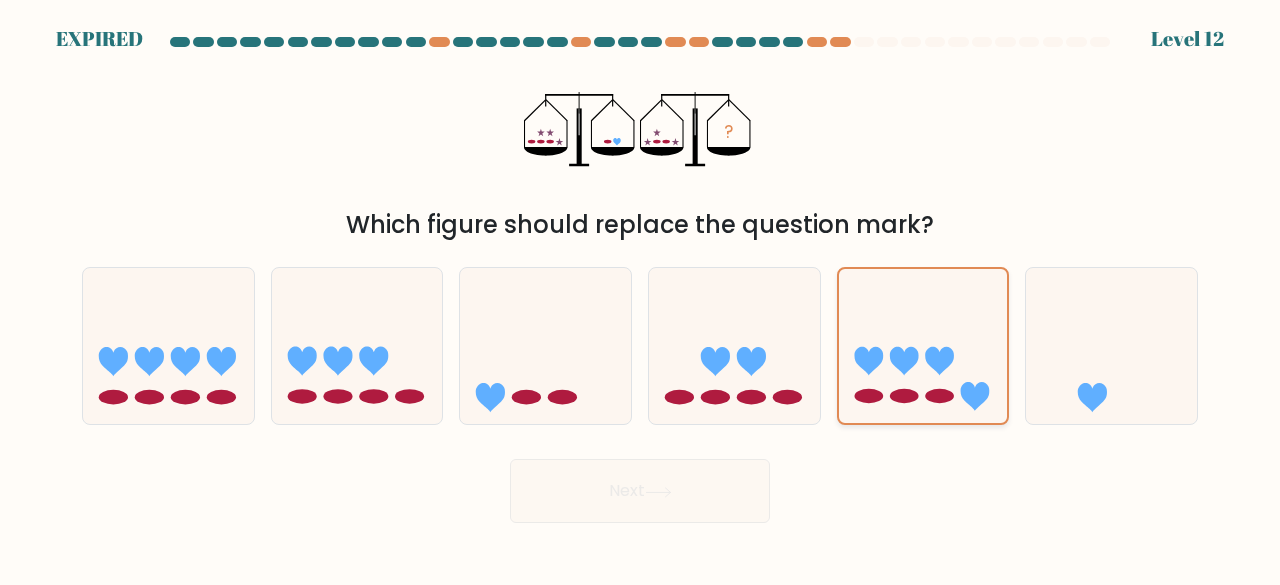 click at bounding box center [923, 346] 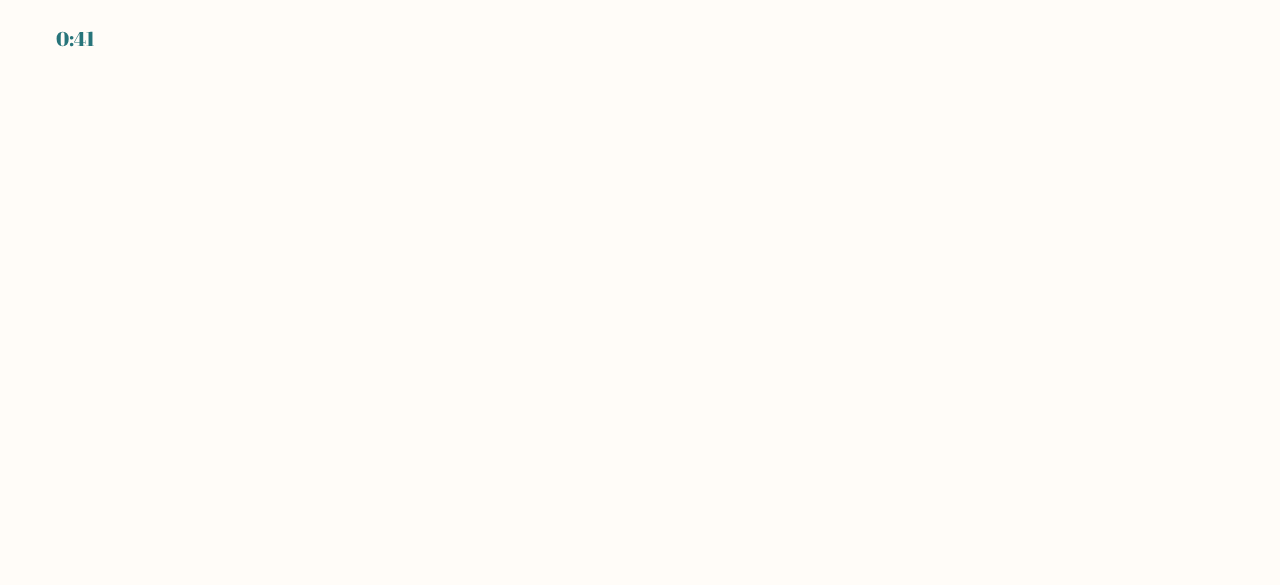 scroll, scrollTop: 0, scrollLeft: 0, axis: both 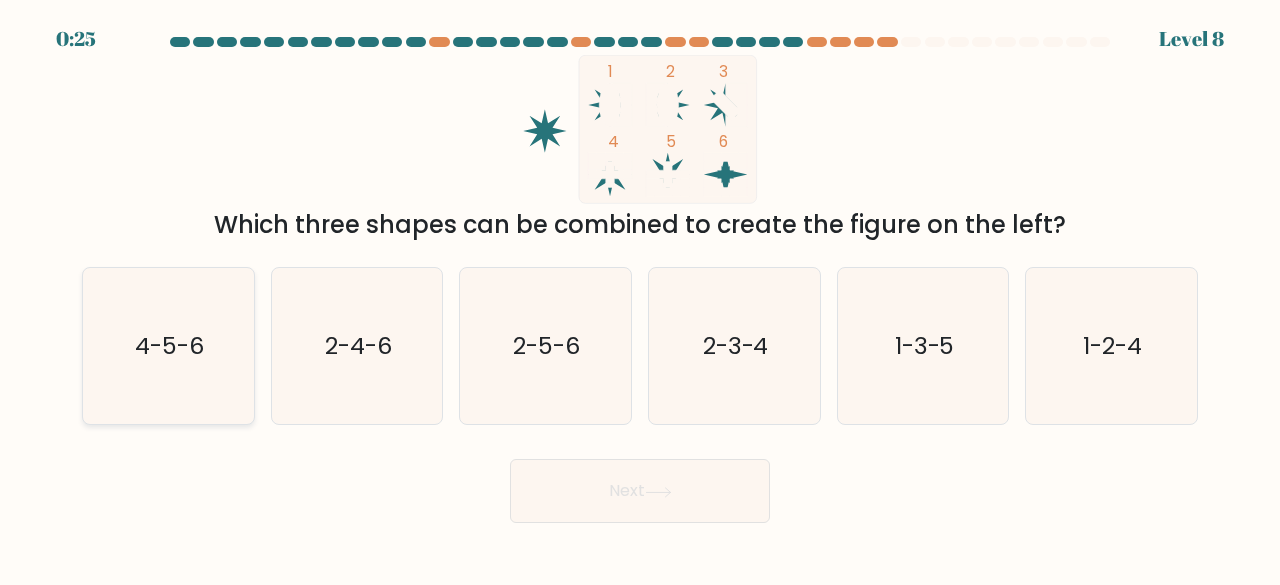 click on "4-5-6" at bounding box center (168, 346) 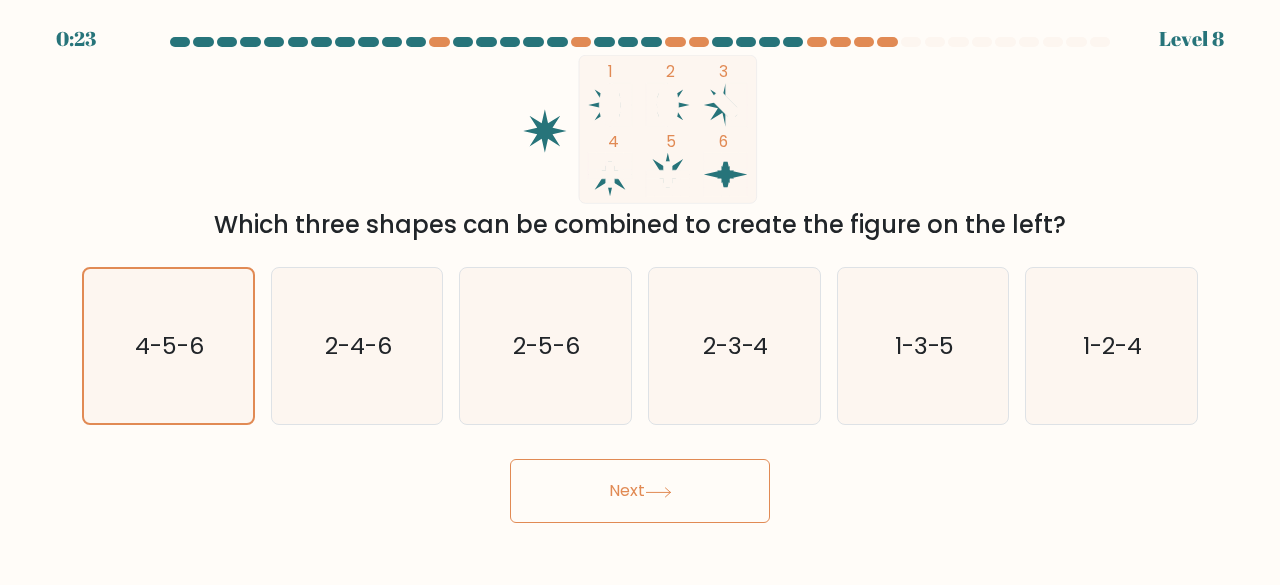 click on "Next" at bounding box center (640, 491) 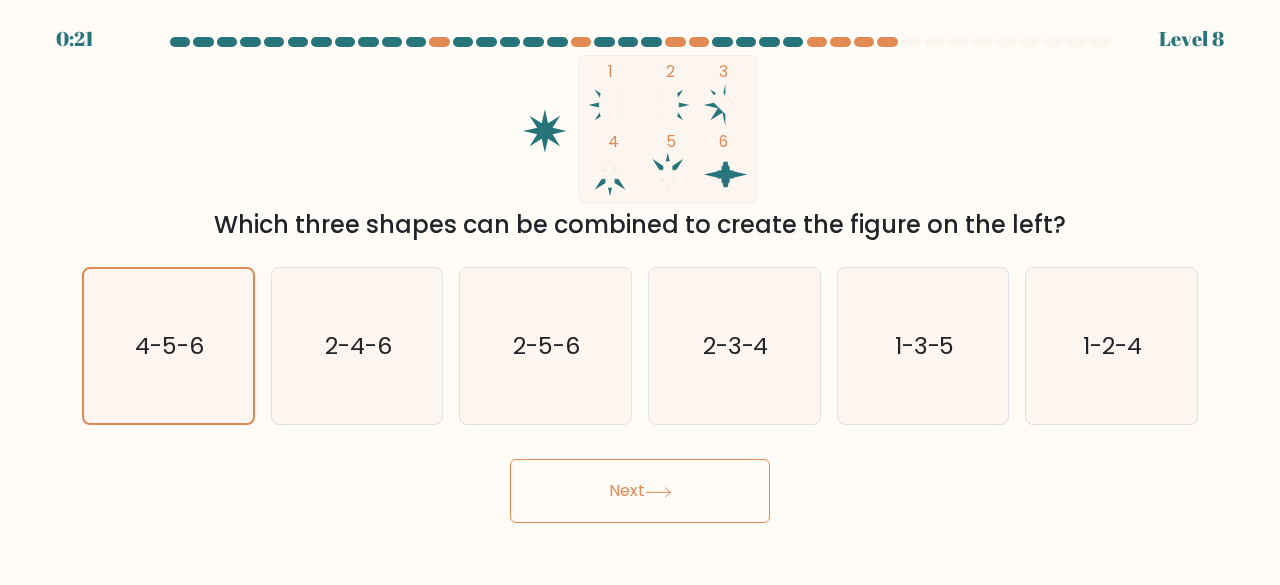 click on "Next" at bounding box center [640, 491] 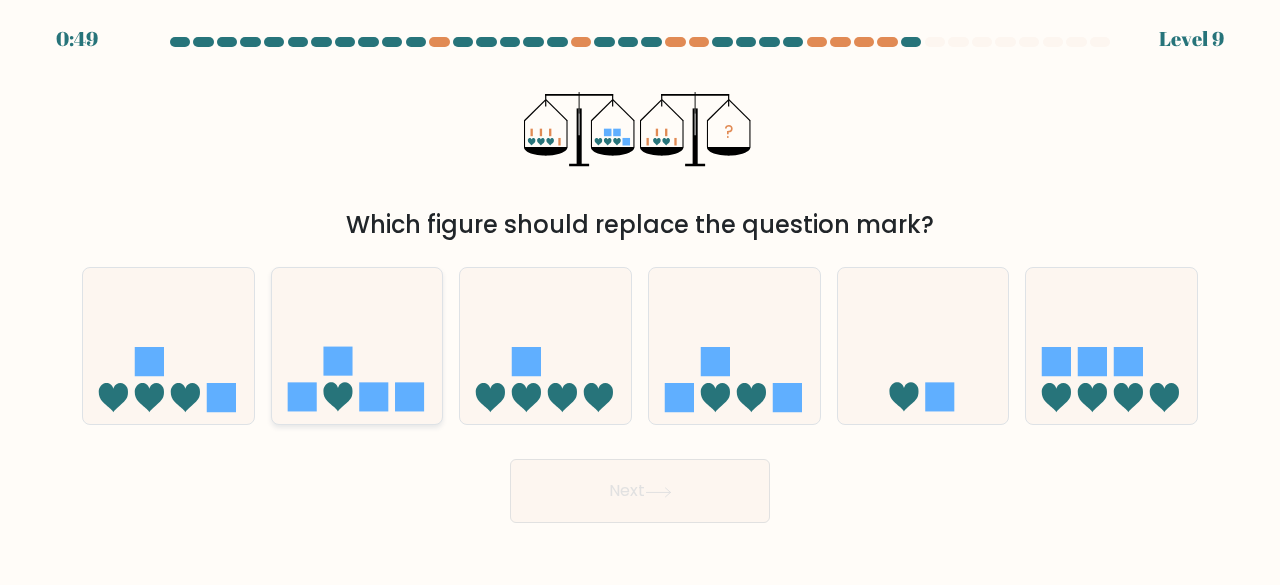 click at bounding box center [373, 397] 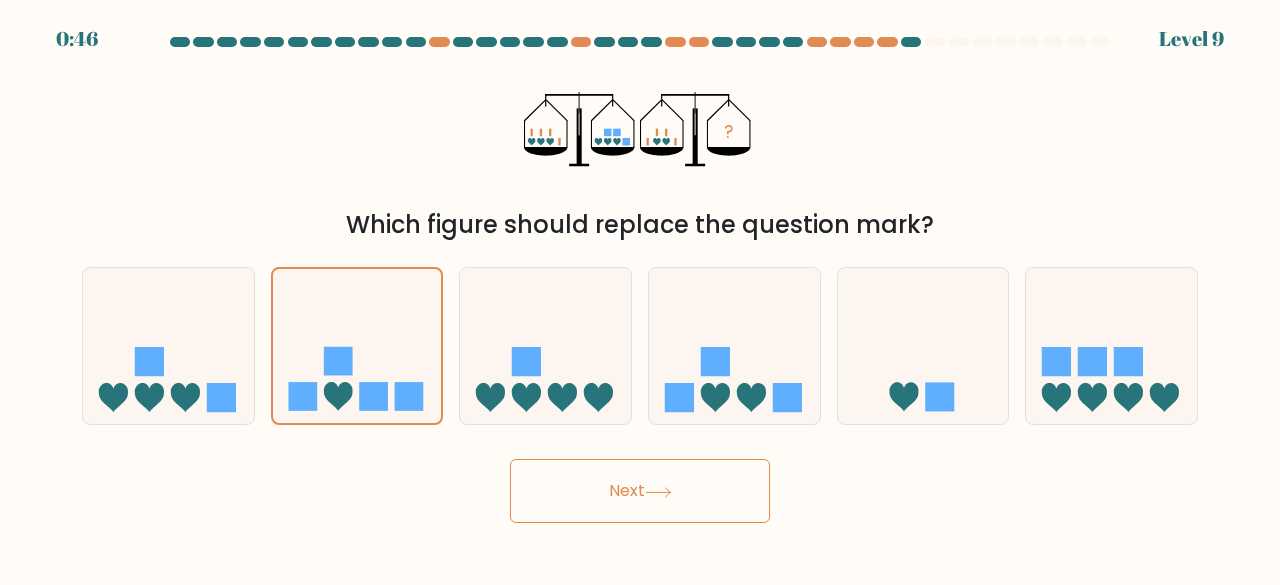 click on "Next" at bounding box center [640, 491] 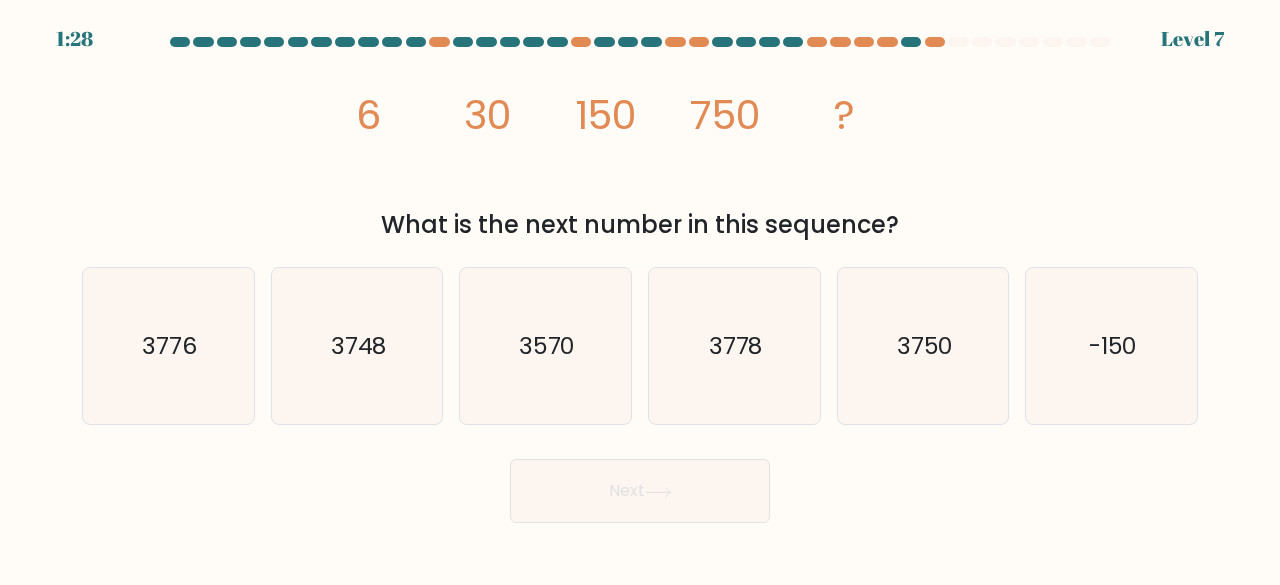 click on "image/svg+xml
6
30
150
750
?" at bounding box center (640, 129) 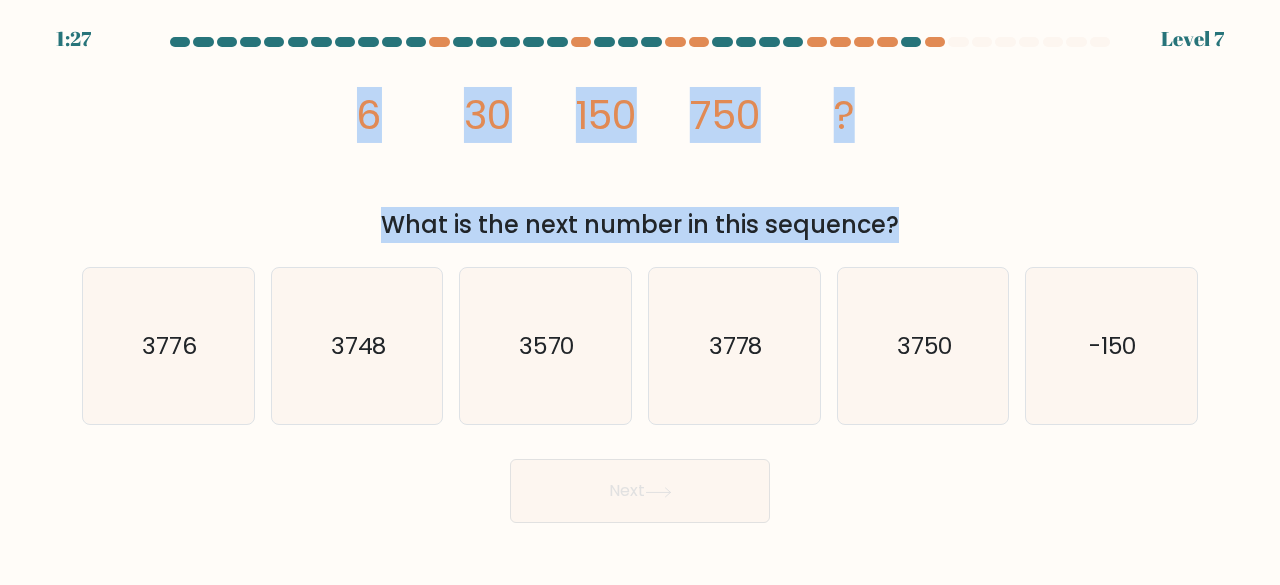 copy on "6
30
150
750
?
What is the next number in this sequence?" 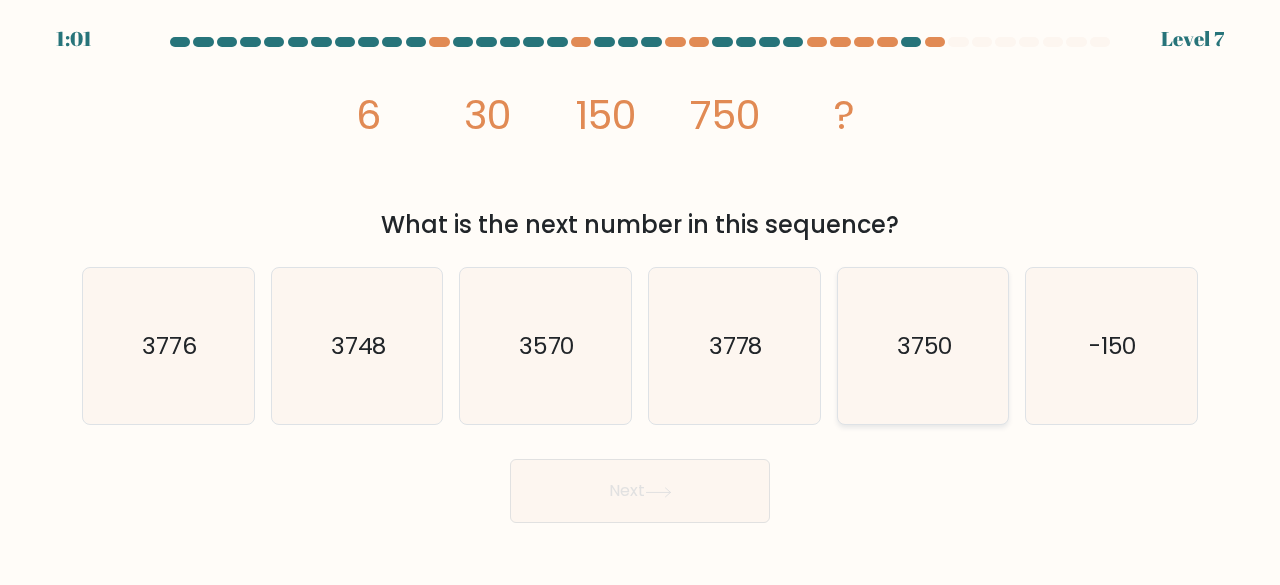 click on "3750" at bounding box center [923, 346] 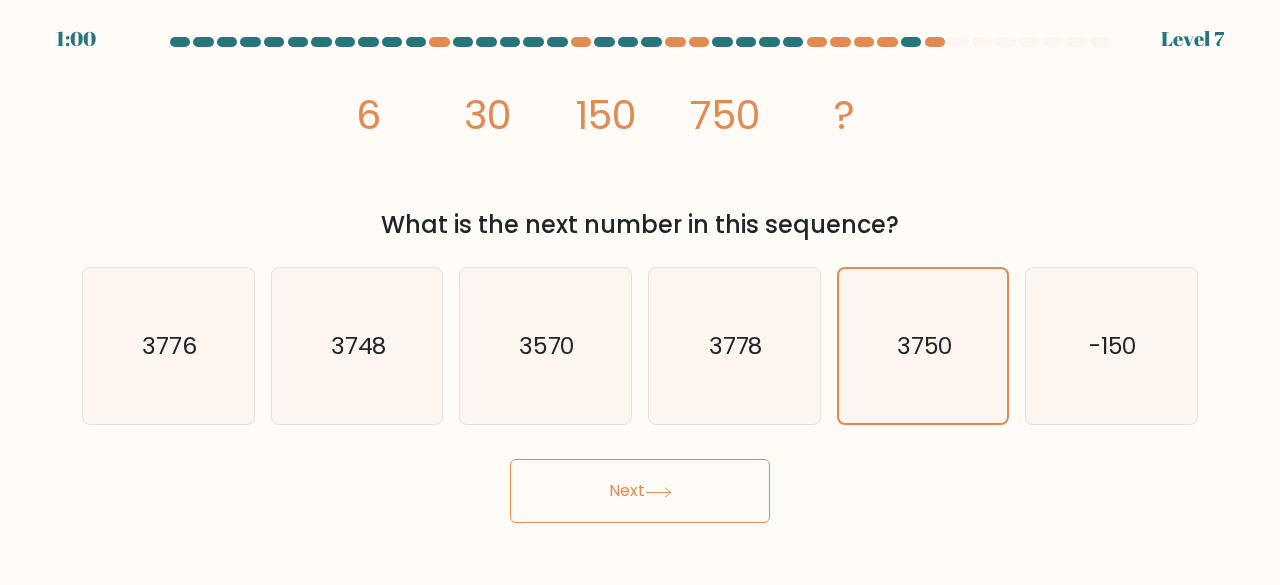 click on "Next" at bounding box center [640, 491] 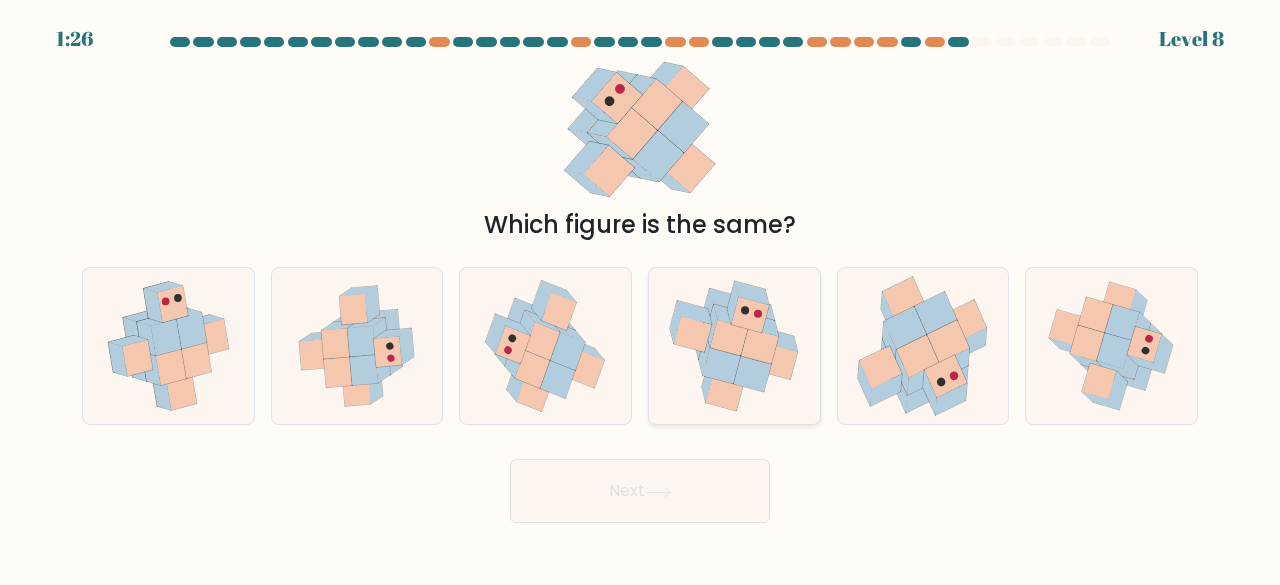 click at bounding box center [693, 335] 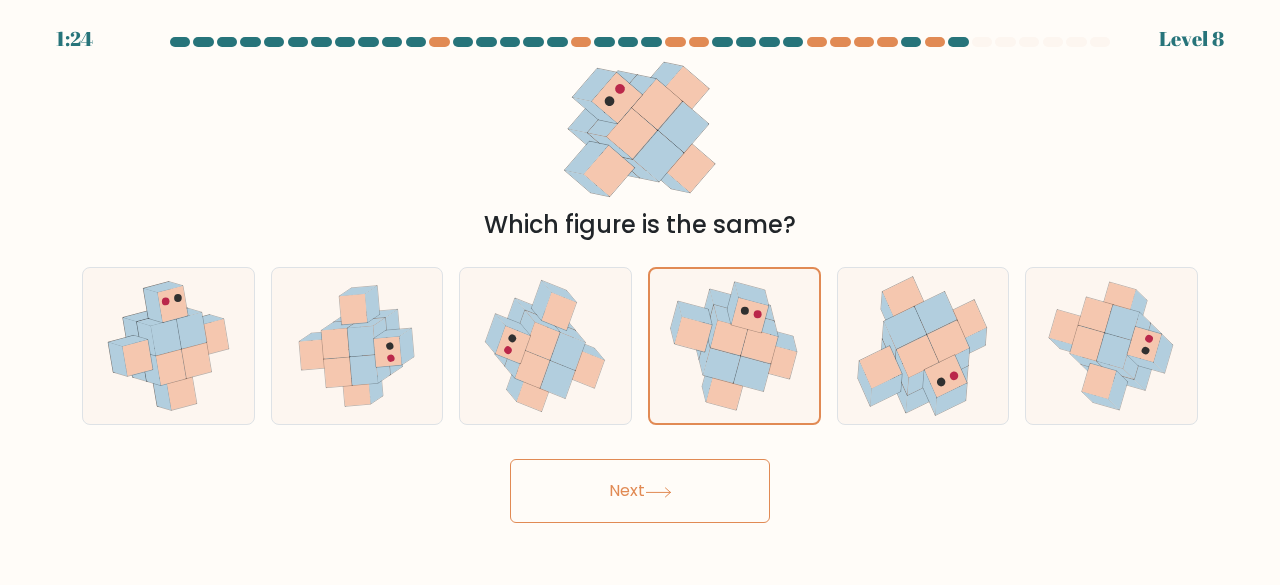 click on "Next" at bounding box center (640, 491) 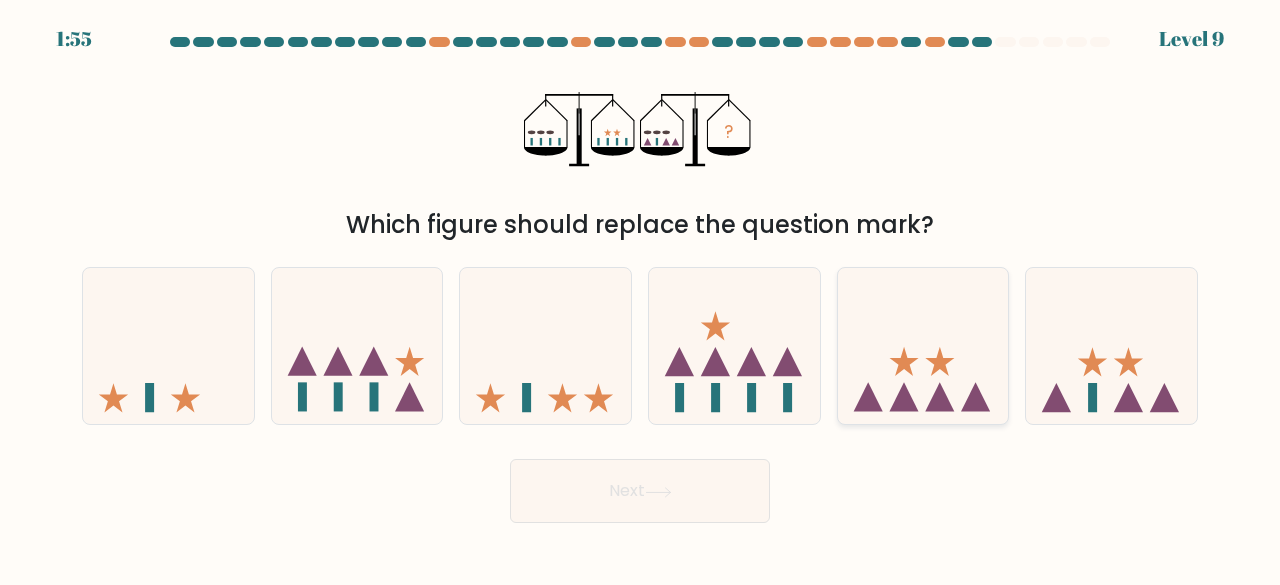 click at bounding box center (923, 345) 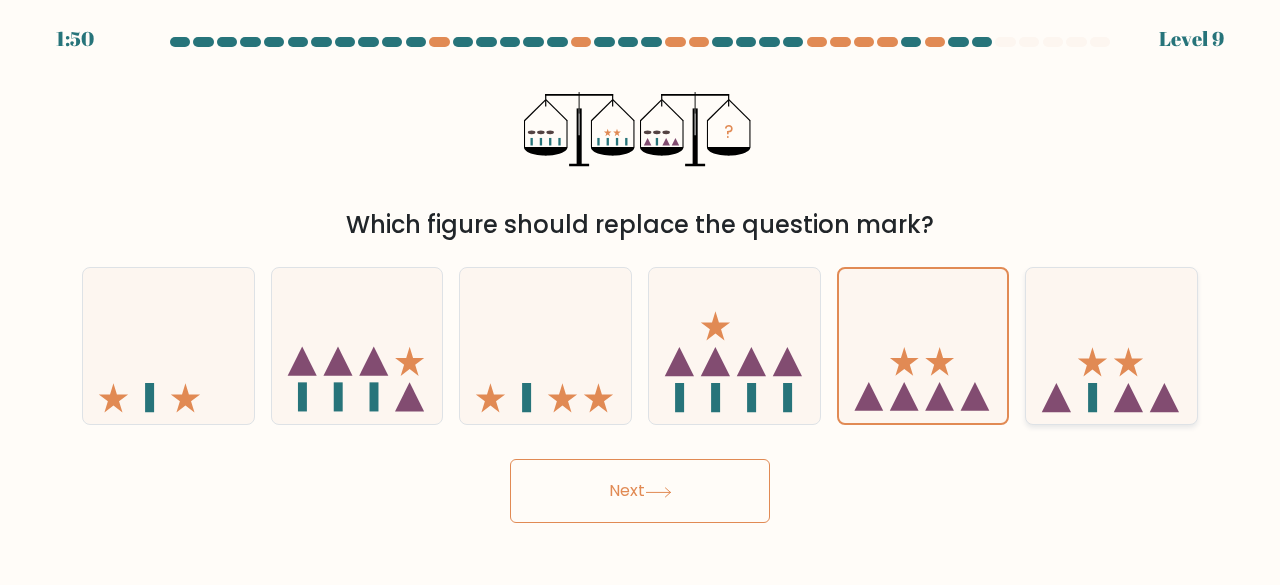 click at bounding box center (1111, 345) 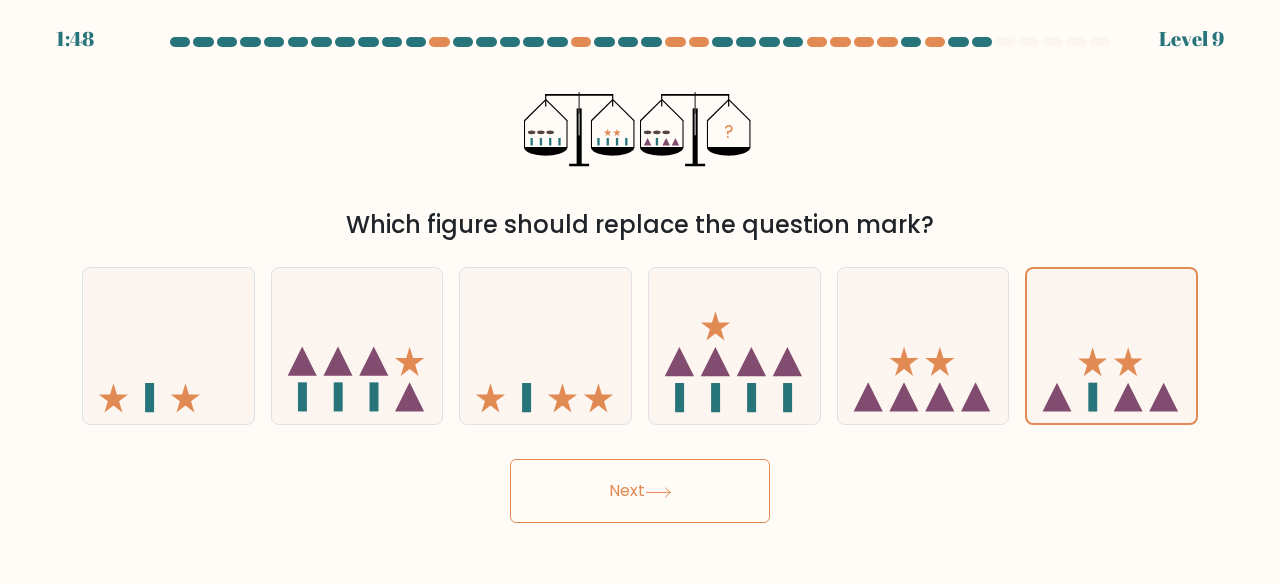 click on "Next" at bounding box center (640, 491) 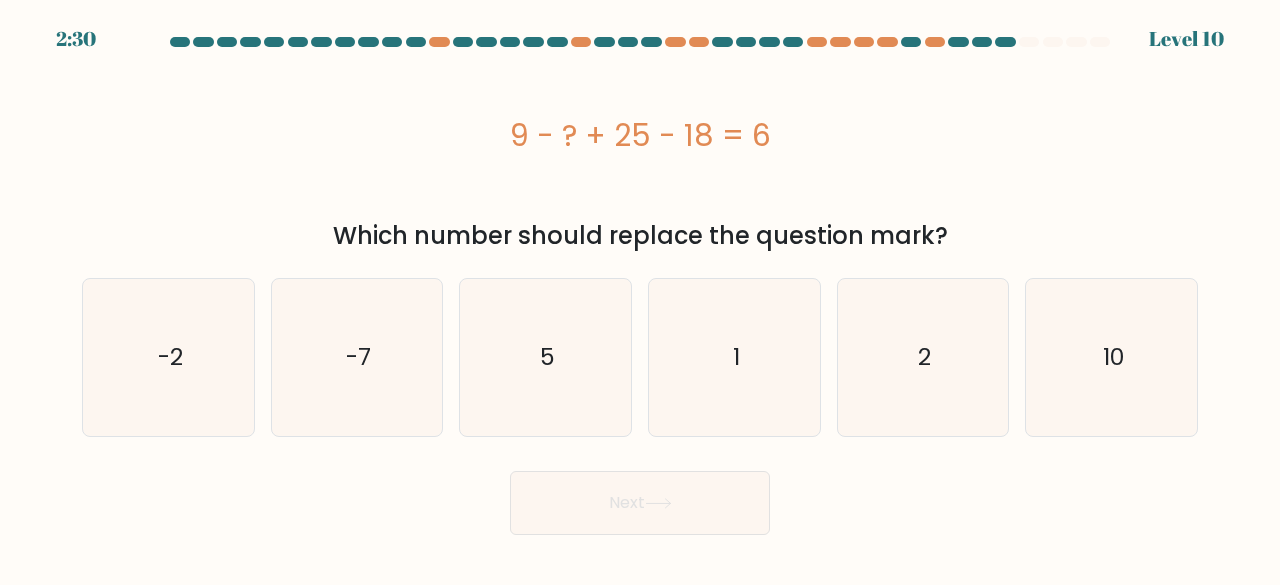 copy on "9 - ? + 25 - 18 = 6
Which number should replace the question mark?" 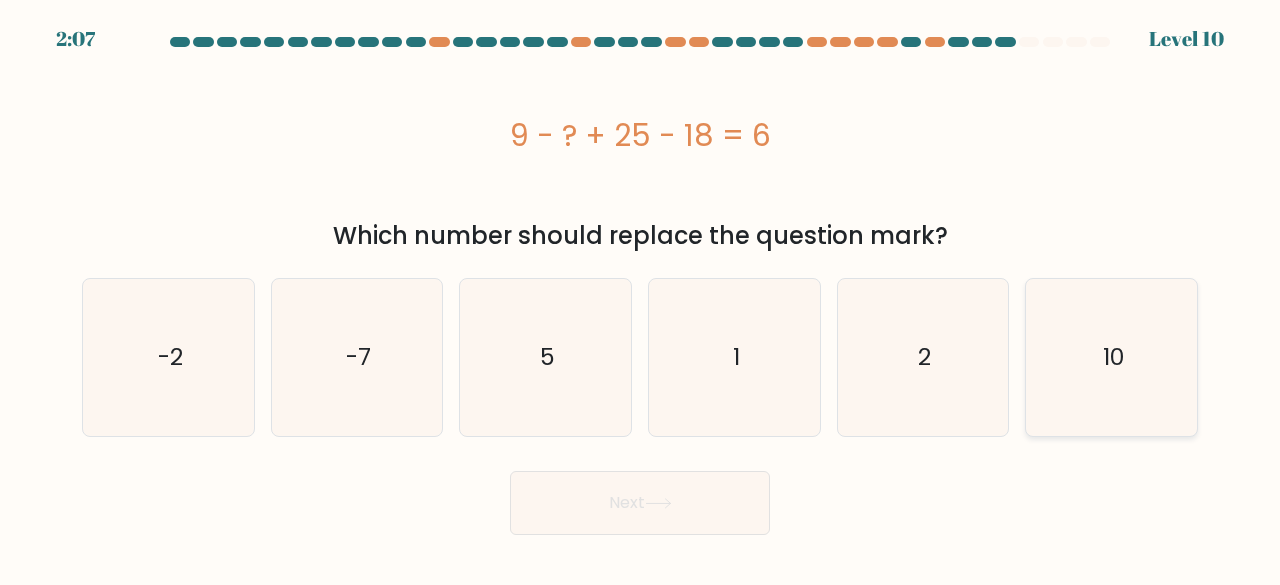 click on "10" at bounding box center (1113, 357) 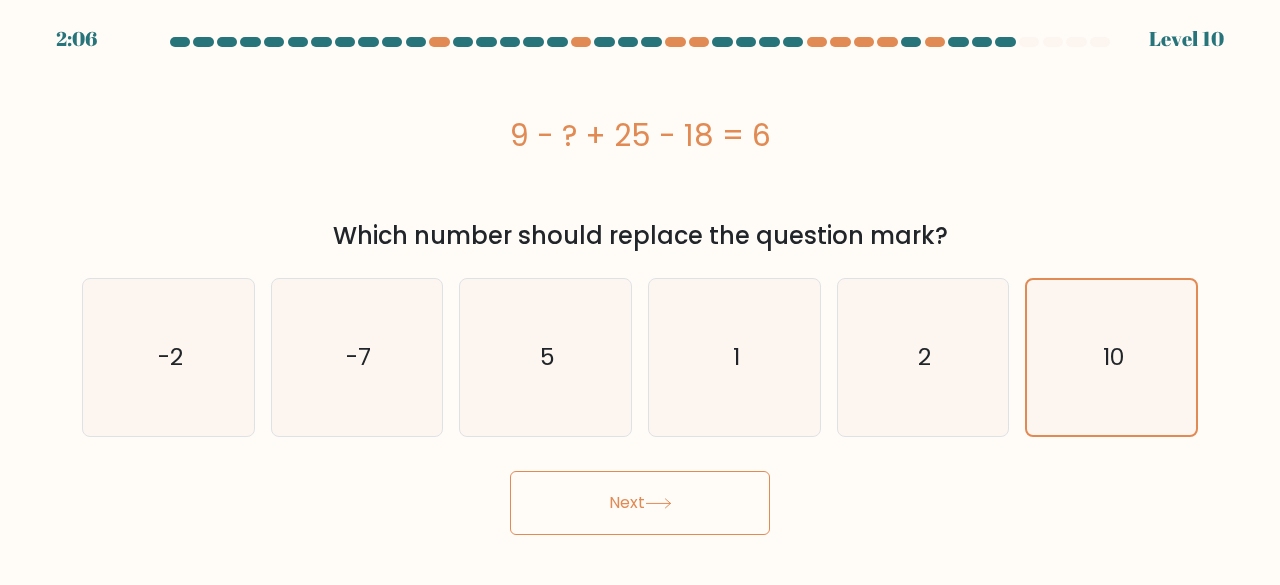 click on "Next" at bounding box center (640, 503) 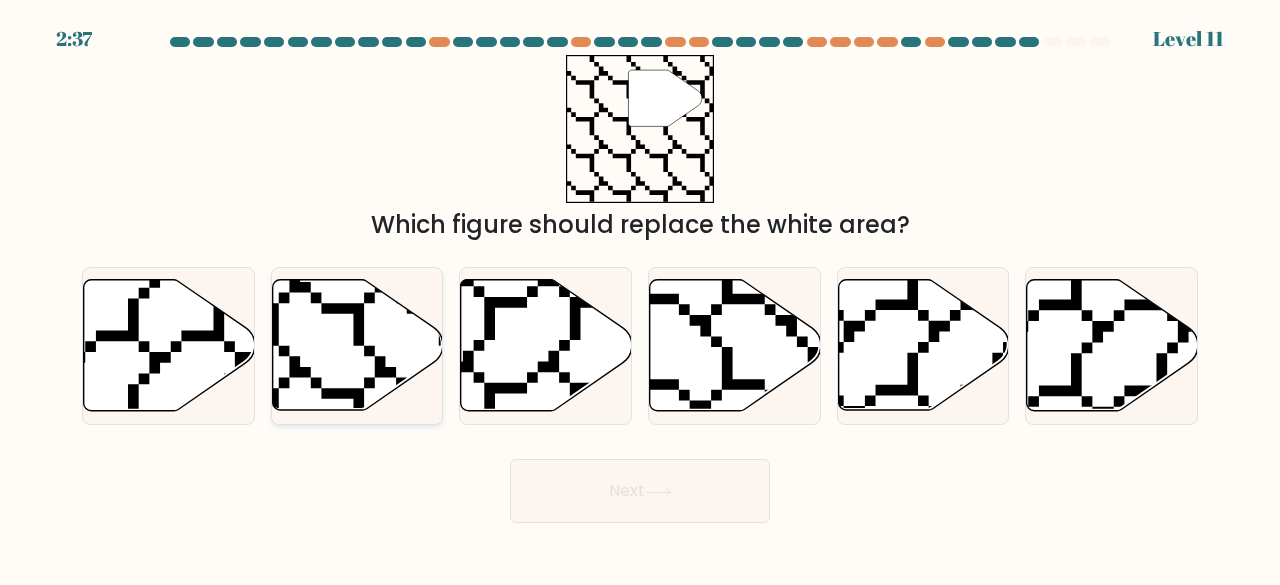 click at bounding box center (357, 345) 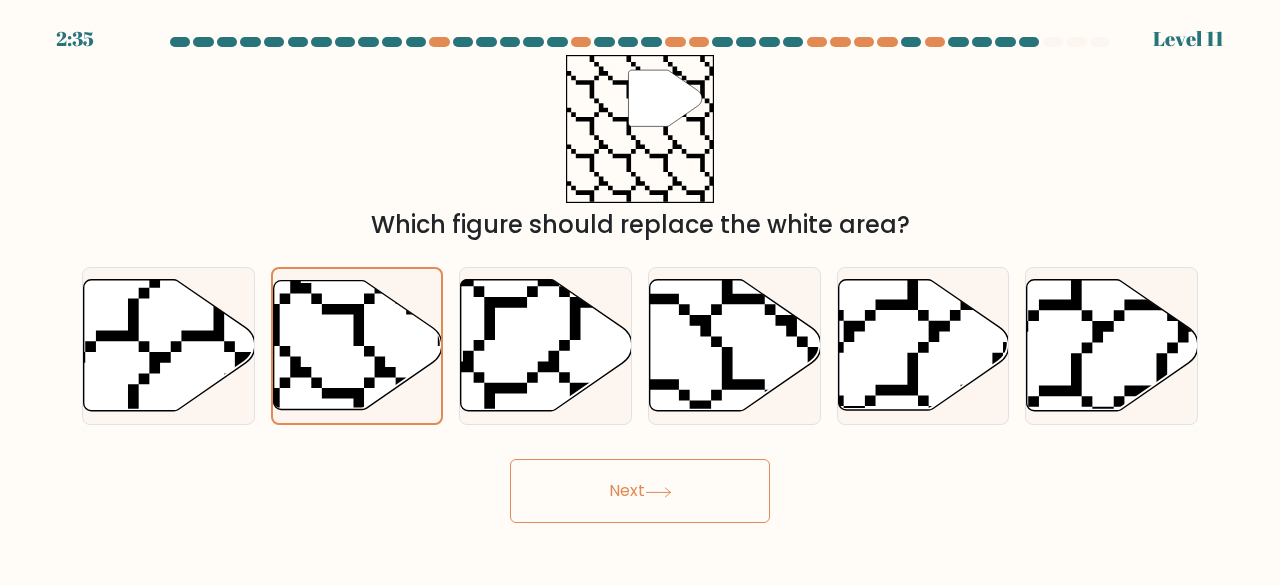 click on "Next" at bounding box center [640, 491] 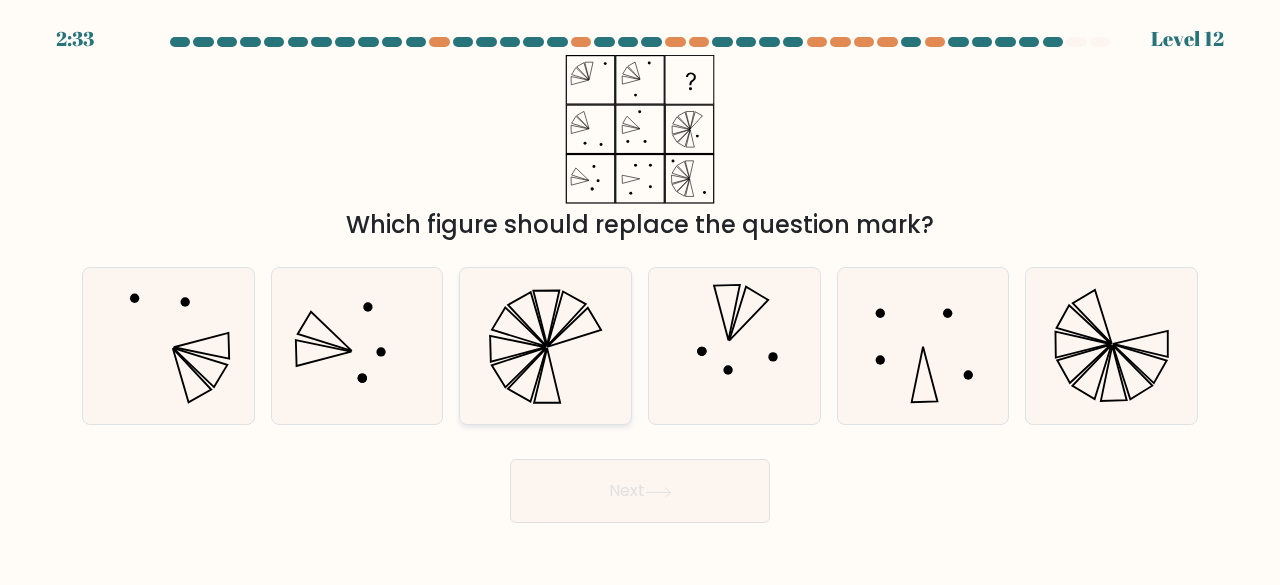 click at bounding box center (545, 346) 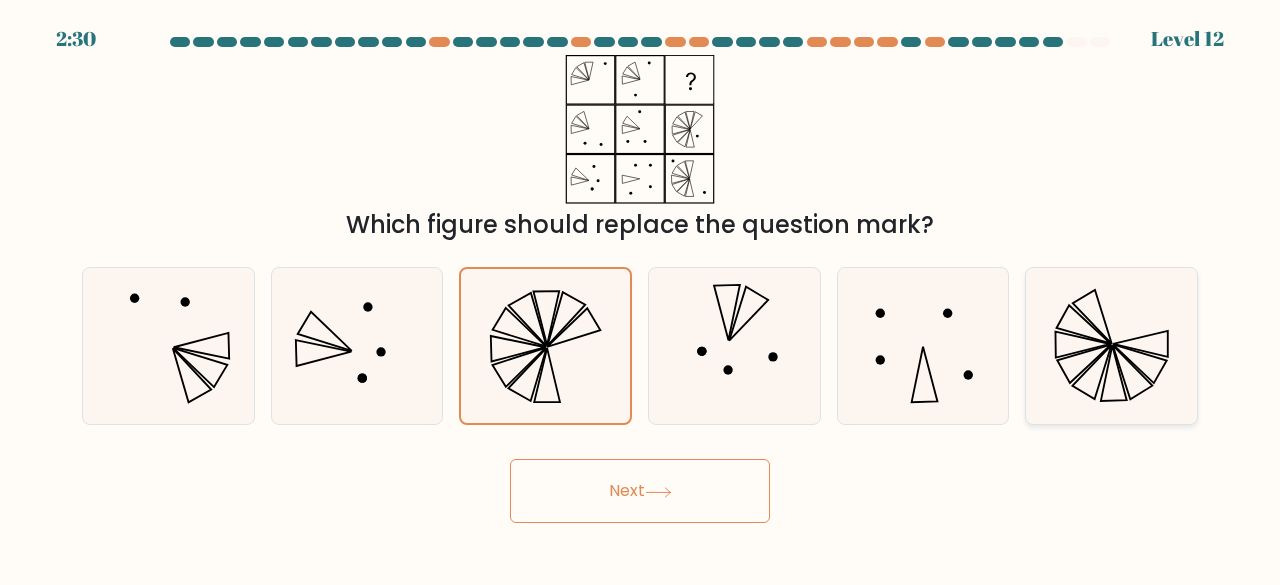 click at bounding box center (1111, 346) 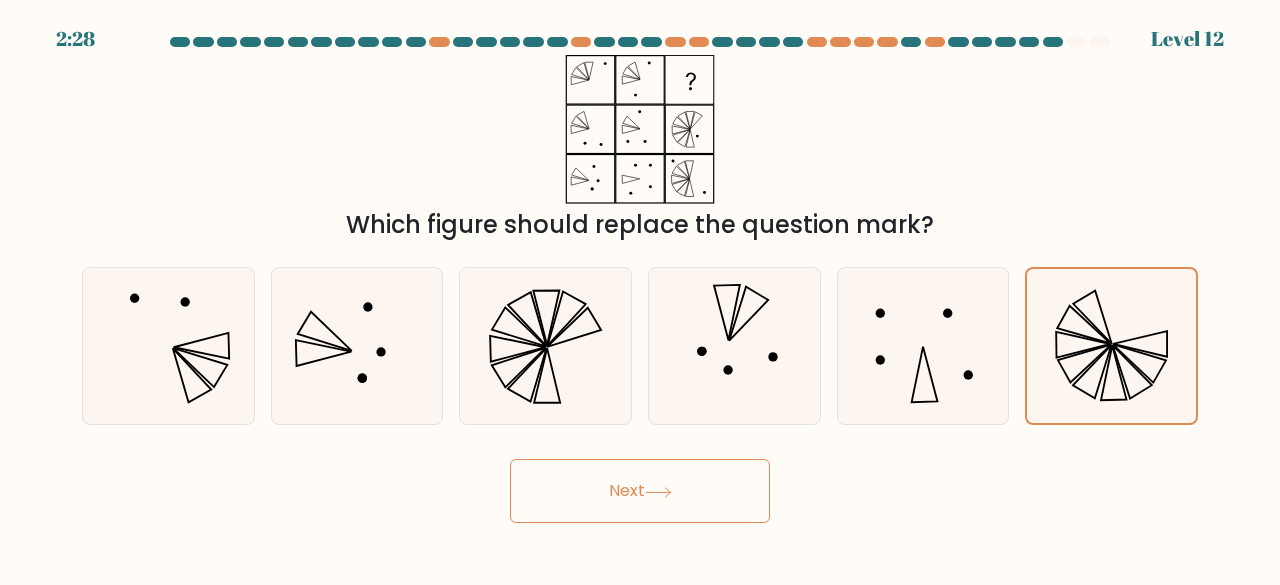 click at bounding box center [658, 492] 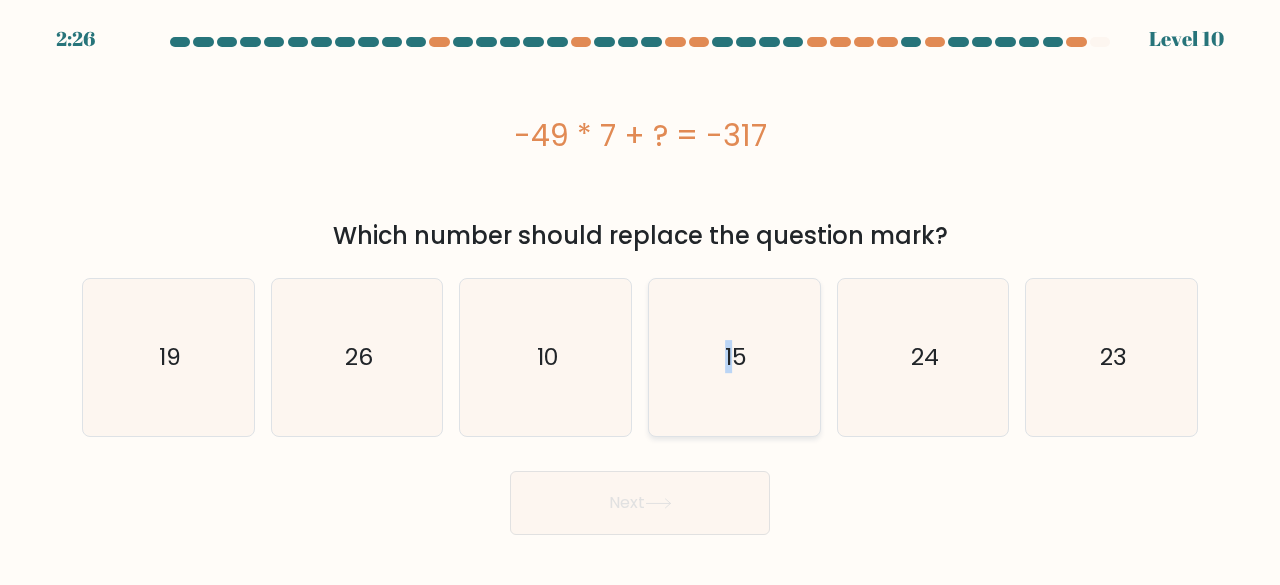 drag, startPoint x: 744, startPoint y: 421, endPoint x: 729, endPoint y: 363, distance: 59.908264 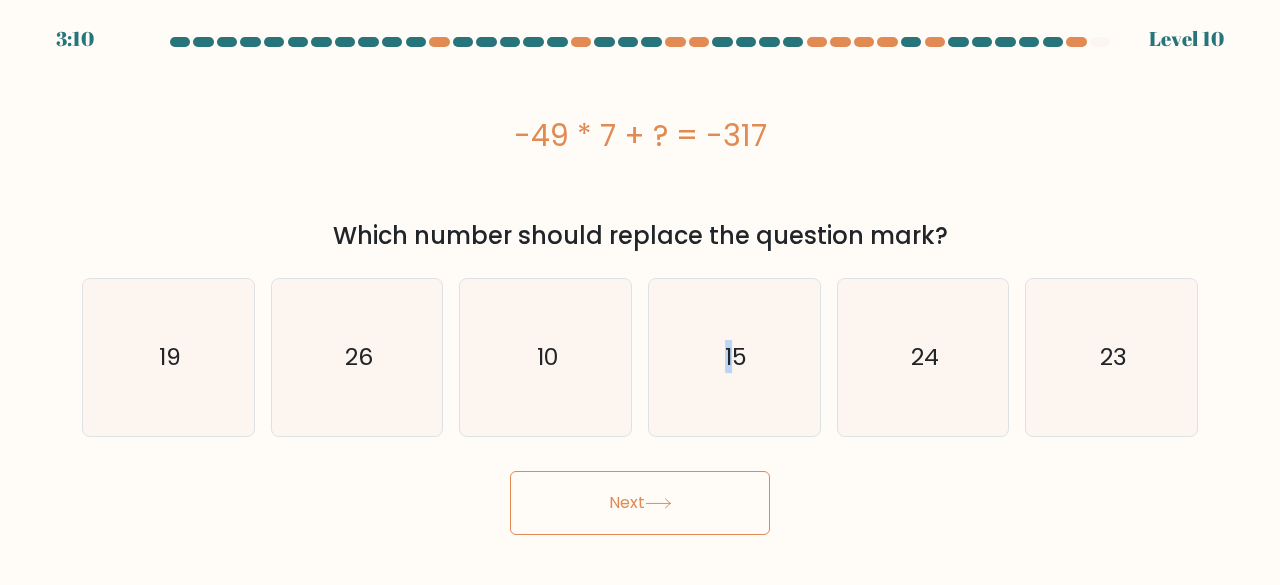 copy on "-49 * 7 + ? = -317
Which number should replace the question mark?" 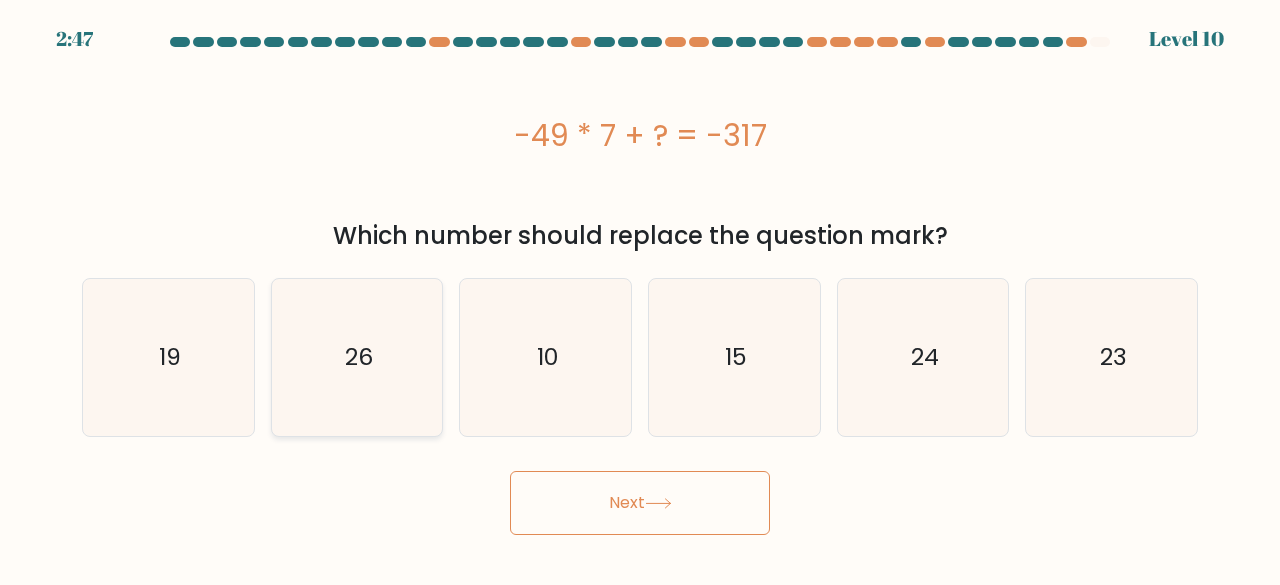 click on "26" at bounding box center (357, 357) 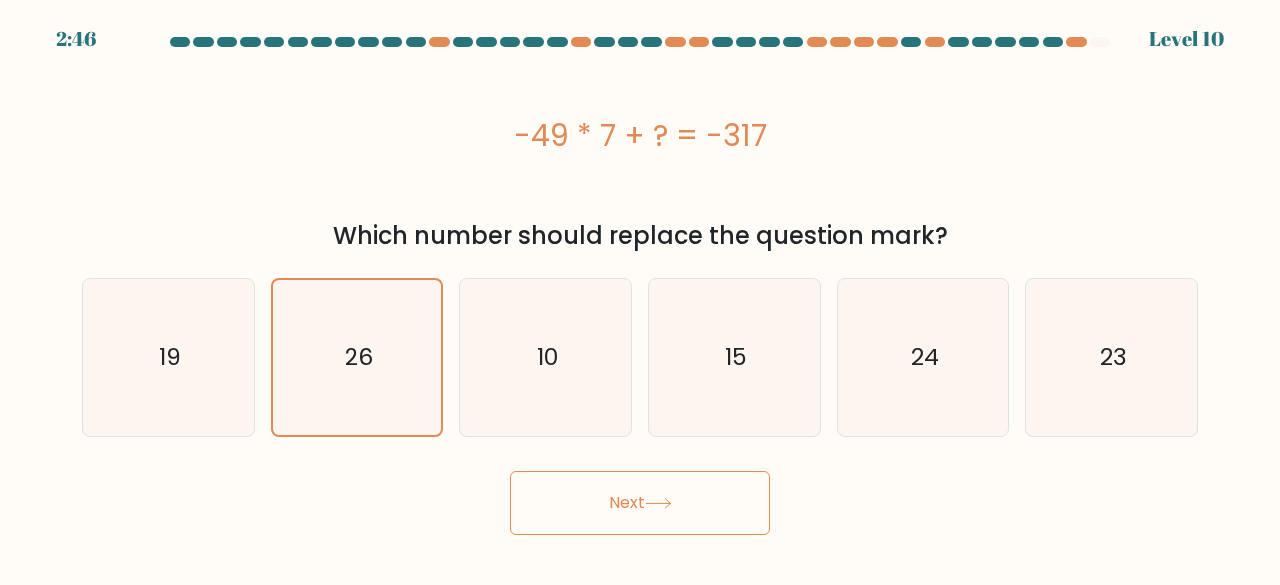 click on "Next" at bounding box center [640, 503] 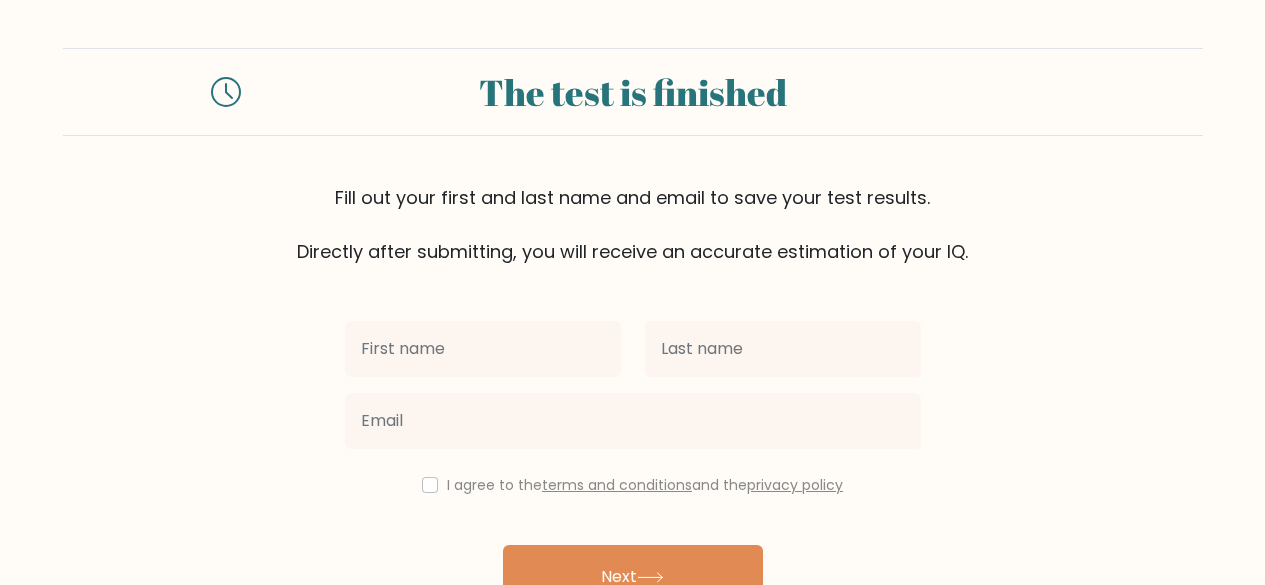 scroll, scrollTop: 0, scrollLeft: 0, axis: both 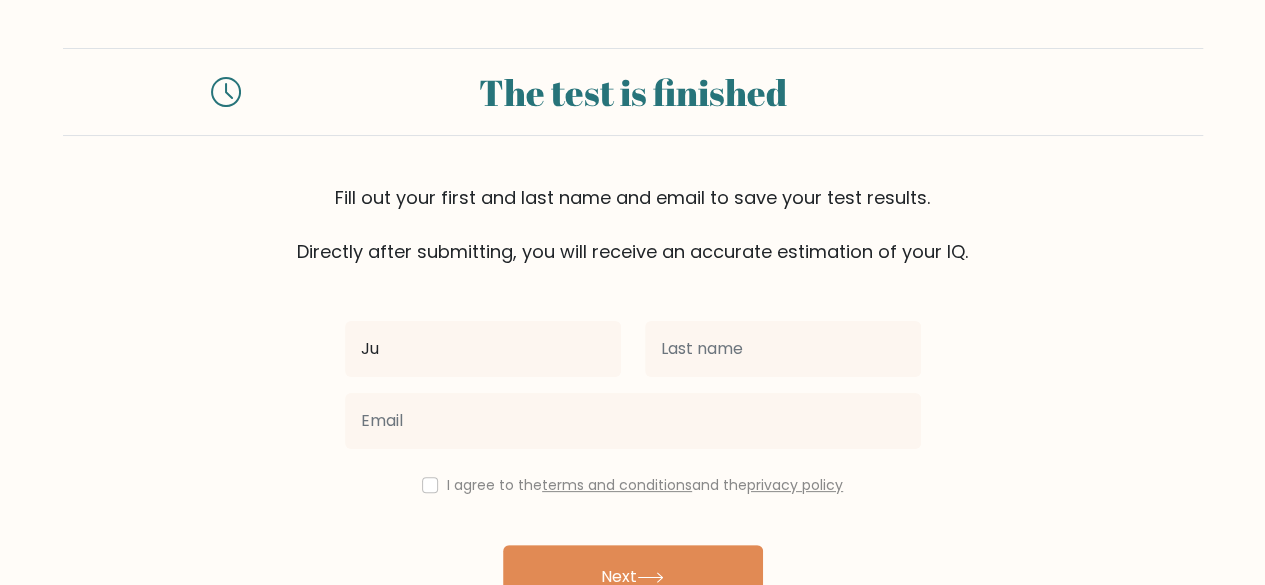 type on "[FIRST]" 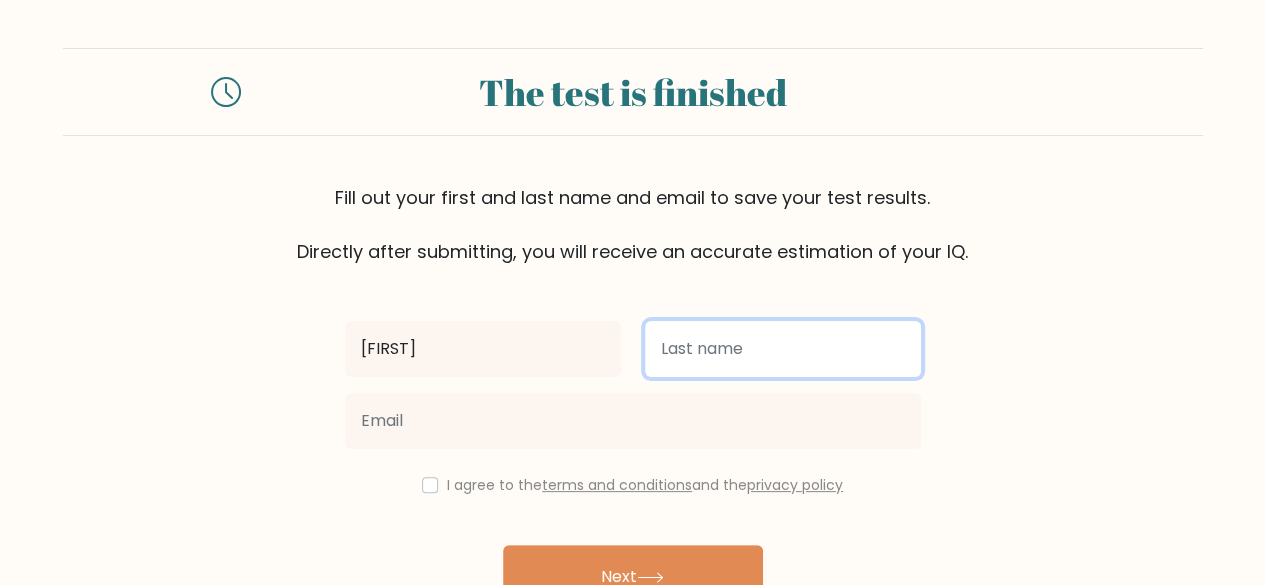 click at bounding box center [783, 349] 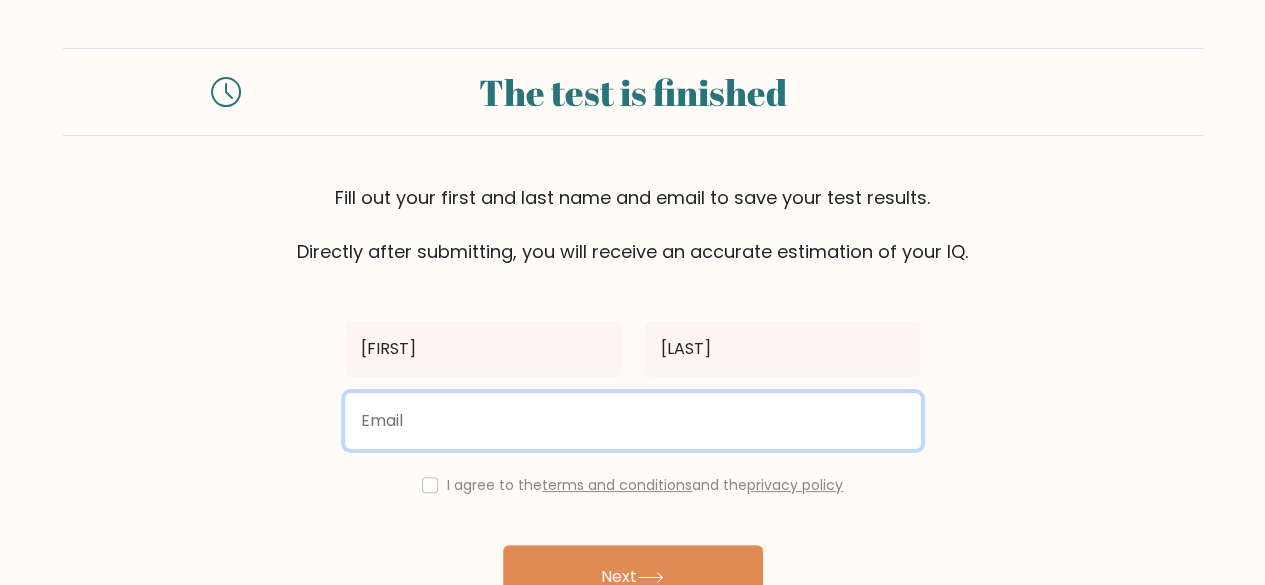 click at bounding box center (633, 421) 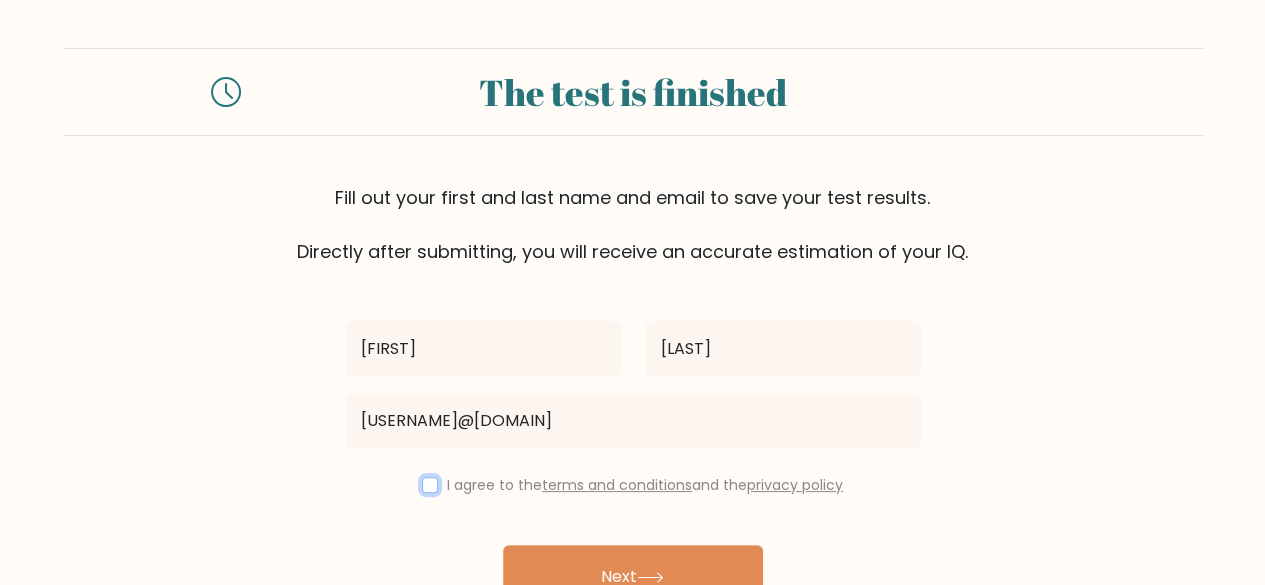 click at bounding box center (430, 485) 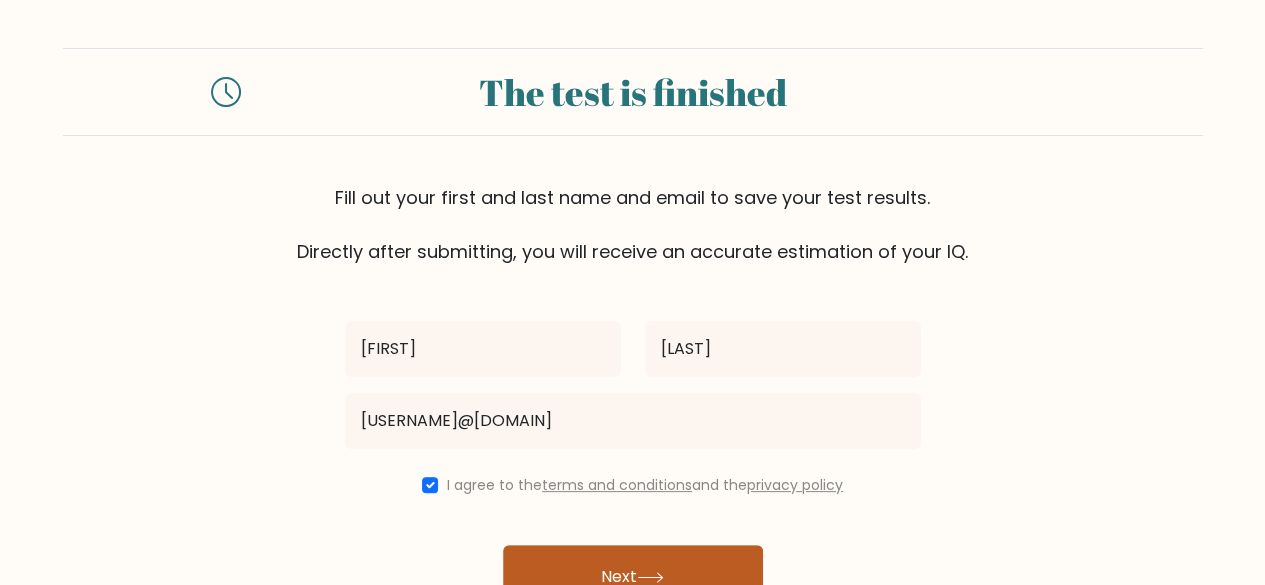 click on "Next" at bounding box center (633, 577) 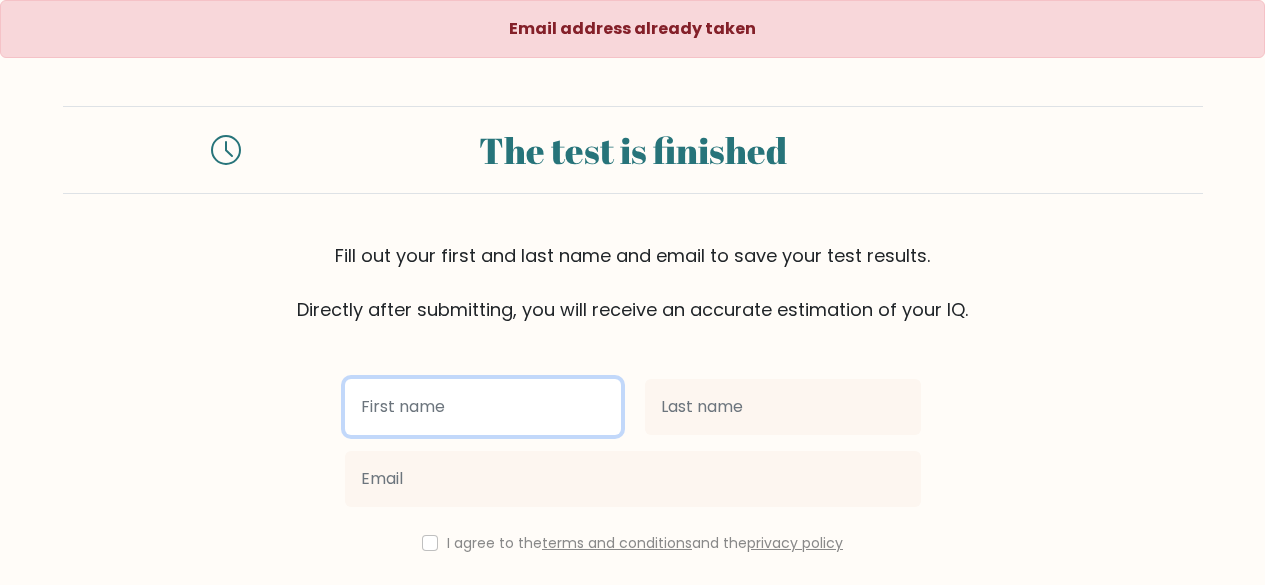 scroll, scrollTop: 0, scrollLeft: 0, axis: both 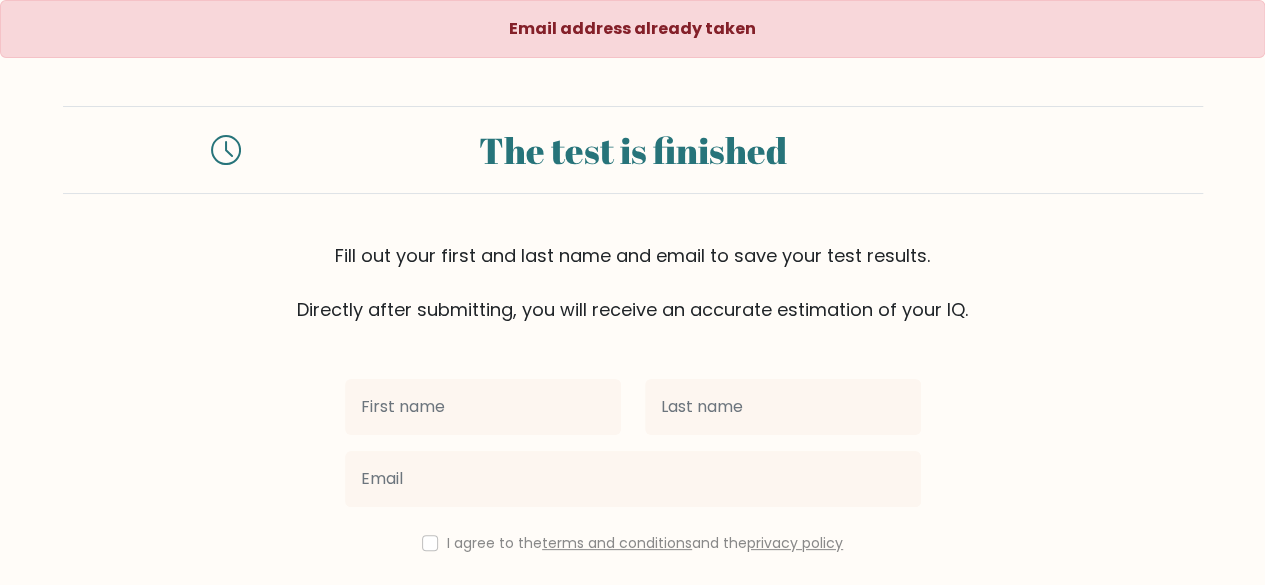 click at bounding box center [483, 407] 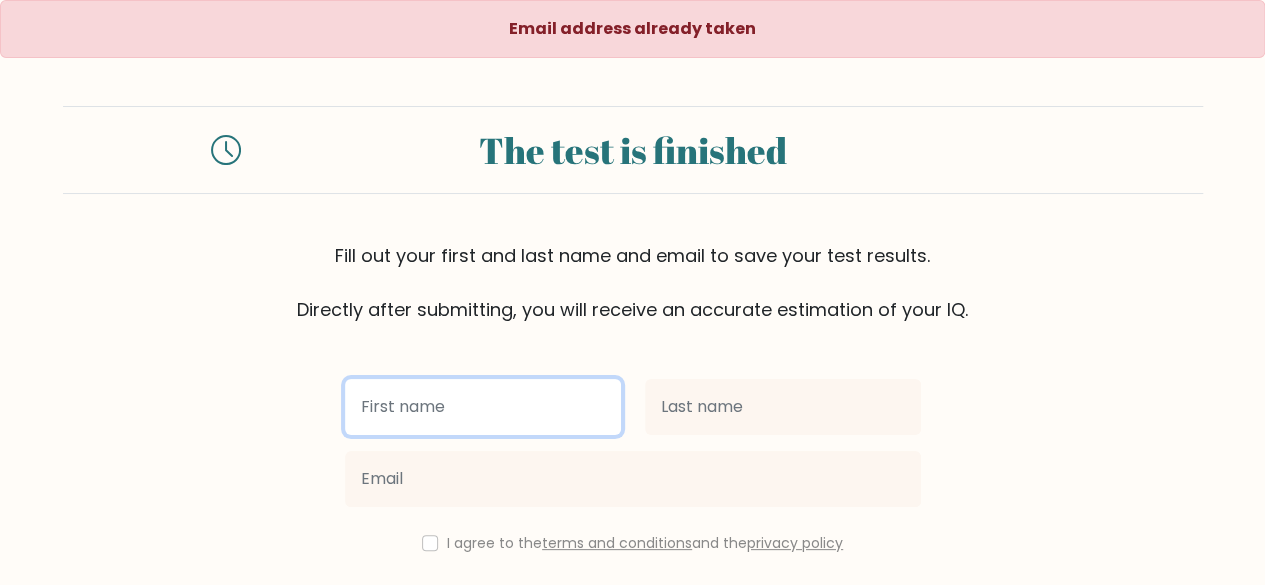 click at bounding box center [483, 407] 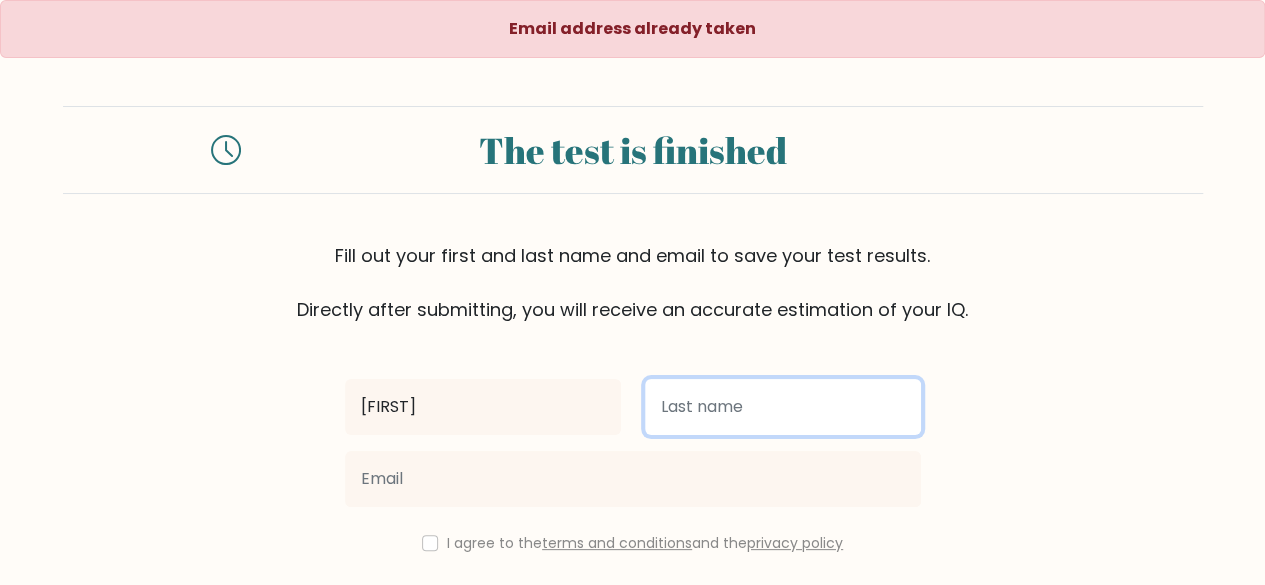 click at bounding box center (783, 407) 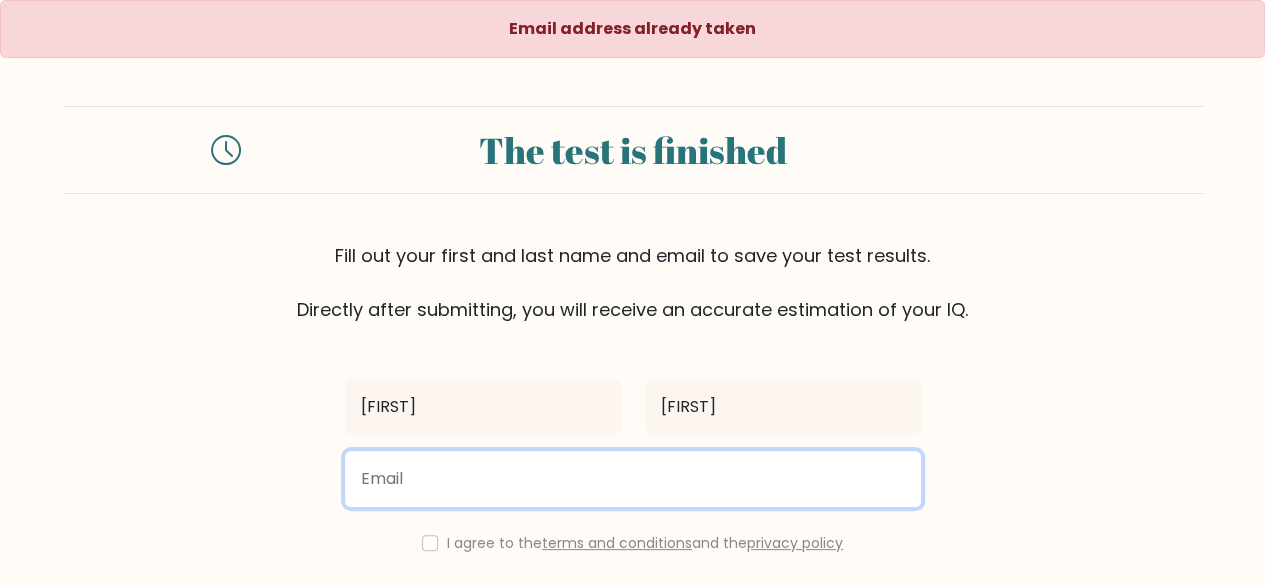 click at bounding box center (633, 479) 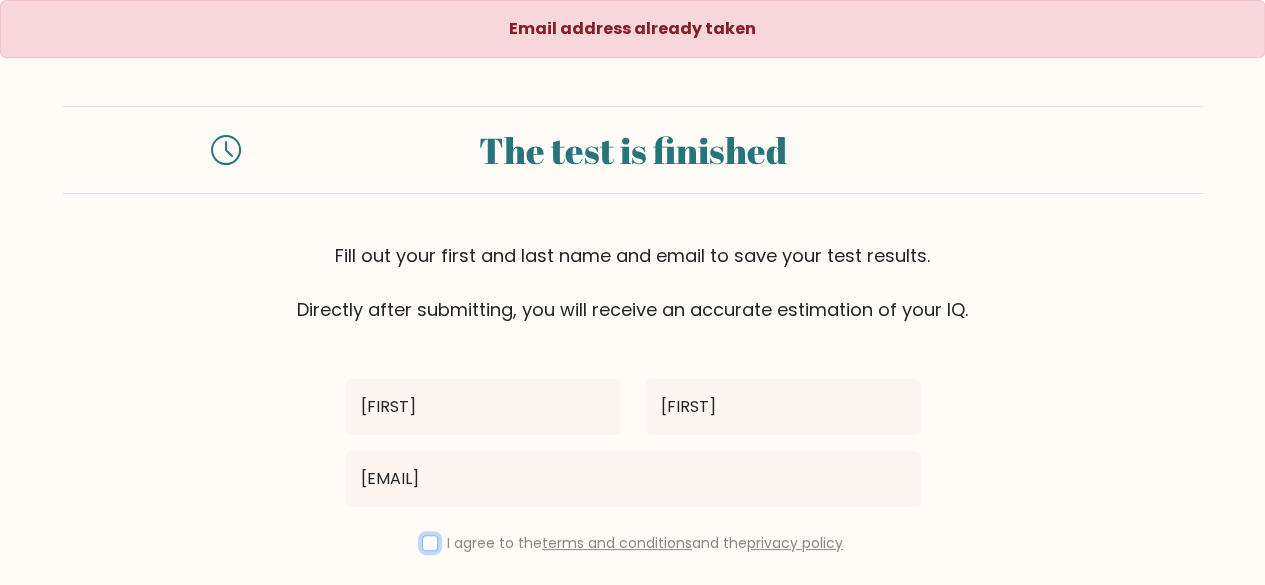 click at bounding box center [430, 543] 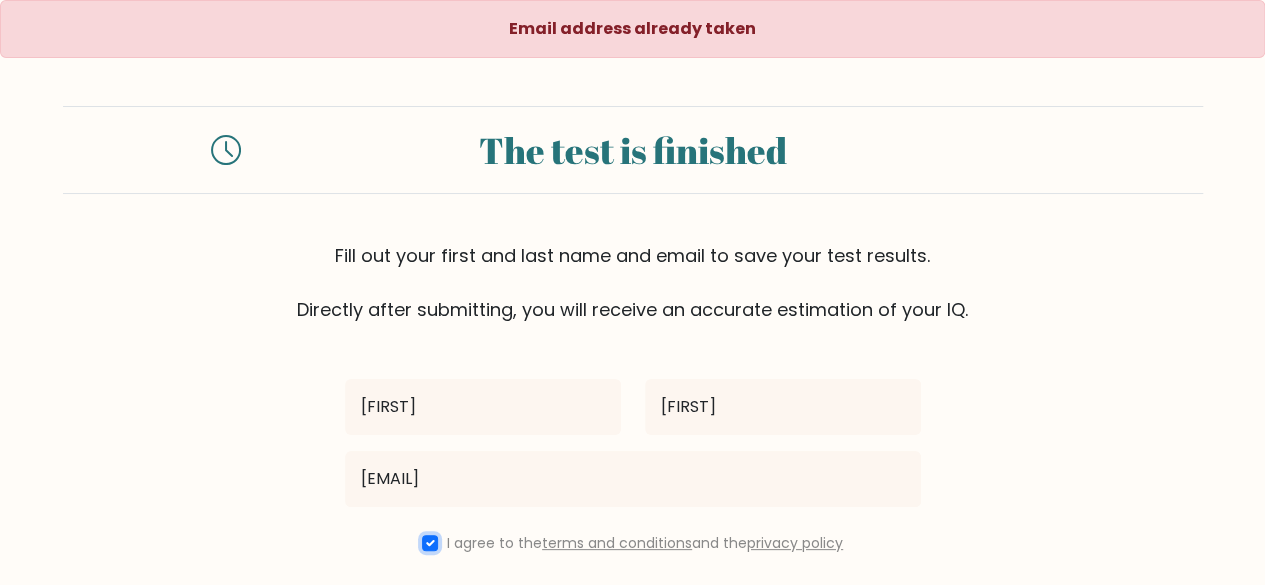 scroll, scrollTop: 52, scrollLeft: 0, axis: vertical 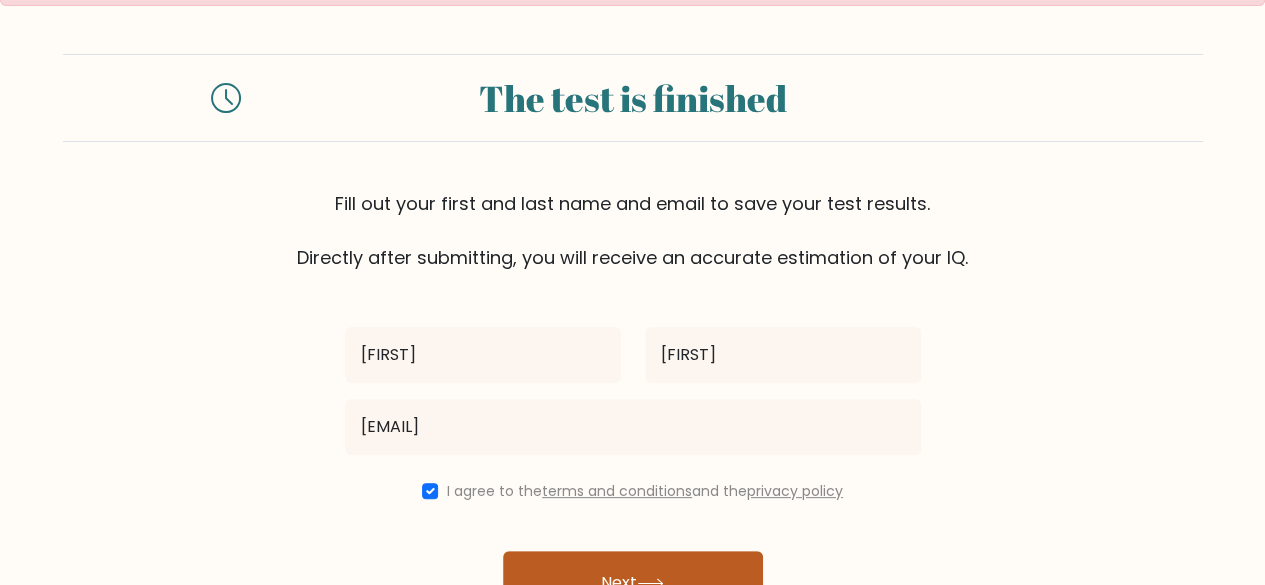 drag, startPoint x: 612, startPoint y: 543, endPoint x: 575, endPoint y: 555, distance: 38.8973 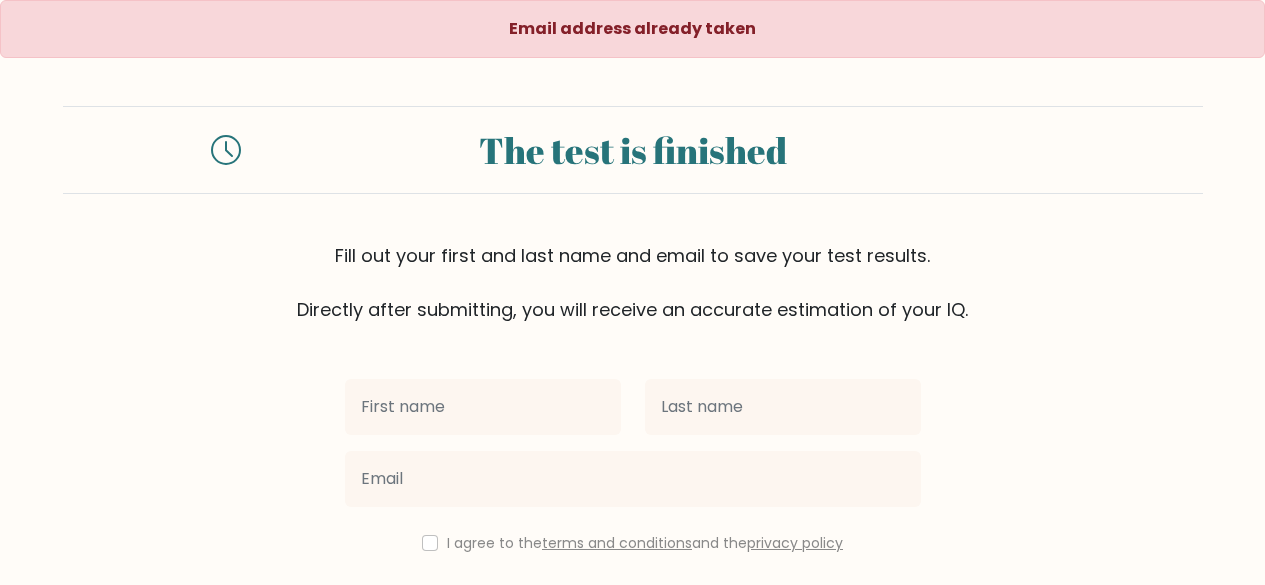 scroll, scrollTop: 0, scrollLeft: 0, axis: both 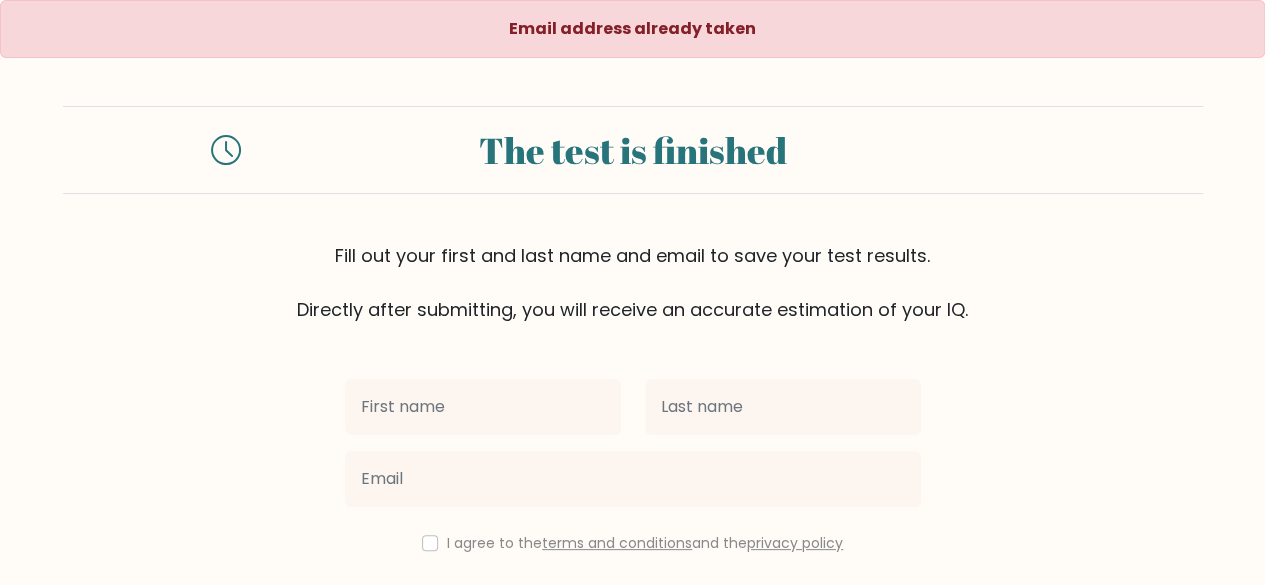click at bounding box center [483, 407] 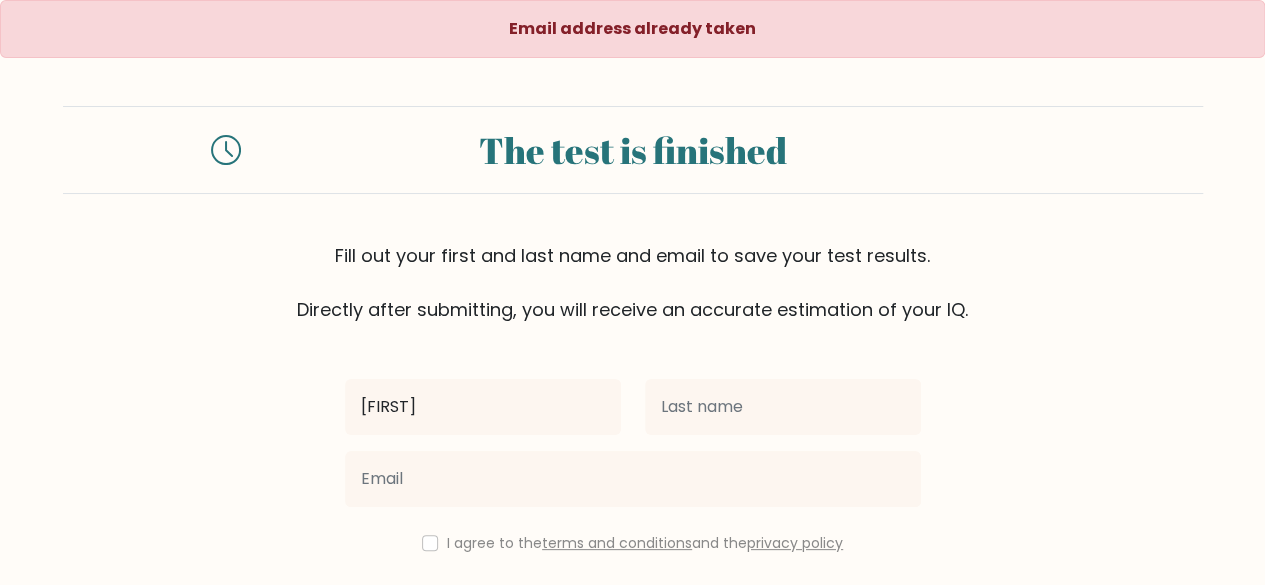 type on "[FIRST]" 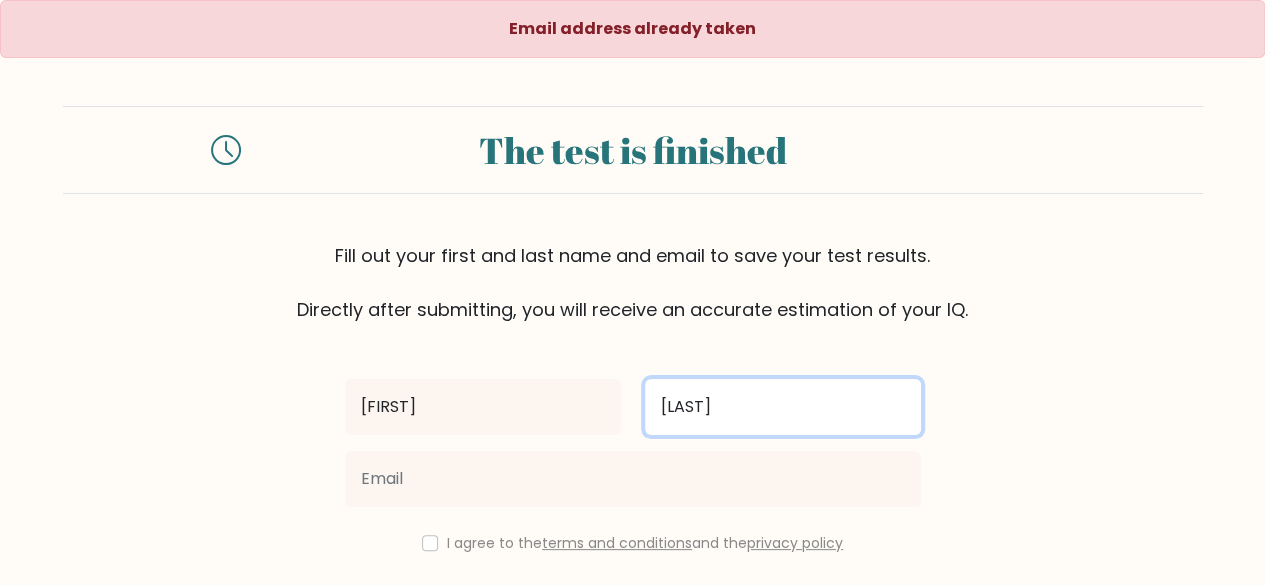 type on "[LAST]" 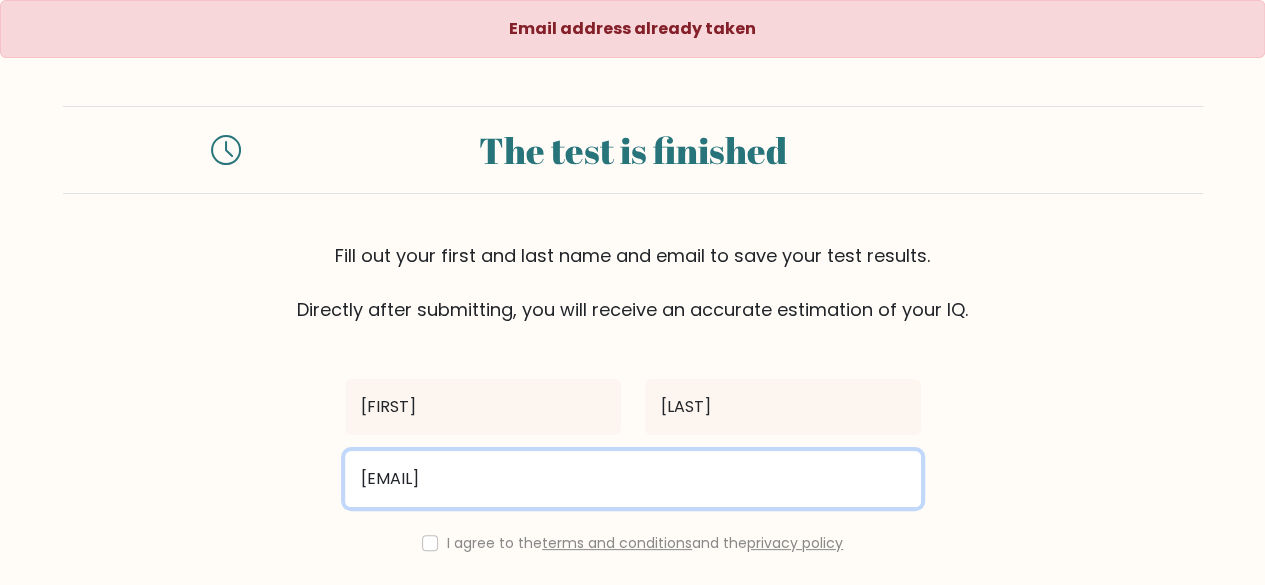 type on "[EMAIL]" 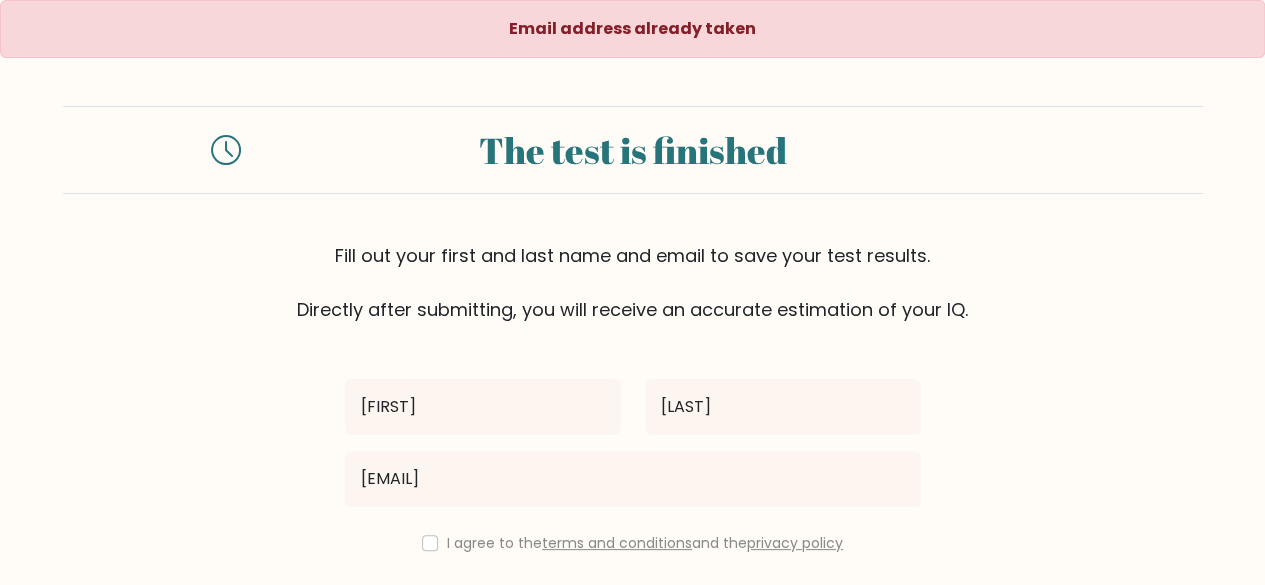 click on "I agree to the  terms and conditions  and the  privacy policy" at bounding box center (633, 543) 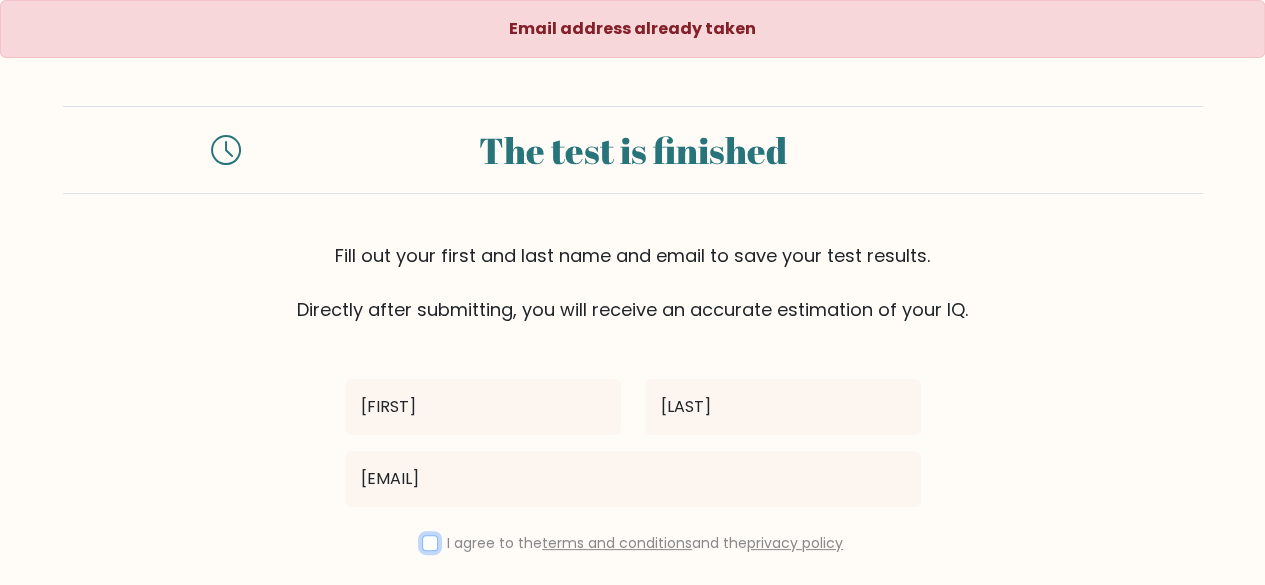 click at bounding box center (430, 543) 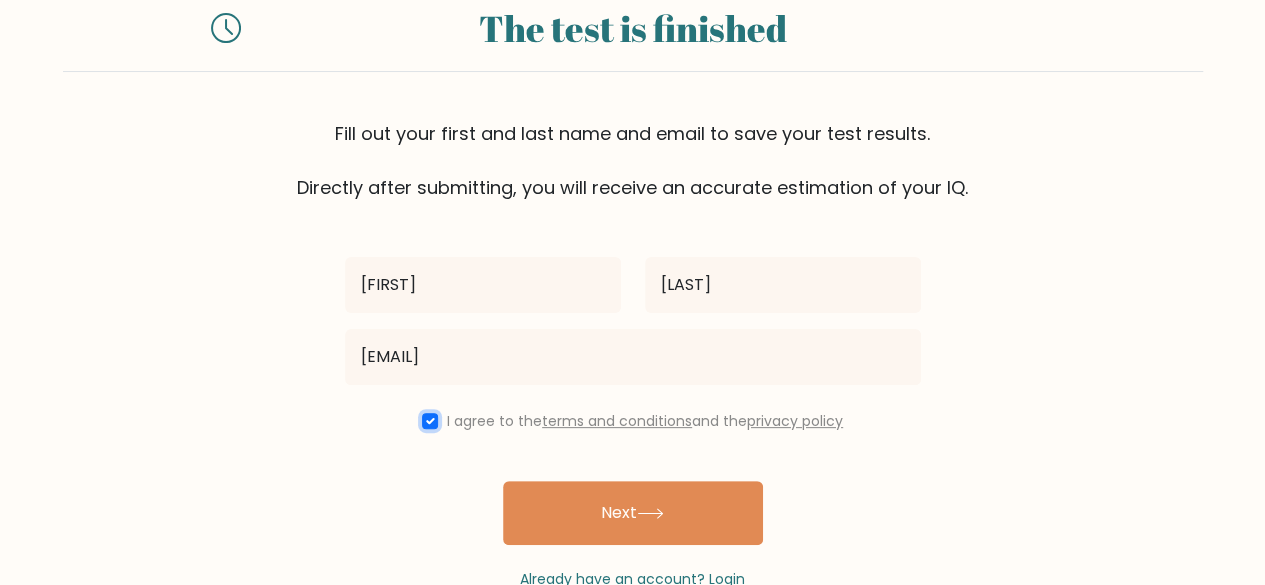 scroll, scrollTop: 172, scrollLeft: 0, axis: vertical 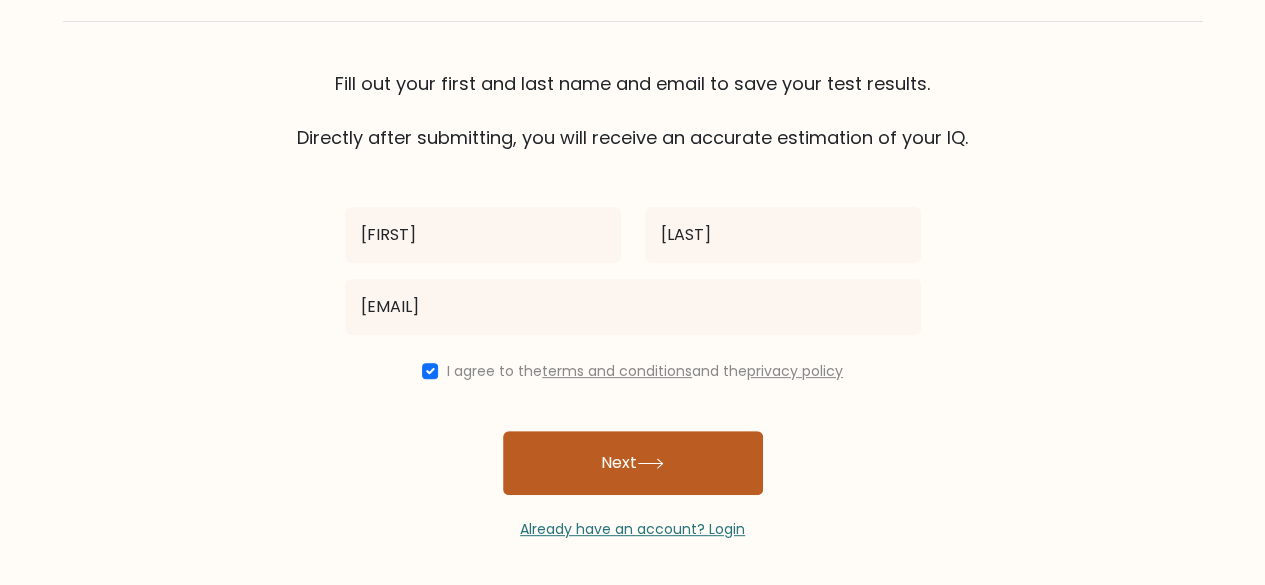 click on "Next" at bounding box center [633, 463] 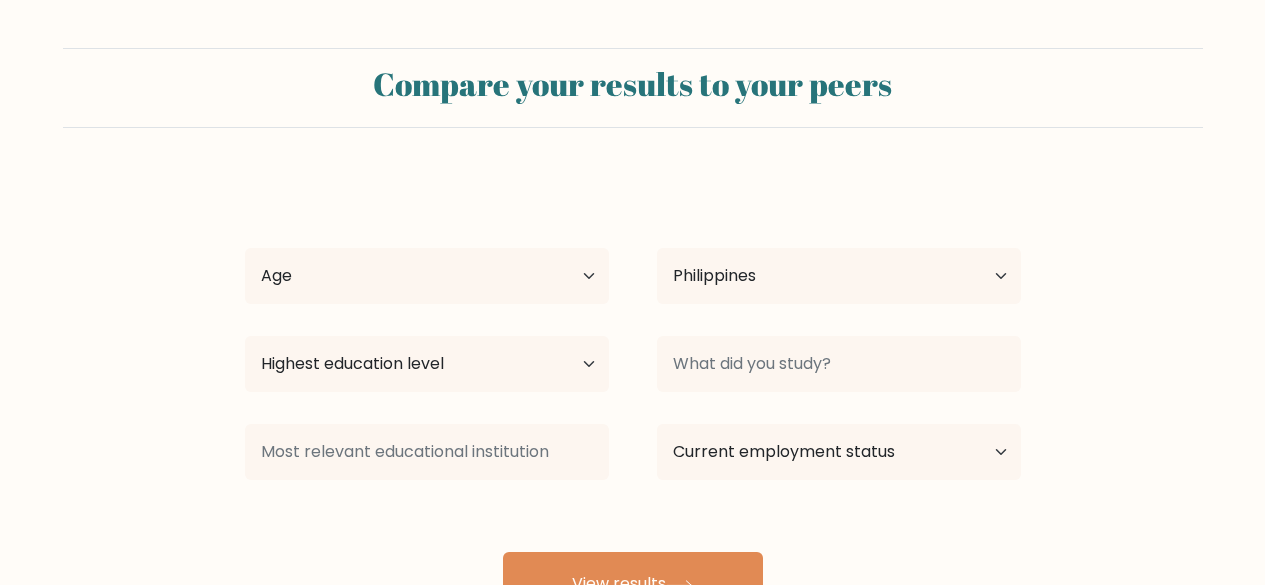 scroll, scrollTop: 0, scrollLeft: 0, axis: both 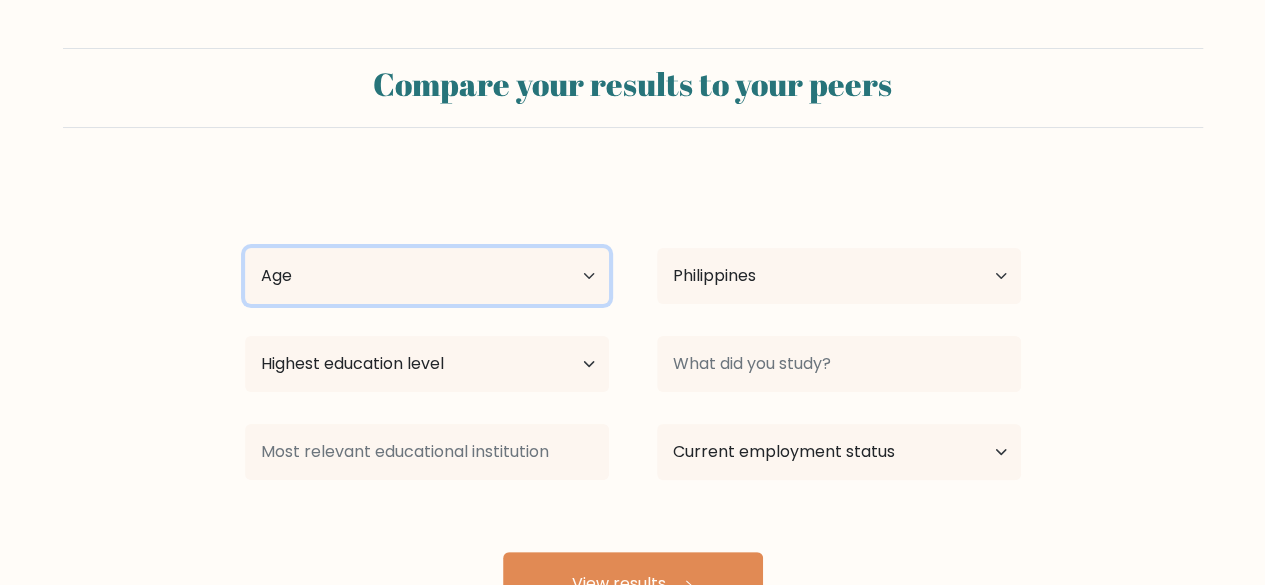 click on "Age
Under 18 years old
18-24 years old
25-34 years old
35-44 years old
45-54 years old
55-64 years old
65 years old and above" at bounding box center (427, 276) 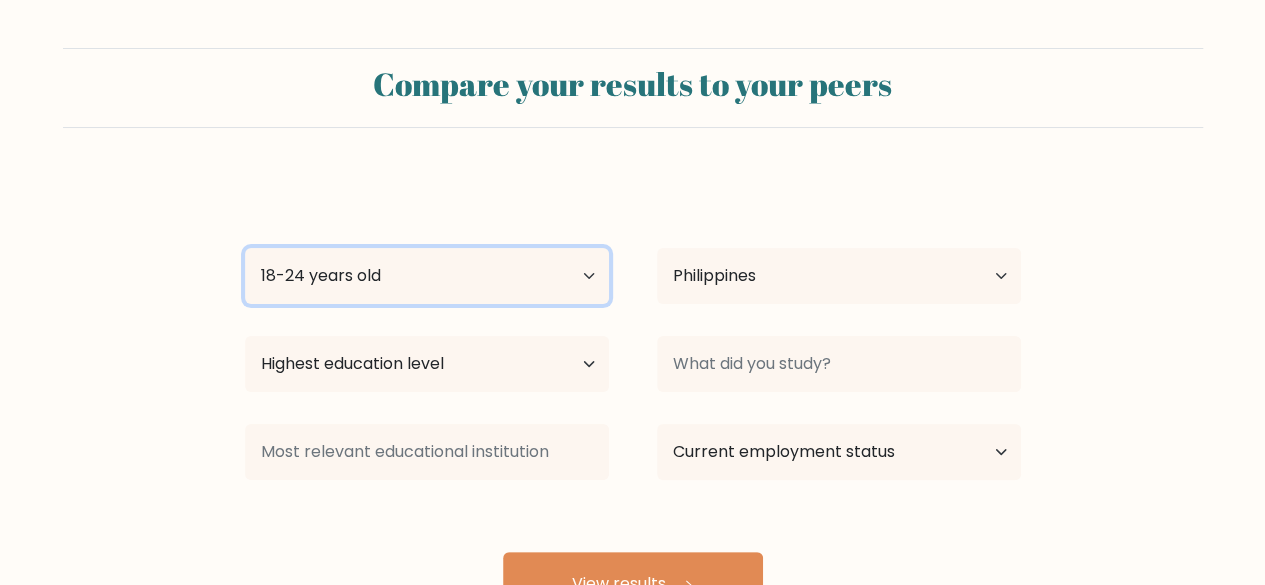 click on "Age
Under 18 years old
18-24 years old
25-34 years old
35-44 years old
45-54 years old
55-64 years old
65 years old and above" at bounding box center (427, 276) 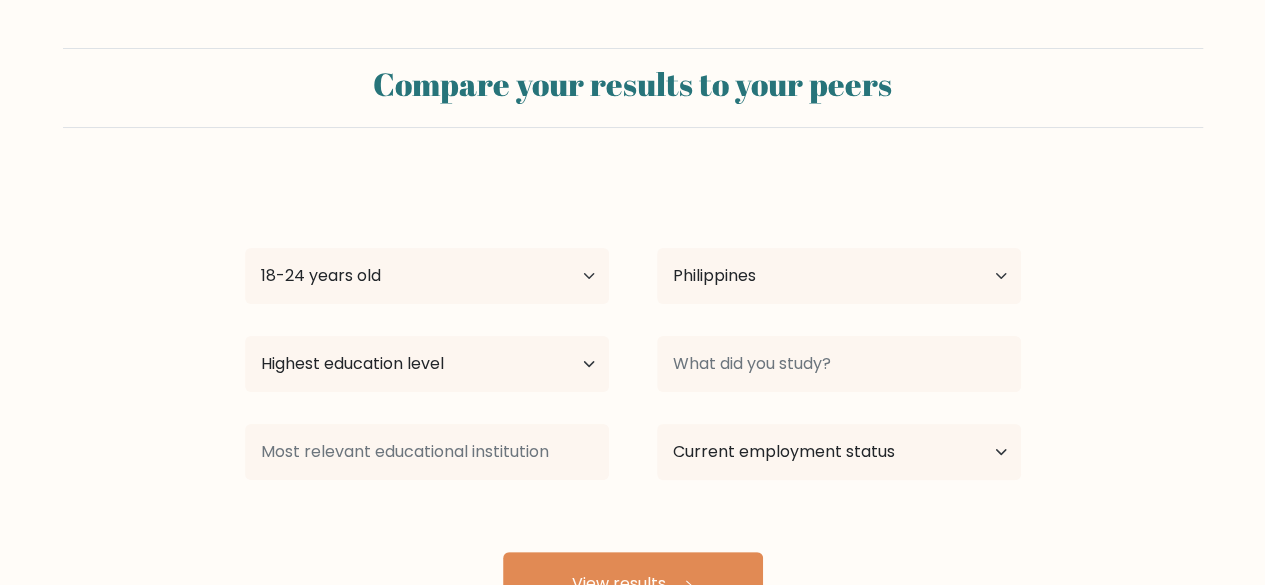click on "Justine
Melloria
Age
Under 18 years old
18-24 years old
25-34 years old
35-44 years old
45-54 years old
55-64 years old
65 years old and above
Country
Afghanistan
Albania
Algeria
American Samoa
Andorra
Angola
Anguilla
Antarctica
Antigua and Barbuda
Argentina
Armenia
Aruba
Australia
Austria
Azerbaijan
Bahamas
Bahrain
Bangladesh
Barbados
Belarus
Belgium
Belize
Benin
Bermuda
Bhutan
Bolivia
Bonaire, Sint Eustatius and Saba
Bosnia and Herzegovina
Botswana
Bouvet Island
Brazil
Brunei" at bounding box center [633, 396] 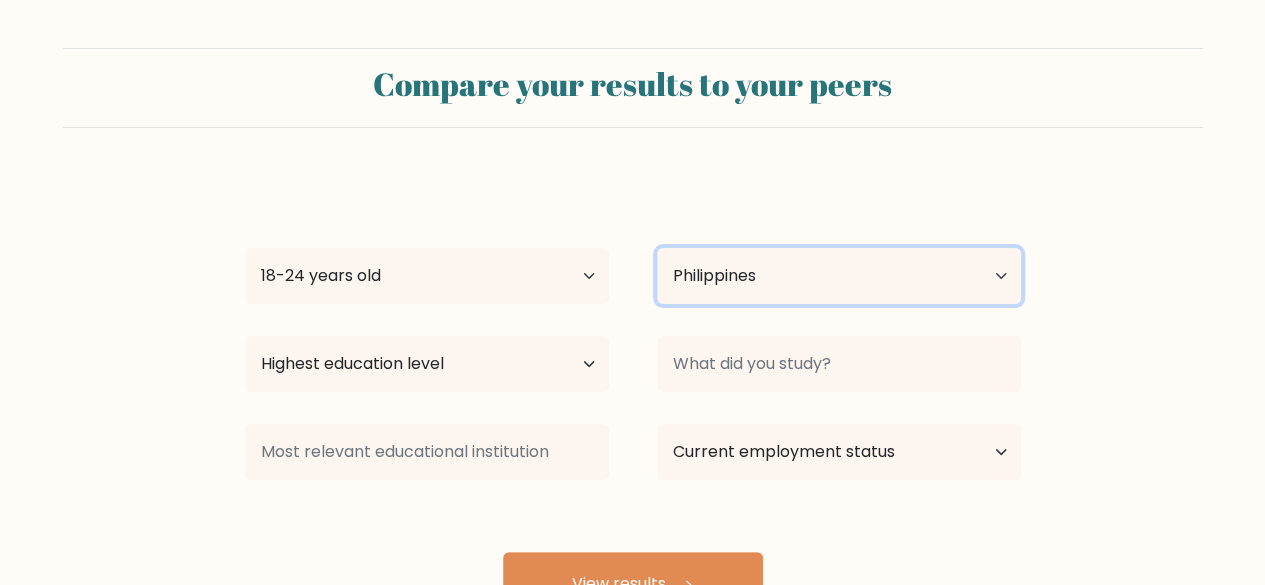 click on "Country
Afghanistan
Albania
Algeria
American Samoa
Andorra
Angola
Anguilla
Antarctica
Antigua and Barbuda
Argentina
Armenia
Aruba
Australia
Austria
Azerbaijan
Bahamas
Bahrain
Bangladesh
Barbados
Belarus
Belgium
Belize
Benin
Bermuda
Bhutan
Bolivia
Bonaire, Sint Eustatius and Saba
Bosnia and Herzegovina
Botswana
Bouvet Island
Brazil
British Indian Ocean Territory
Brunei
Bulgaria
Burkina Faso
Burundi
Cabo Verde
Cambodia
Cameroon
Canada
Cayman Islands
Central African Republic
Chad
Chile
China
Christmas Island
Cocos (Keeling) Islands
Colombia
Comoros
Congo
Congo (the Democratic Republic of the)
Cook Islands
Costa Rica
Côte d'Ivoire
Croatia
Cuba" at bounding box center [839, 276] 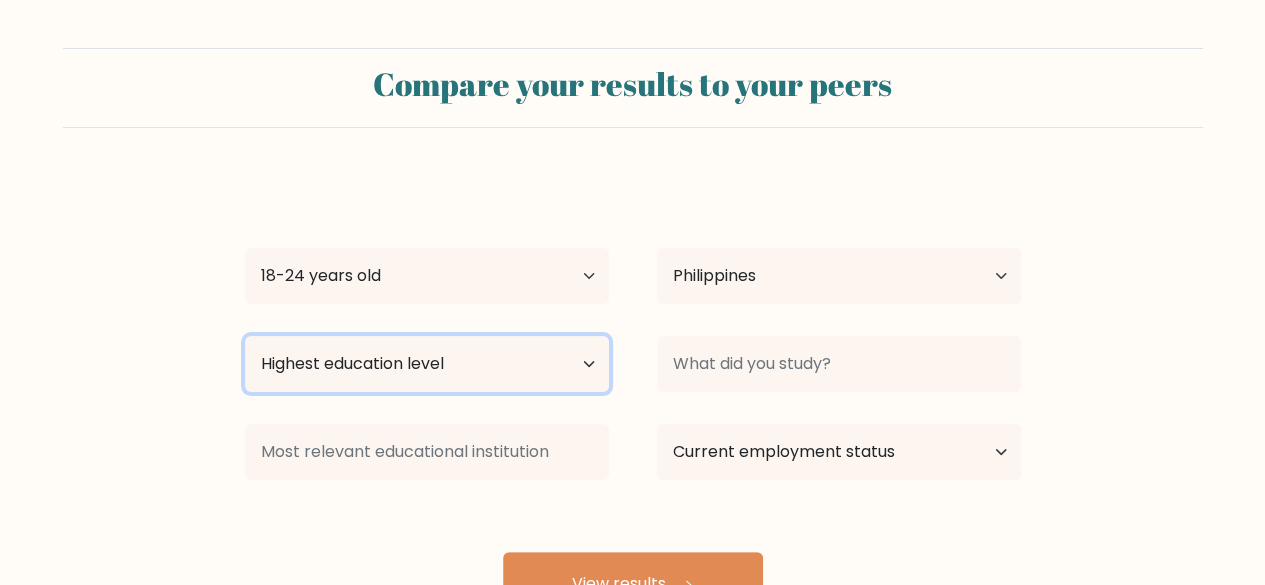 click on "Highest education level
No schooling
Primary
Lower Secondary
Upper Secondary
Occupation Specific
Bachelor's degree
Master's degree
Doctoral degree" at bounding box center [427, 364] 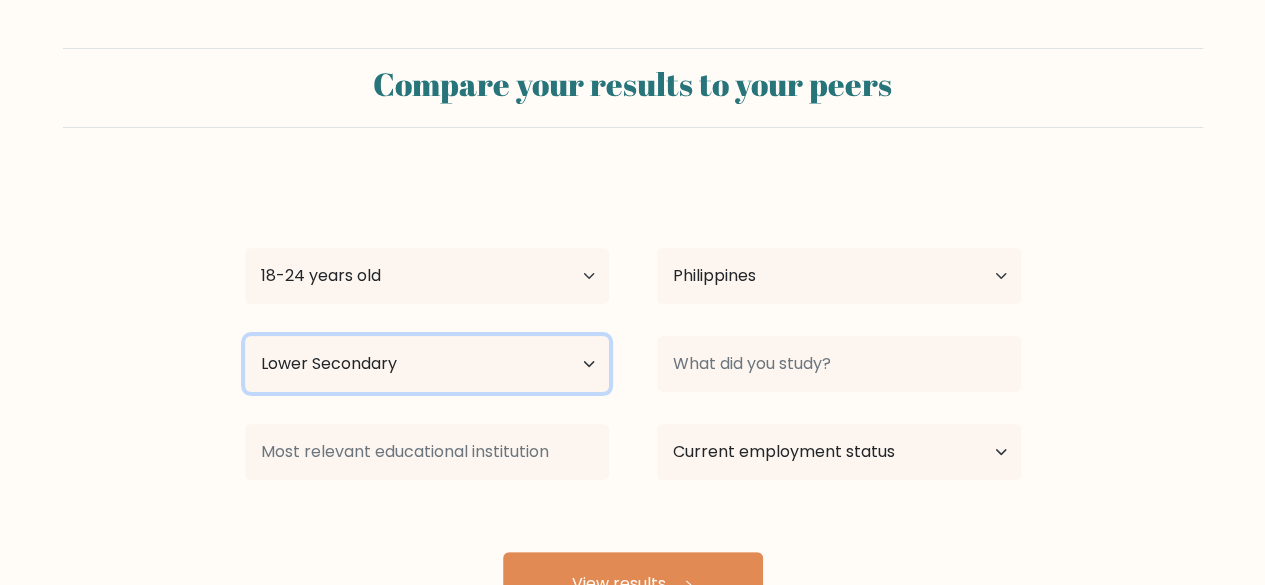 click on "Highest education level
No schooling
Primary
Lower Secondary
Upper Secondary
Occupation Specific
Bachelor's degree
Master's degree
Doctoral degree" at bounding box center (427, 364) 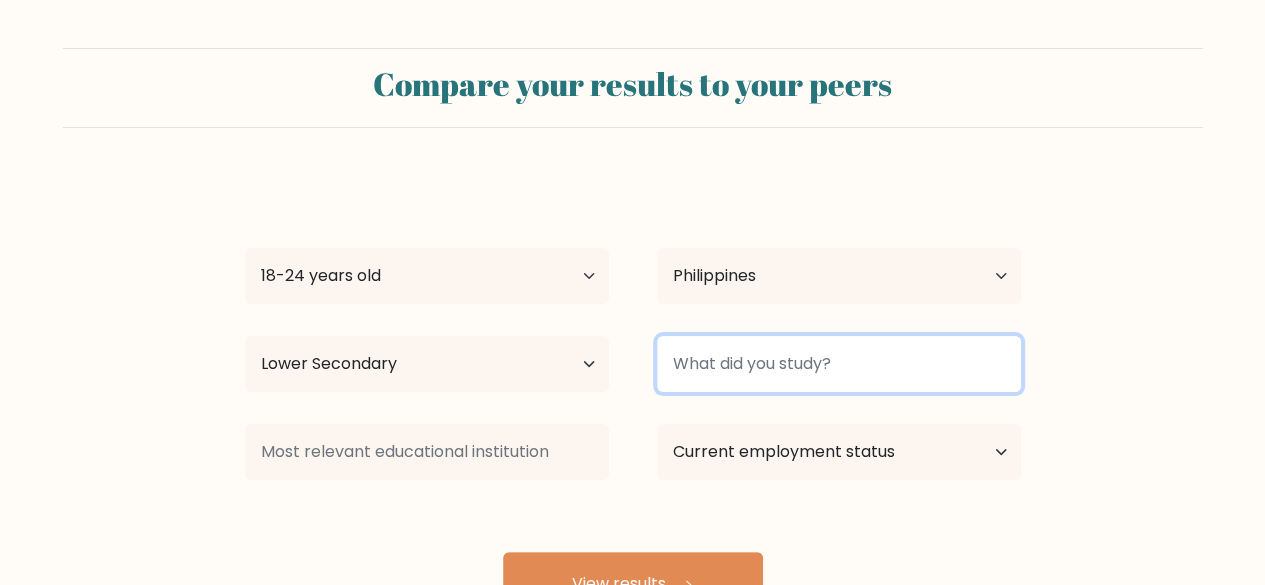 click at bounding box center [839, 364] 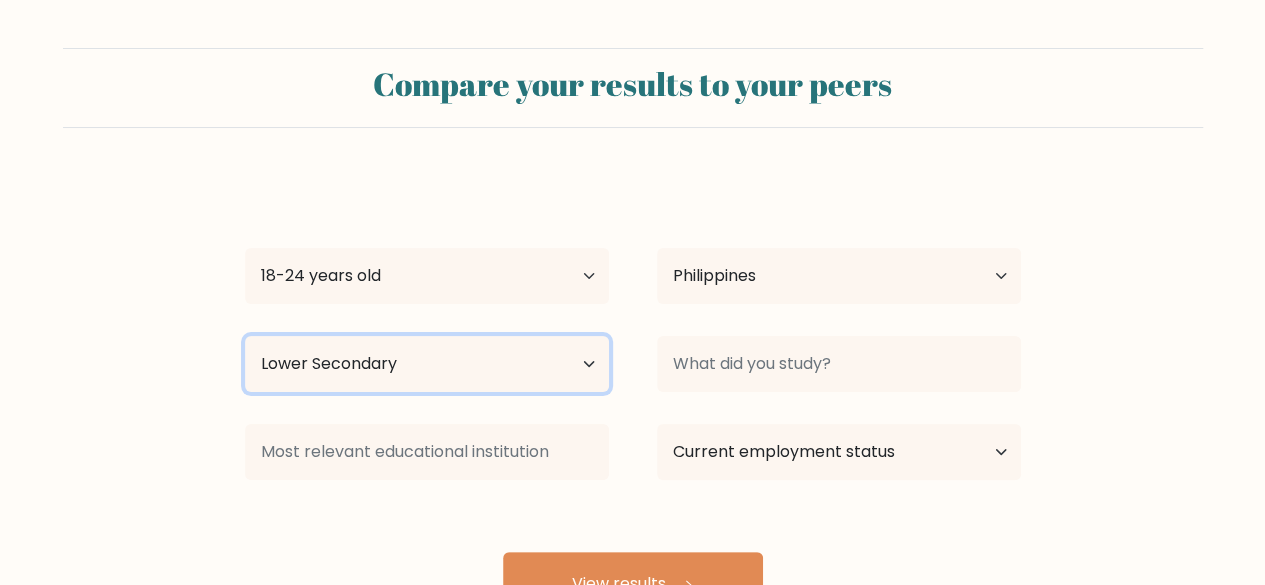 click on "Highest education level
No schooling
Primary
Lower Secondary
Upper Secondary
Occupation Specific
Bachelor's degree
Master's degree
Doctoral degree" at bounding box center [427, 364] 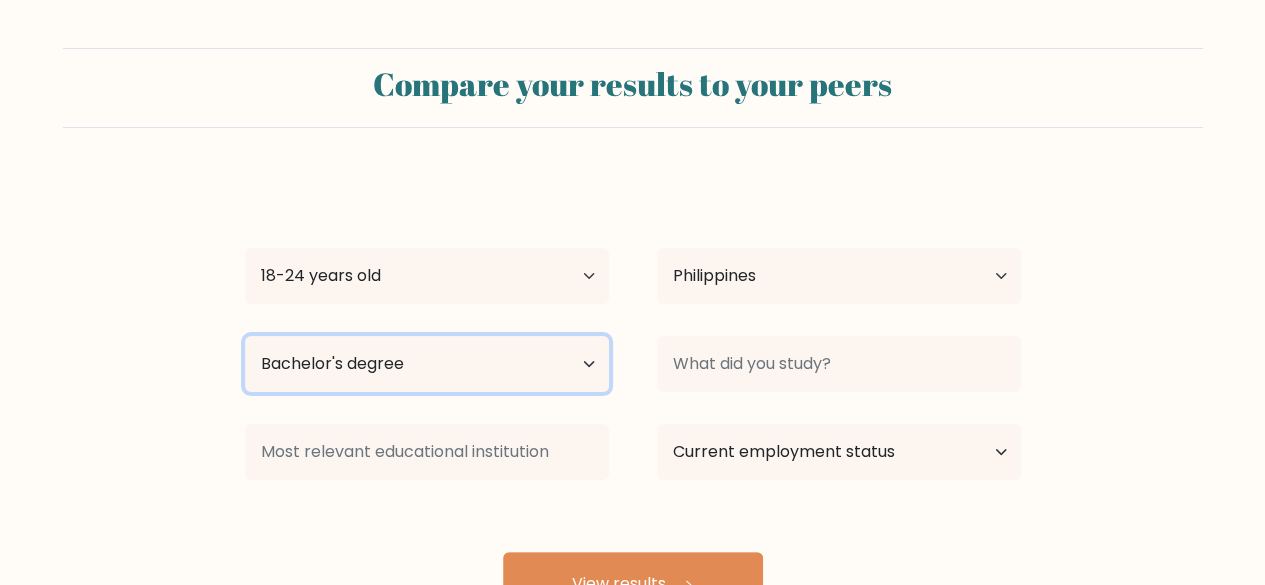 click on "Highest education level
No schooling
Primary
Lower Secondary
Upper Secondary
Occupation Specific
Bachelor's degree
Master's degree
Doctoral degree" at bounding box center [427, 364] 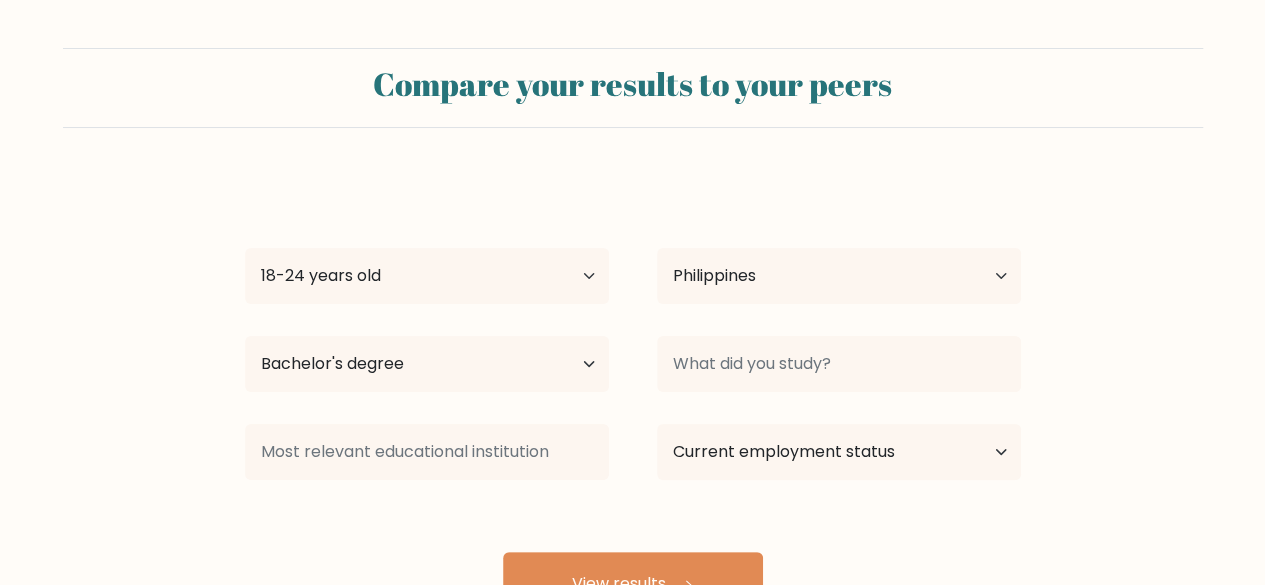 drag, startPoint x: 668, startPoint y: 322, endPoint x: 692, endPoint y: 349, distance: 36.124783 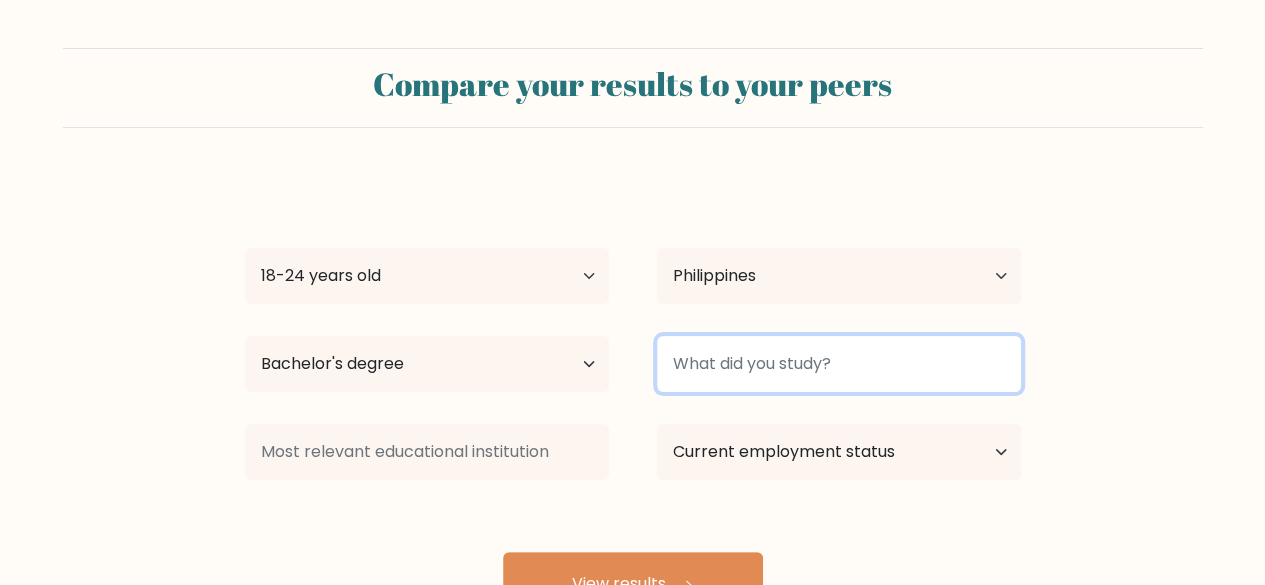 click at bounding box center [839, 364] 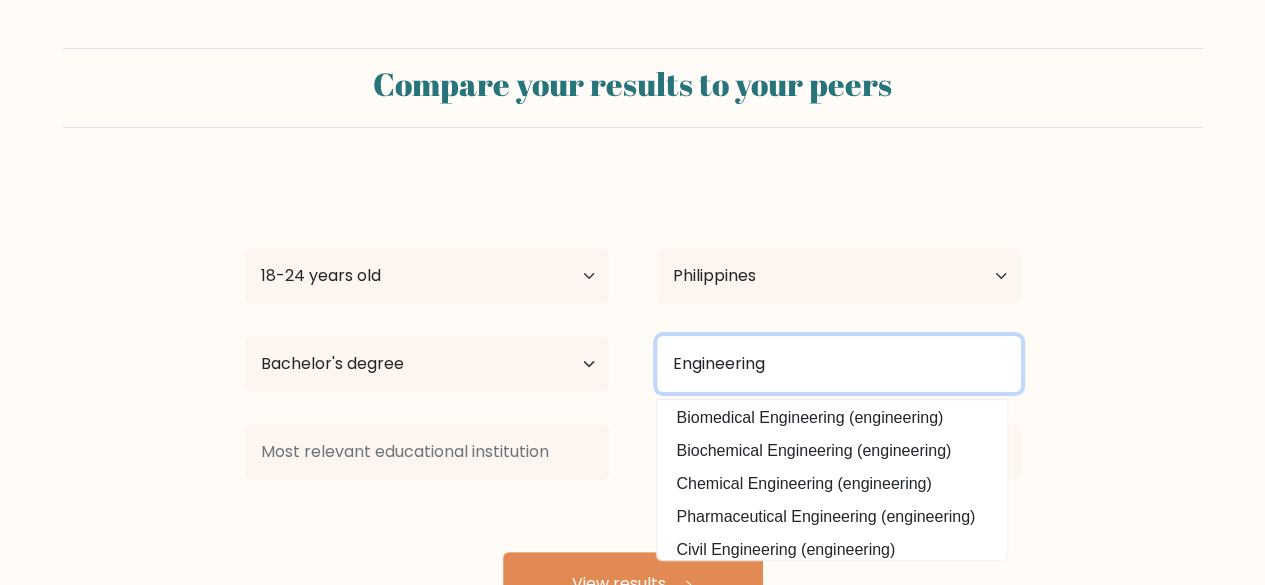 scroll, scrollTop: 180, scrollLeft: 0, axis: vertical 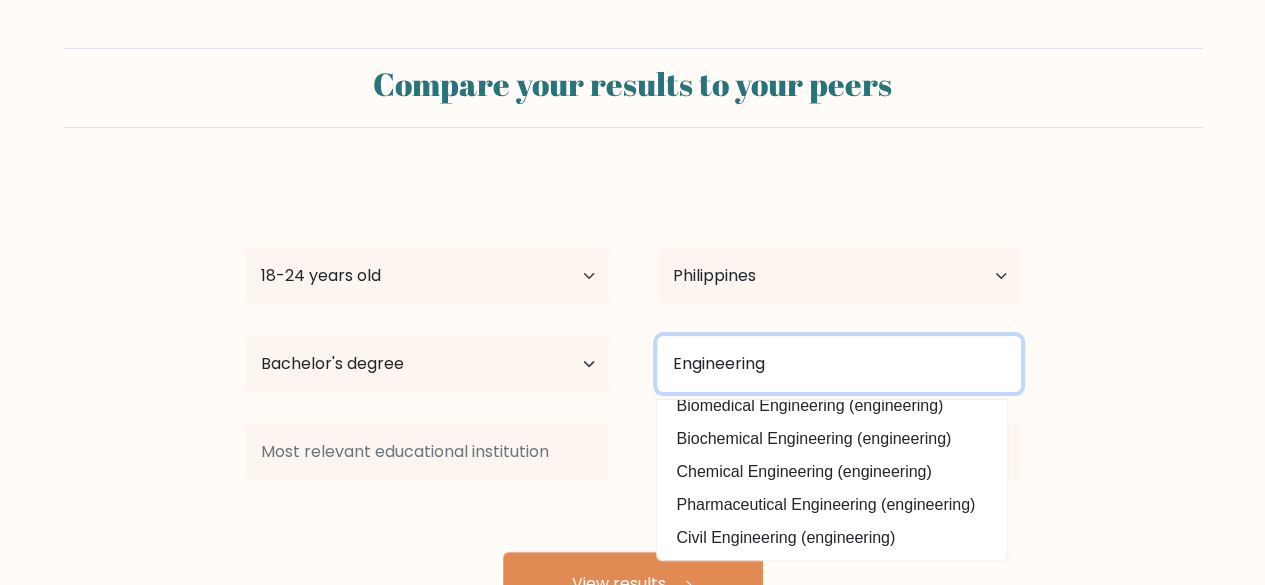 click on "Engineering" at bounding box center [839, 364] 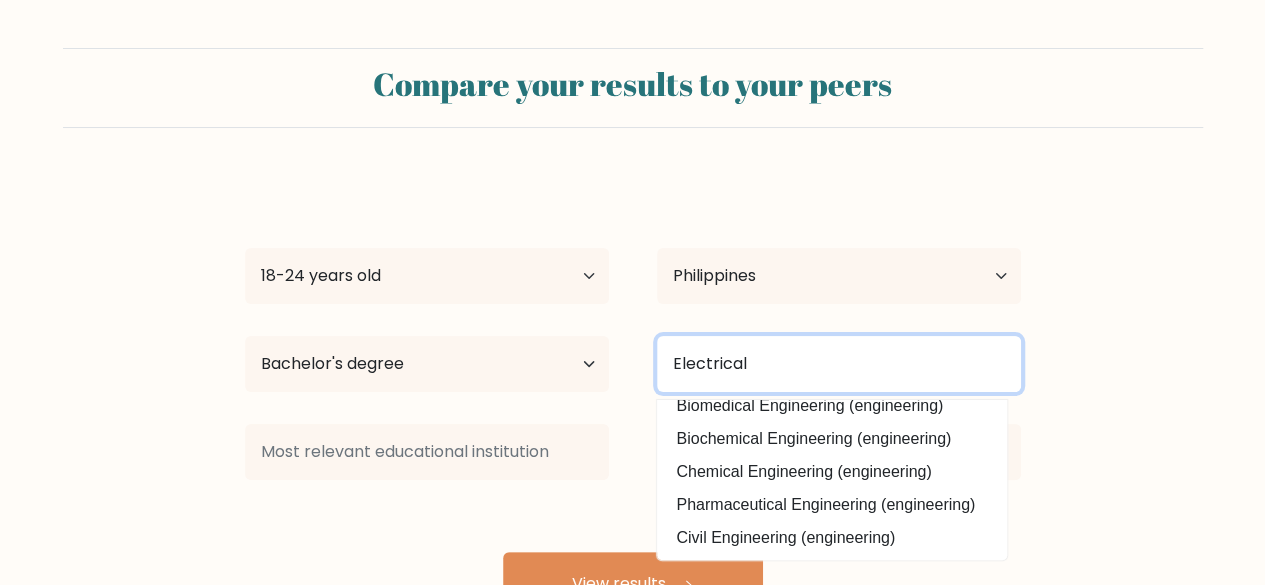 click on "View results" at bounding box center [633, 584] 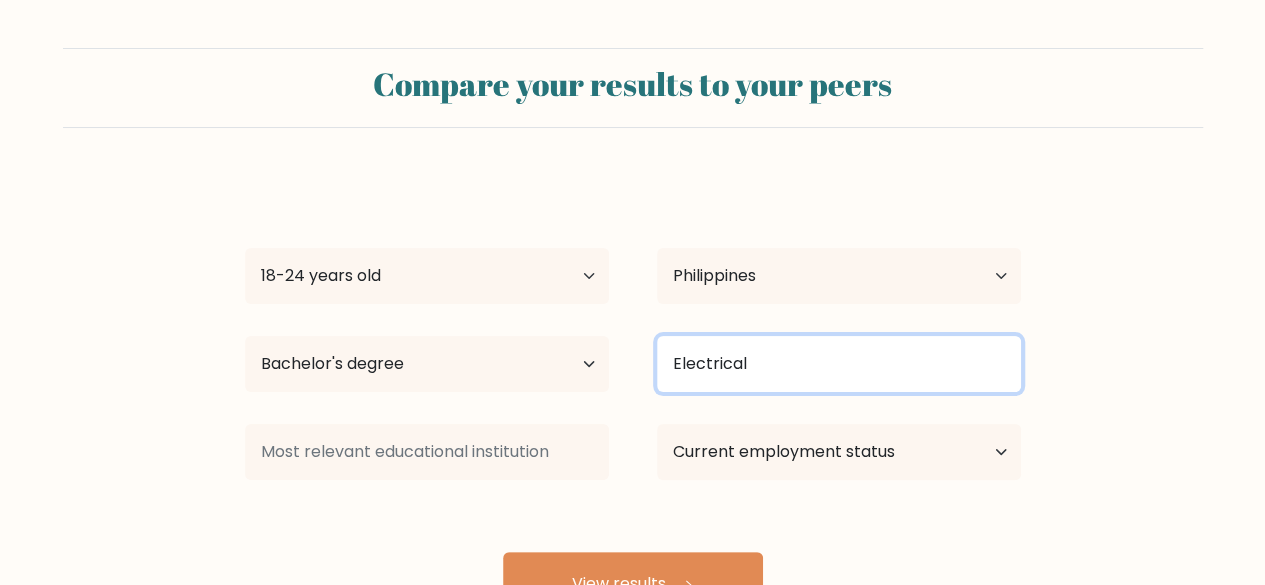click on "Electrical" at bounding box center [839, 364] 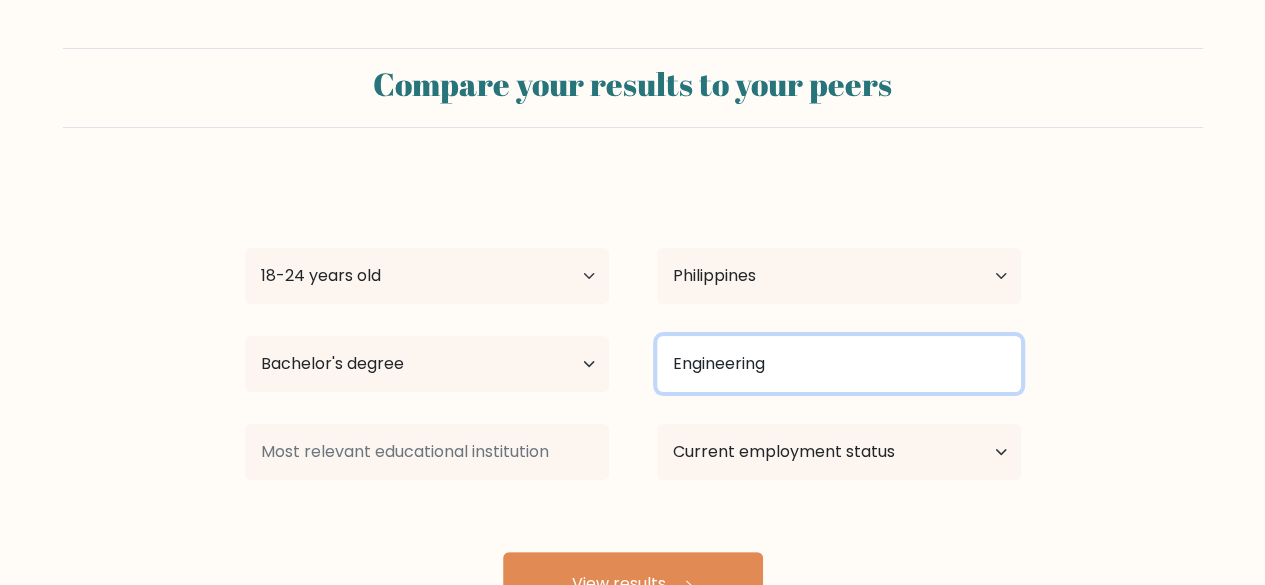type on "Engineering" 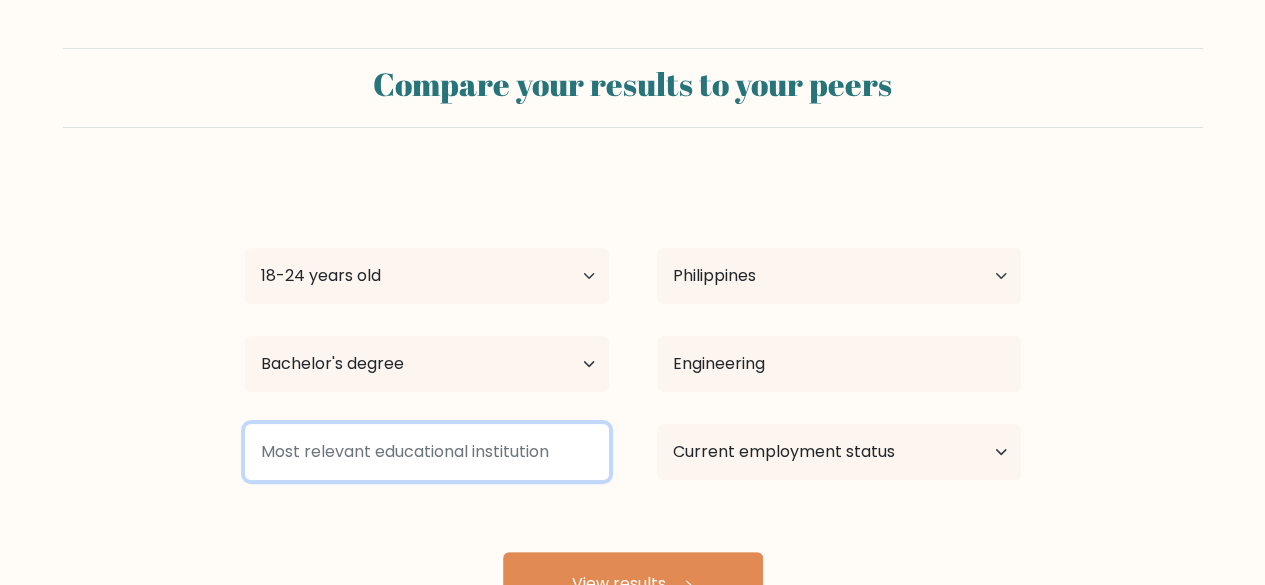 click at bounding box center (427, 452) 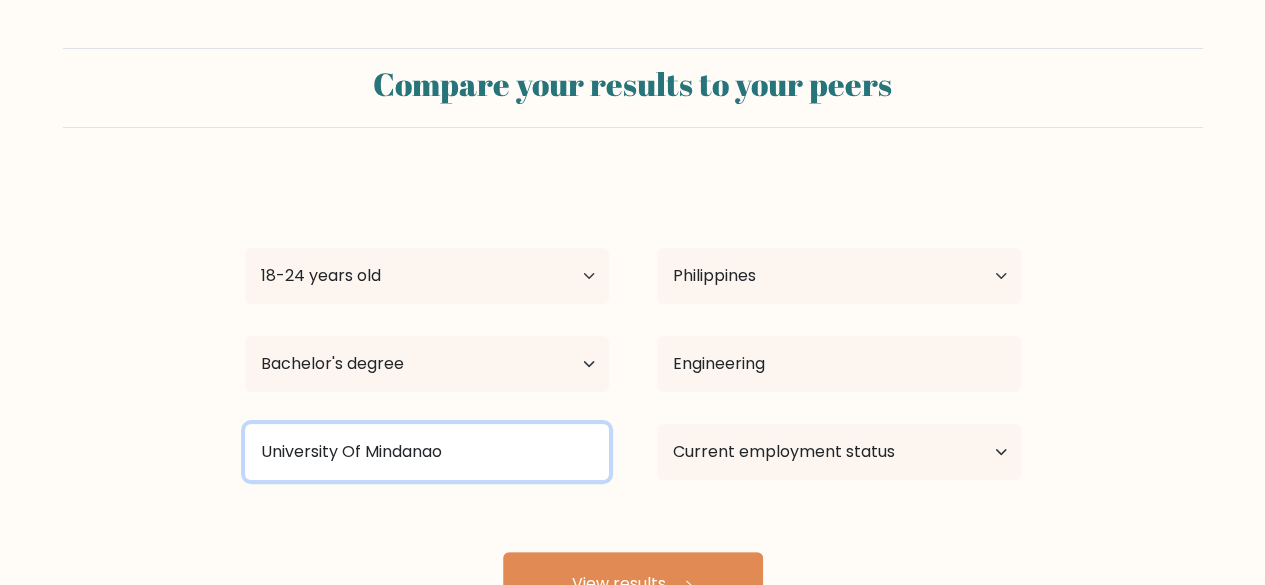 type on "University Of Mindanao" 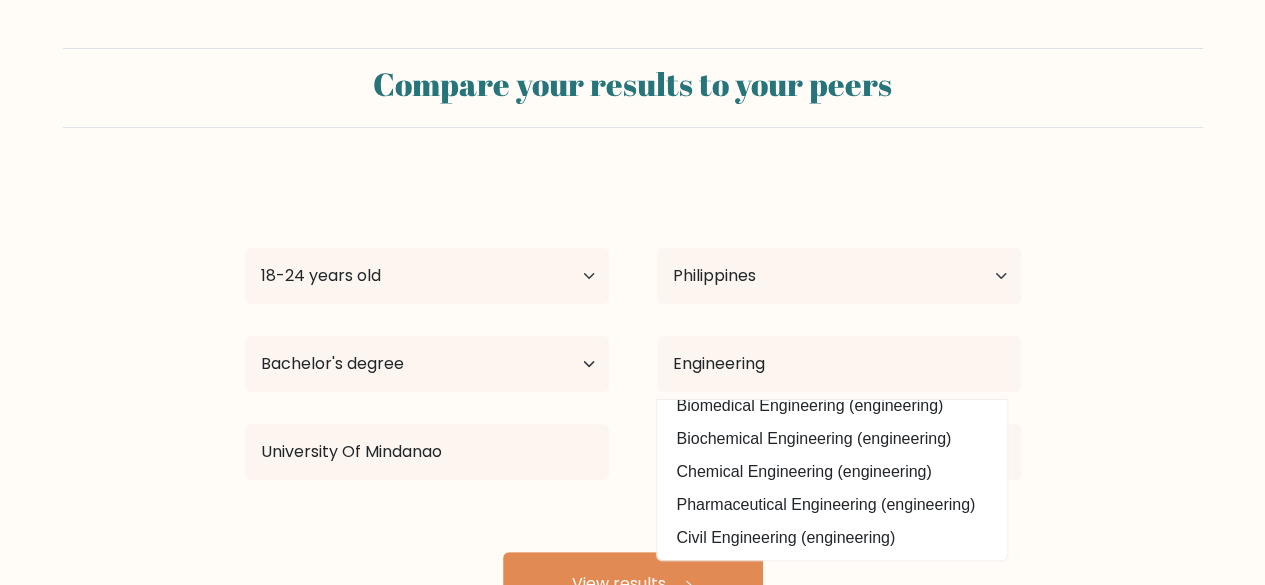 click on "Justine
Melloria
Age
Under 18 years old
18-24 years old
25-34 years old
35-44 years old
45-54 years old
55-64 years old
65 years old and above
Country
Afghanistan
Albania
Algeria
American Samoa
Andorra
Angola
Anguilla
Antarctica
Antigua and Barbuda
Argentina
Armenia
Aruba
Australia
Austria
Azerbaijan
Bahamas
Bahrain
Bangladesh
Barbados
Belarus
Belgium
Belize
Benin
Bermuda
Bhutan
Bolivia
Bonaire, Sint Eustatius and Saba
Bosnia and Herzegovina
Botswana
Bouvet Island
Brazil
Brunei" at bounding box center [633, 396] 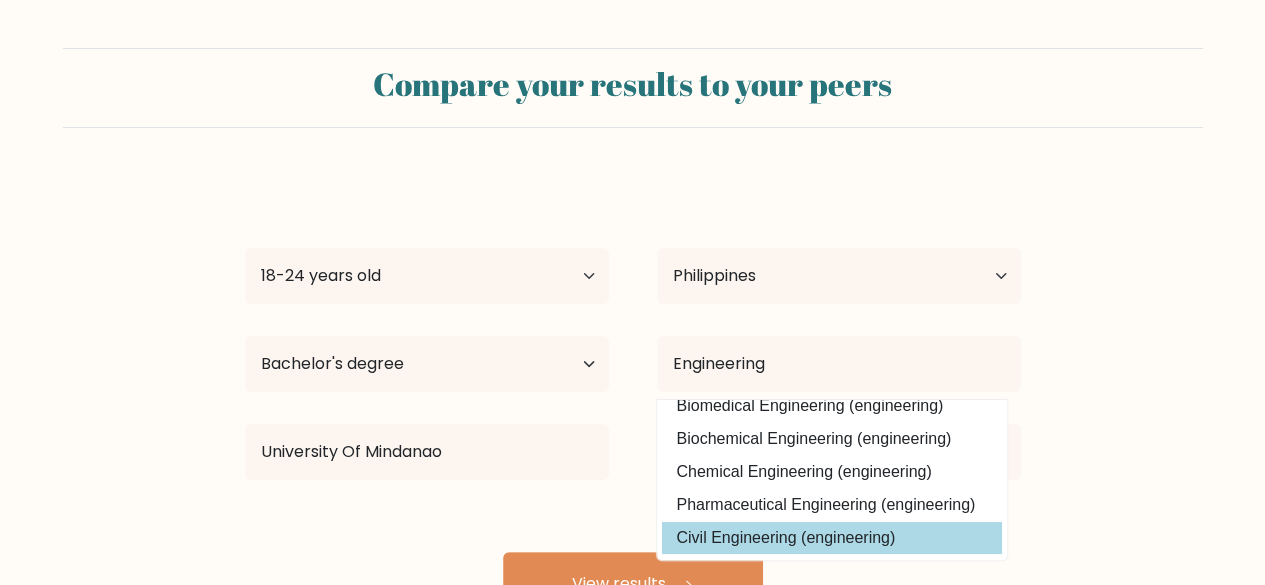 click on "Civil Engineering (engineering)" at bounding box center [832, 538] 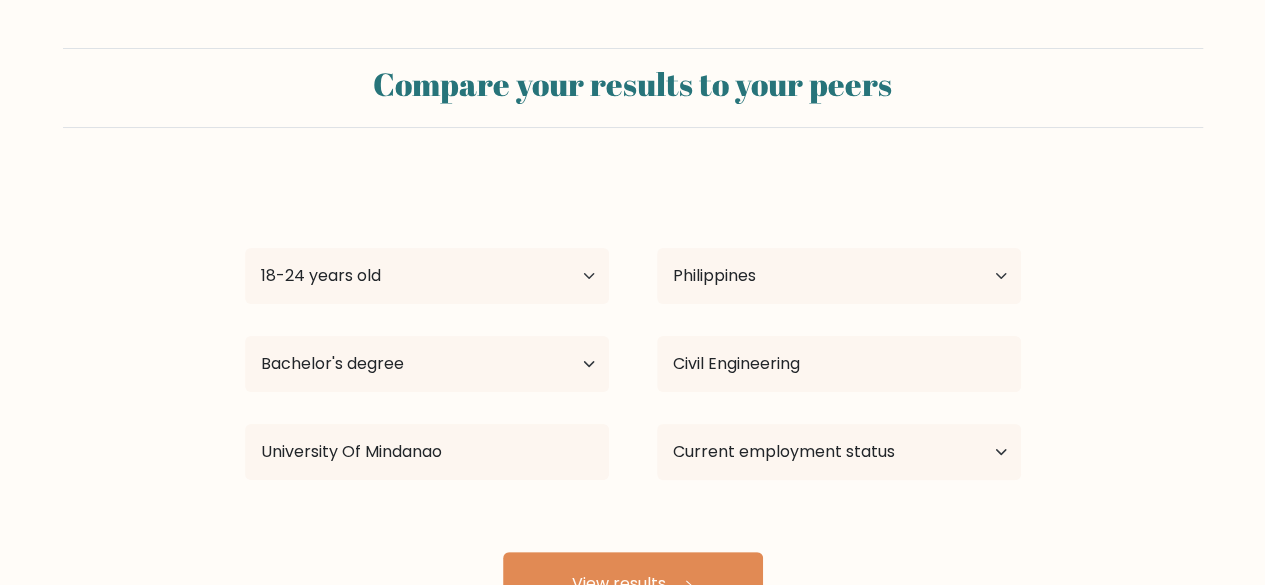 click on "Current employment status
Employed
Student
Retired
Other / prefer not to answer" at bounding box center (839, 276) 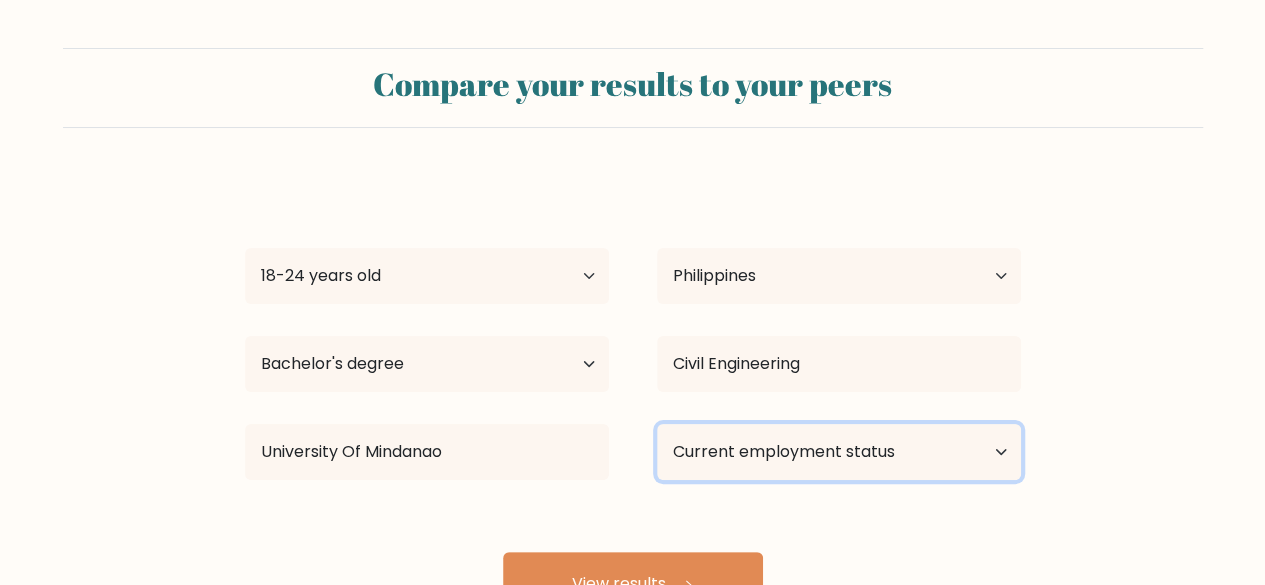 click on "Current employment status
Employed
Student
Retired
Other / prefer not to answer" at bounding box center (839, 452) 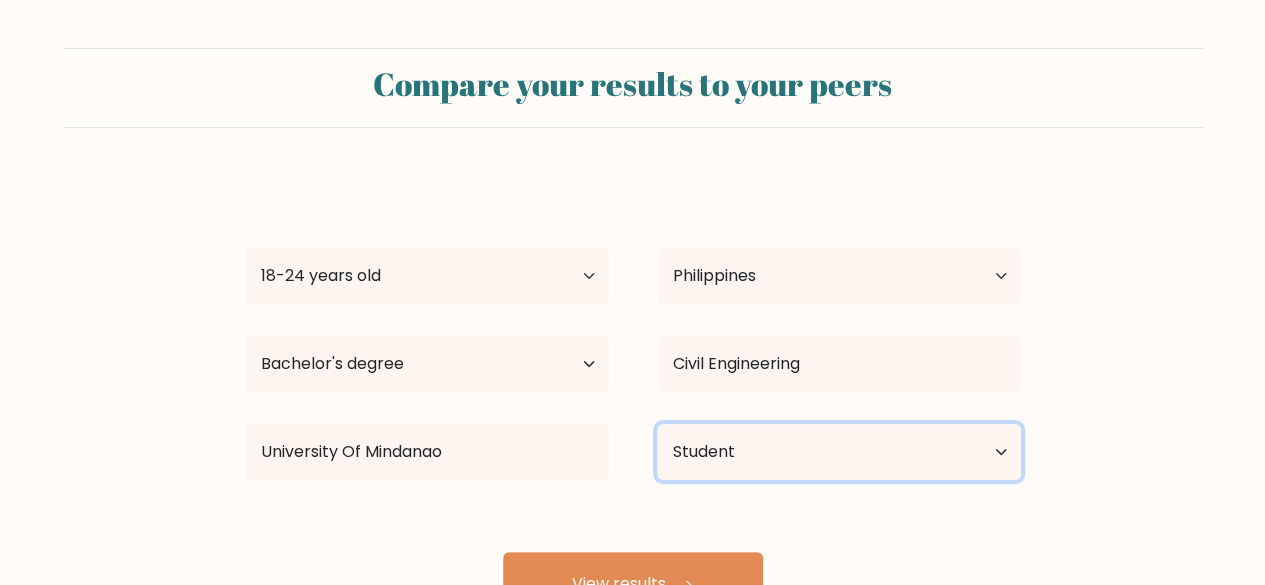click on "Current employment status
Employed
Student
Retired
Other / prefer not to answer" at bounding box center (839, 452) 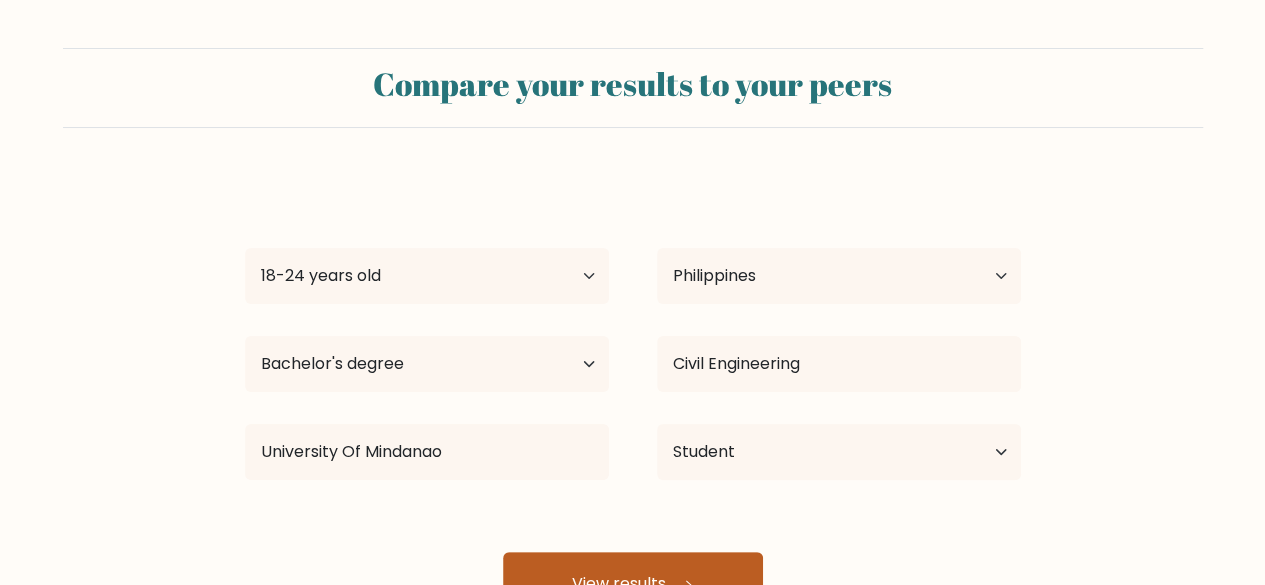 click on "View results" at bounding box center [633, 584] 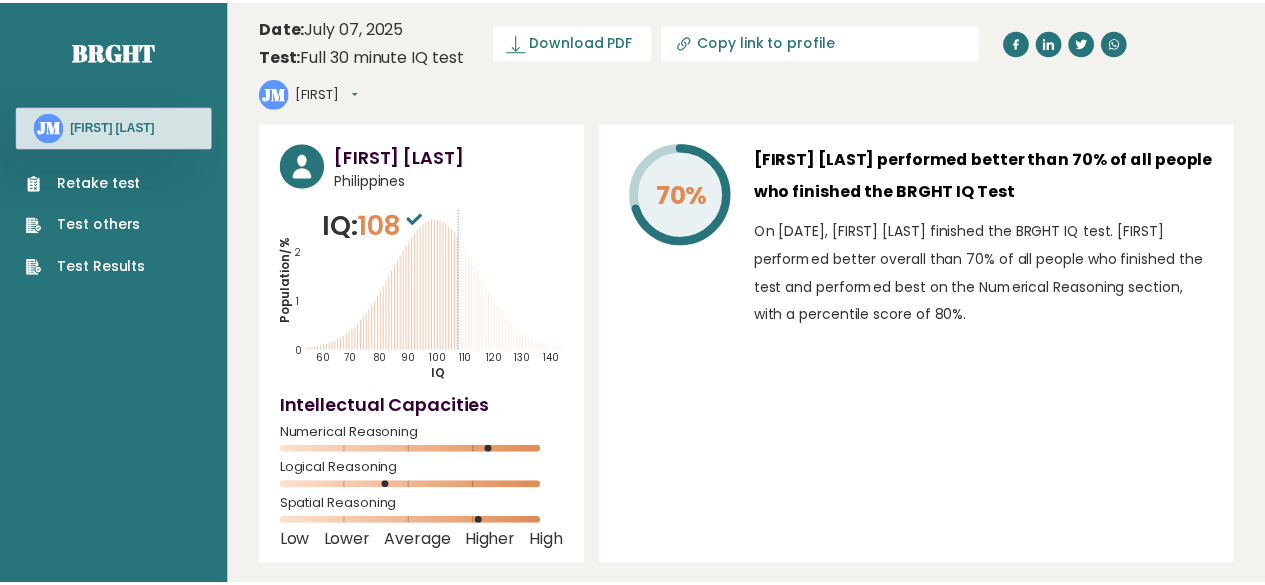 scroll, scrollTop: 0, scrollLeft: 0, axis: both 